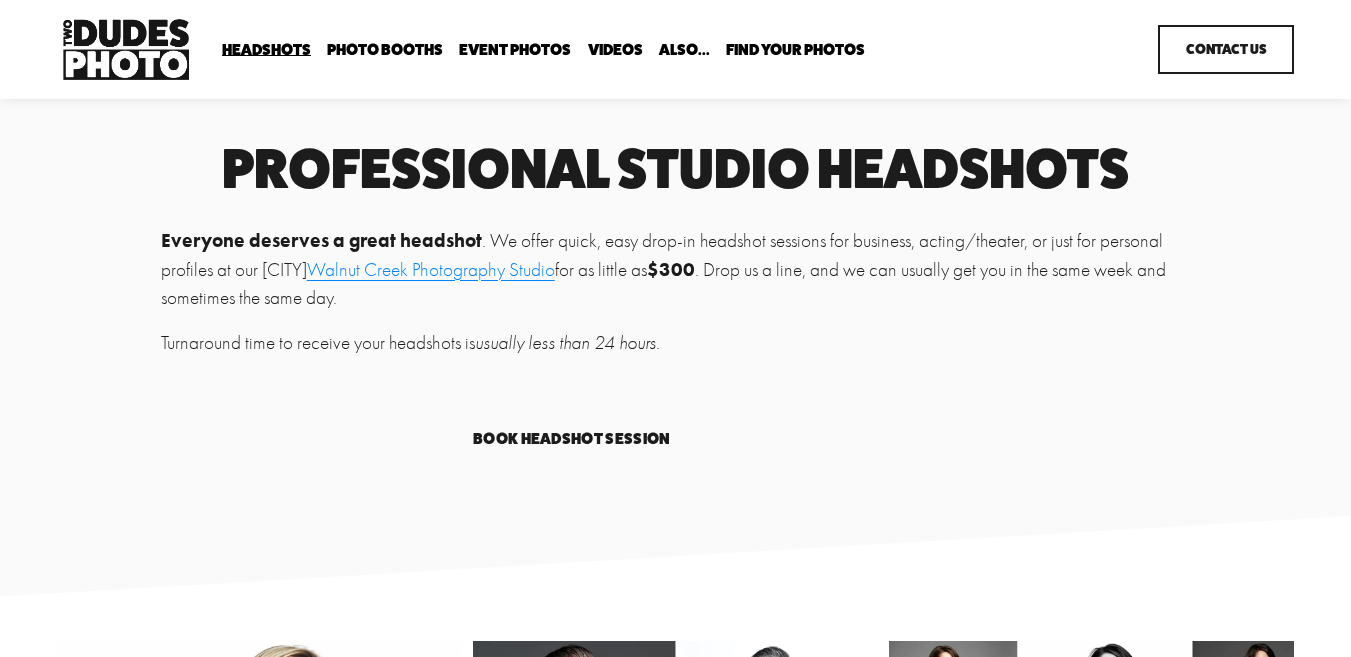 scroll, scrollTop: 0, scrollLeft: 0, axis: both 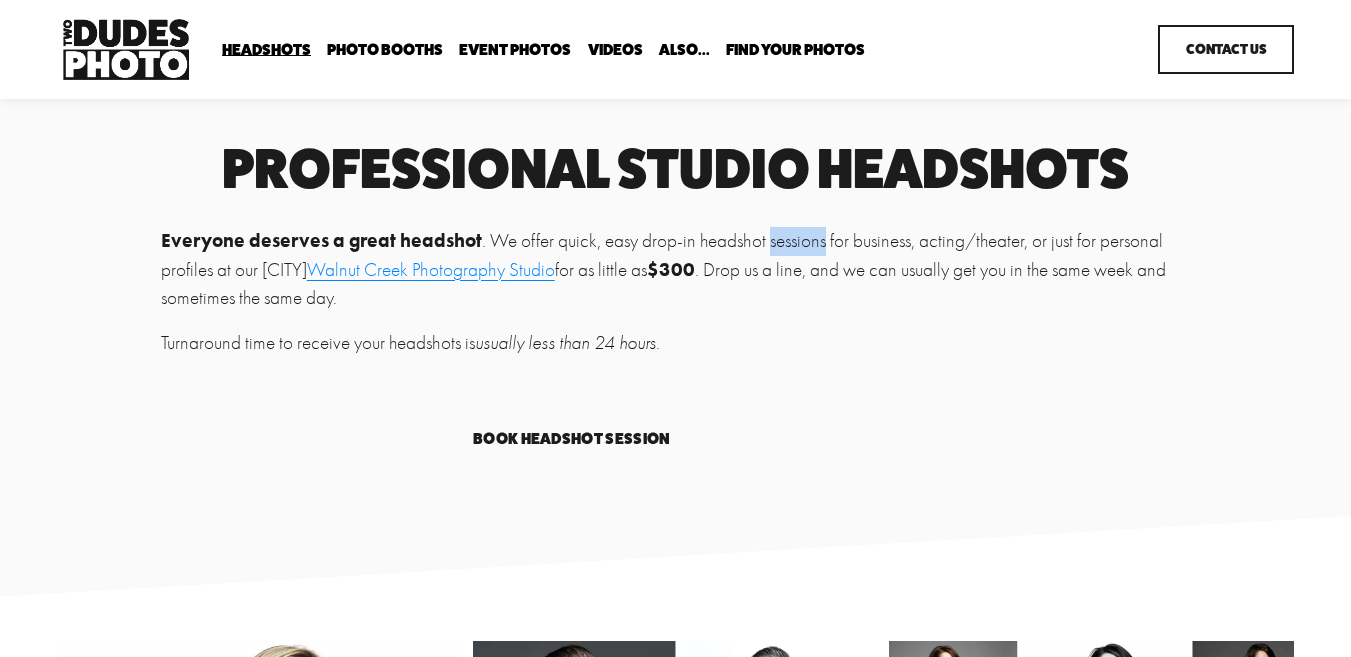 click on "Everyone deserves a great headshot . We offer quick, easy drop-in headshot sessions for business, acting/theater, or just for personal profiles at our  Walnut Creek Photography Studio   for as little as  $[NUMBER] . Drop us a line, and we can usually get you in the same week and sometimes the same day." at bounding box center [675, 270] 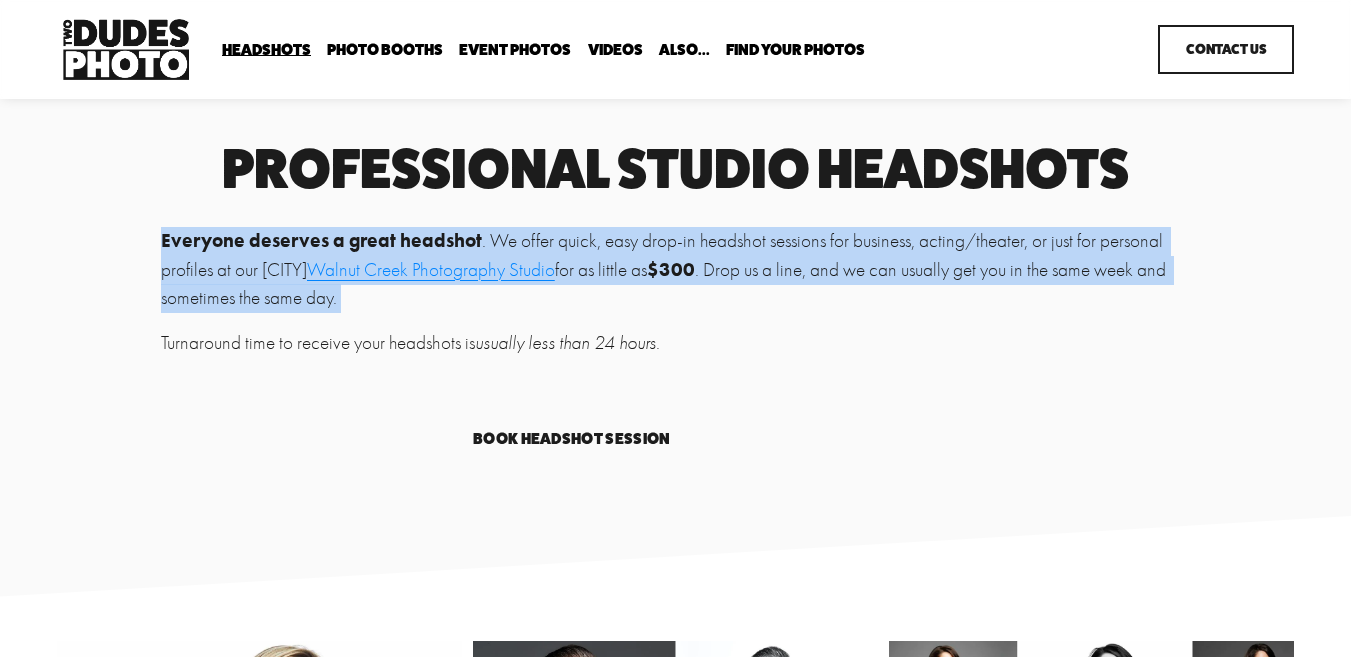 click on "Everyone deserves a great headshot . We offer quick, easy drop-in headshot sessions for business, acting/theater, or just for personal profiles at our  Walnut Creek Photography Studio   for as little as  $[NUMBER] . Drop us a line, and we can usually get you in the same week and sometimes the same day." at bounding box center [675, 270] 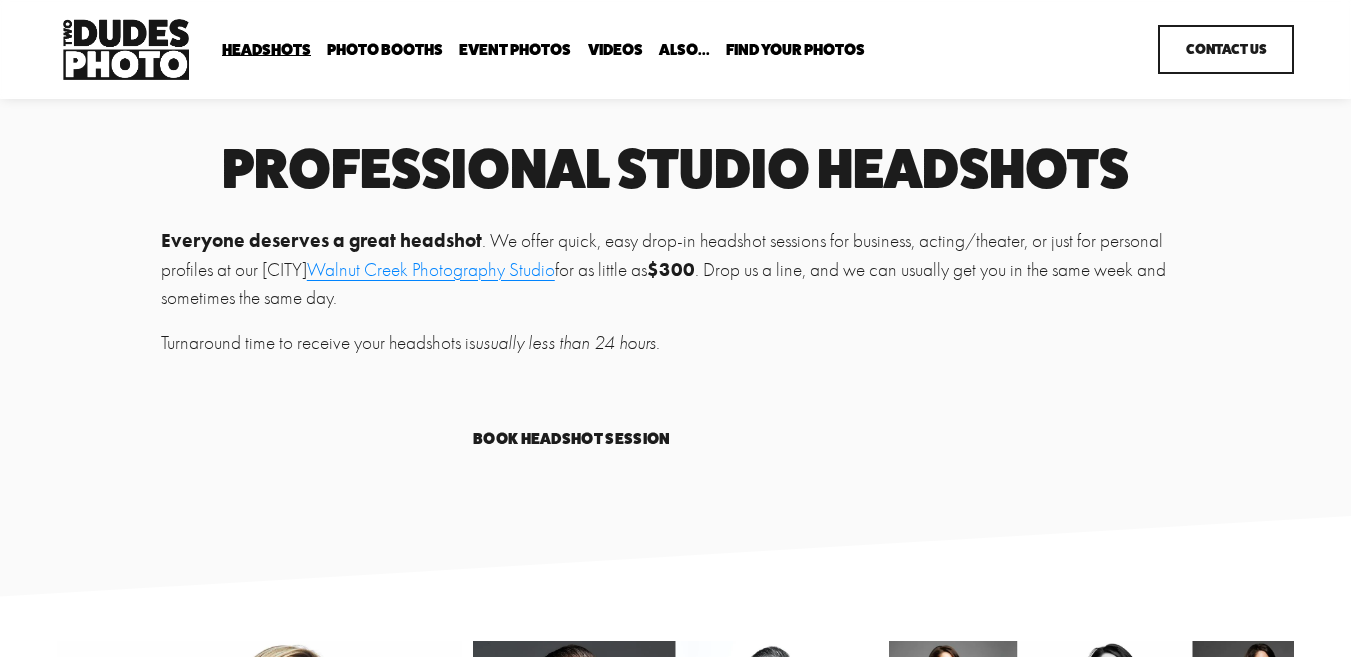click on "Everyone deserves a great headshot . We offer quick, easy drop-in headshot sessions for business, acting/theater, or just for personal profiles at our  Walnut Creek Photography Studio   for as little as  $[NUMBER] . Drop us a line, and we can usually get you in the same week and sometimes the same day." at bounding box center (675, 270) 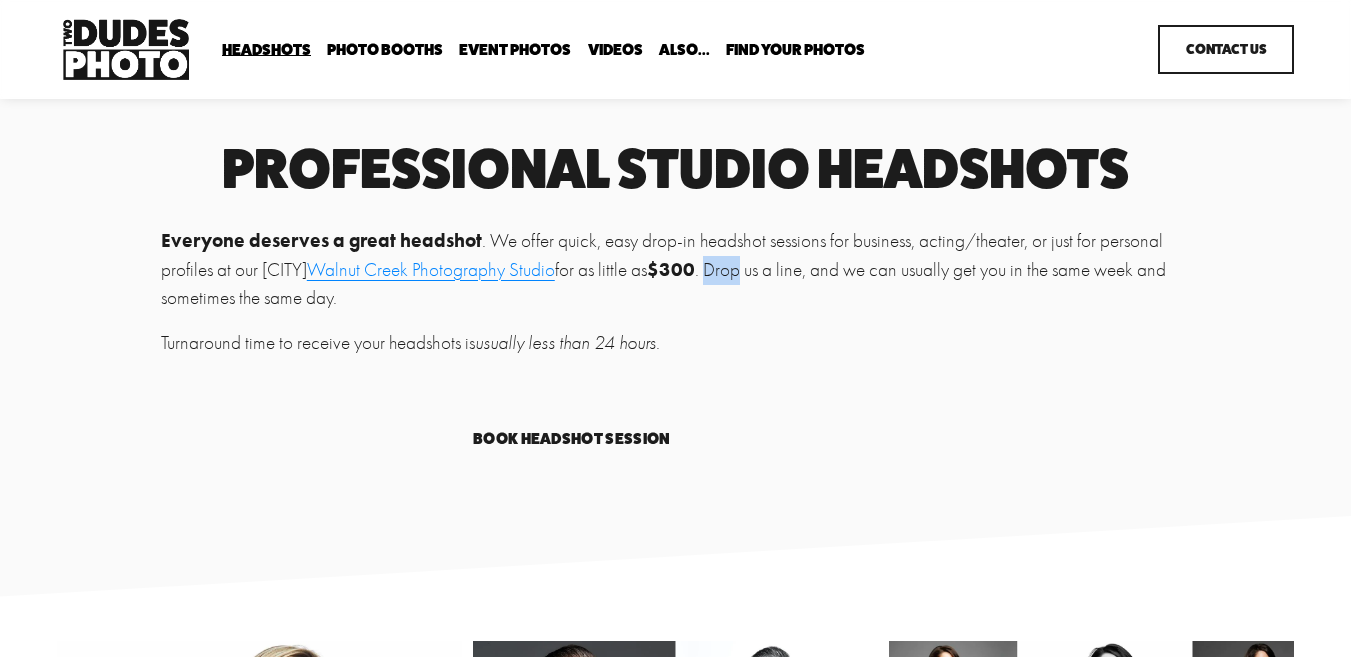 click on "Everyone deserves a great headshot . We offer quick, easy drop-in headshot sessions for business, acting/theater, or just for personal profiles at our  Walnut Creek Photography Studio   for as little as  $[NUMBER] . Drop us a line, and we can usually get you in the same week and sometimes the same day." at bounding box center (675, 270) 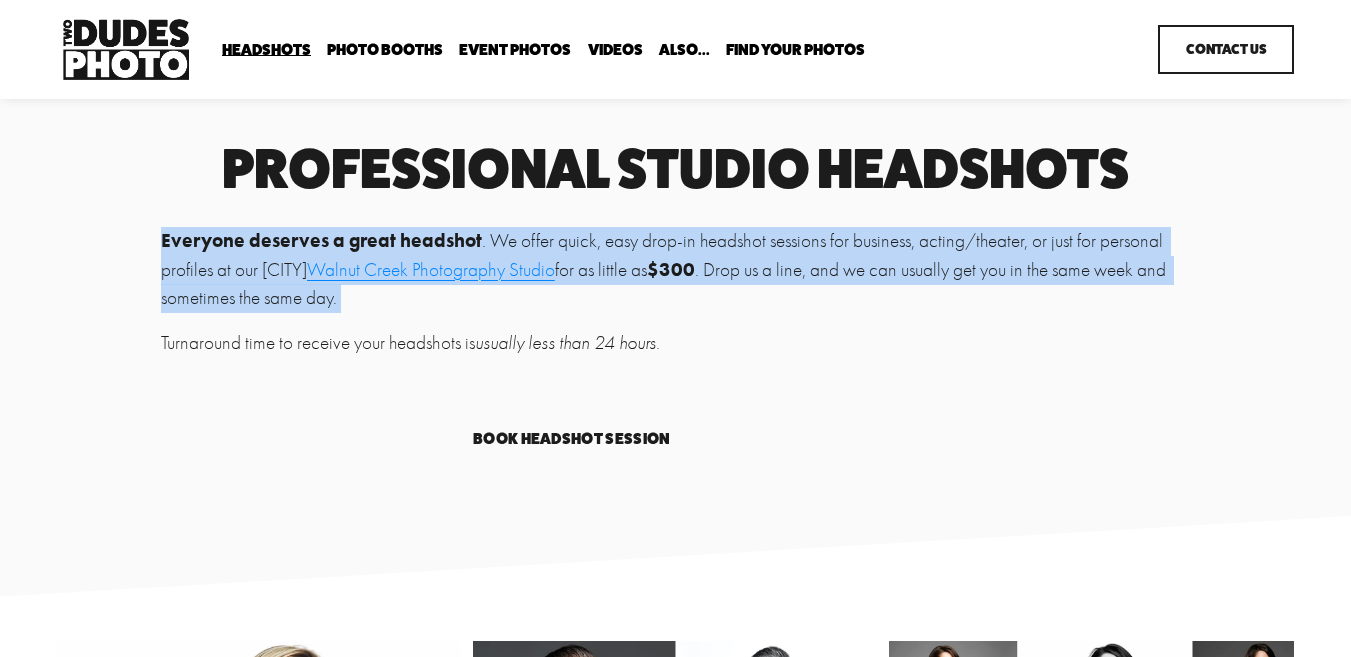 click on "Everyone deserves a great headshot . We offer quick, easy drop-in headshot sessions for business, acting/theater, or just for personal profiles at our  Walnut Creek Photography Studio   for as little as  $[NUMBER] . Drop us a line, and we can usually get you in the same week and sometimes the same day." at bounding box center (675, 270) 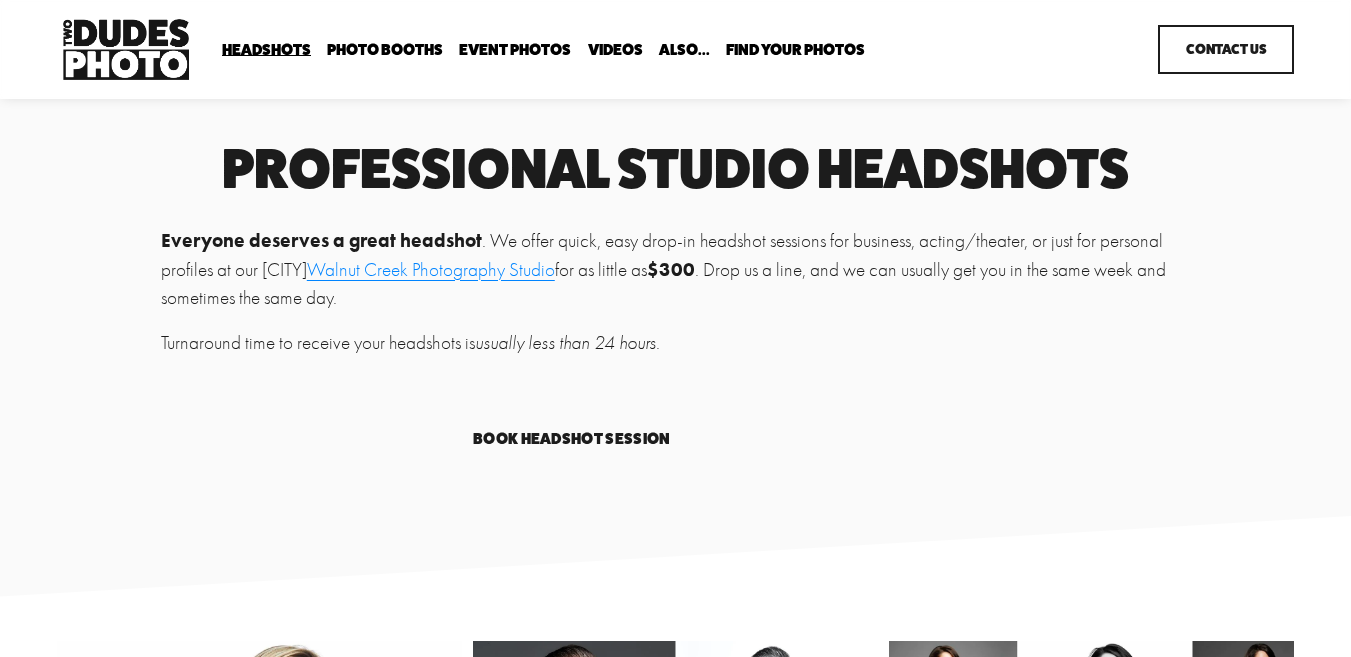 click on "Everyone deserves a great headshot . We offer quick, easy drop-in headshot sessions for business, acting/theater, or just for personal profiles at our  Walnut Creek Photography Studio   for as little as  $[NUMBER] . Drop us a line, and we can usually get you in the same week and sometimes the same day." at bounding box center [675, 270] 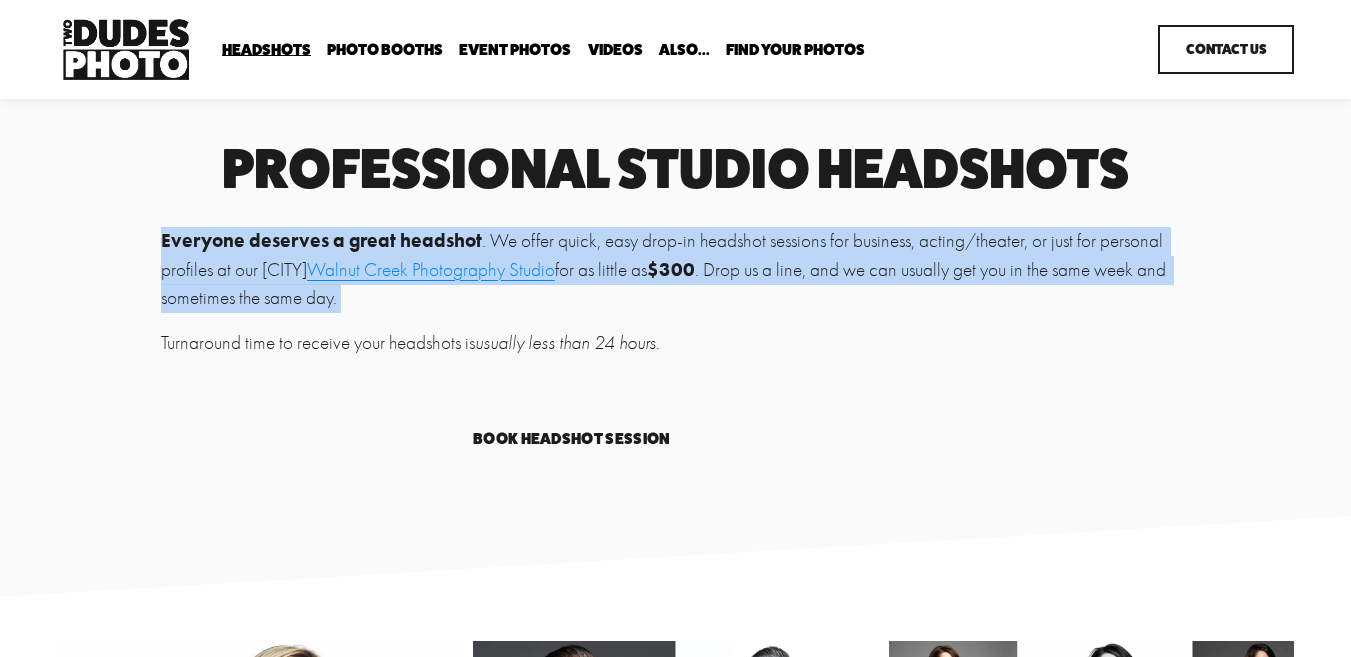 click on "Everyone deserves a great headshot . We offer quick, easy drop-in headshot sessions for business, acting/theater, or just for personal profiles at our  Walnut Creek Photography Studio   for as little as  $[NUMBER] . Drop us a line, and we can usually get you in the same week and sometimes the same day." at bounding box center (675, 270) 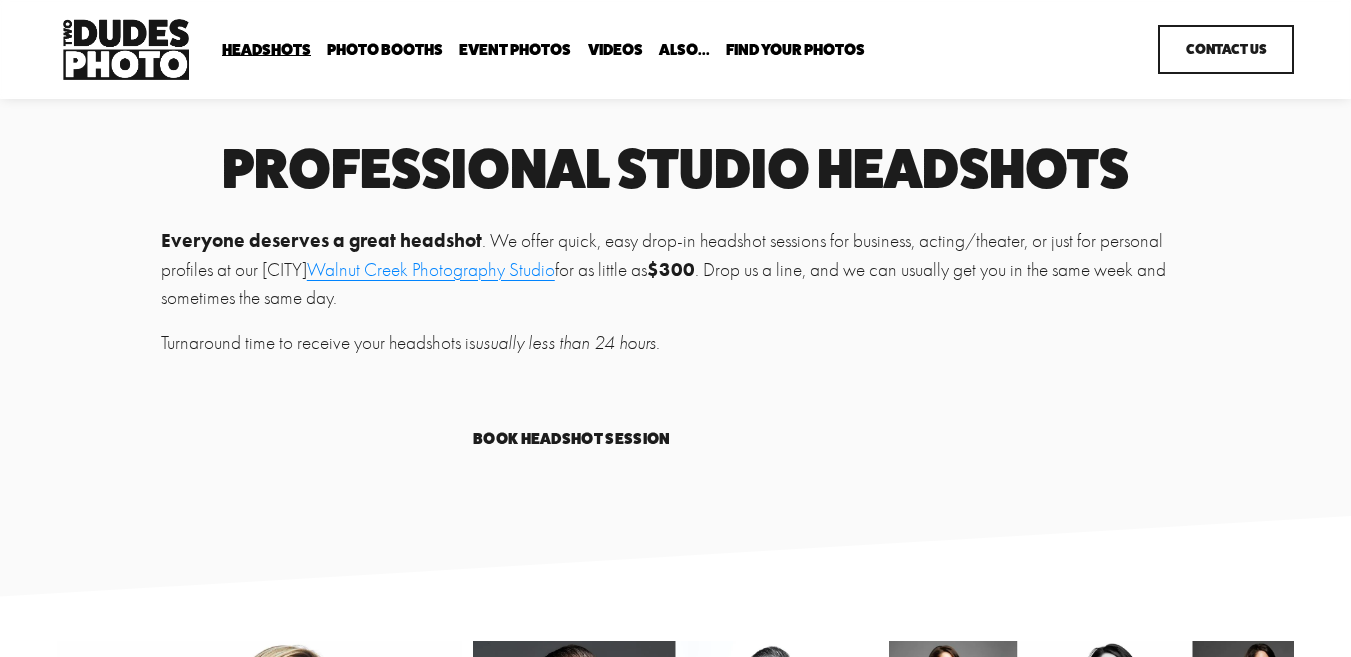 click on "Everyone deserves a great headshot . We offer quick, easy drop-in headshot sessions for business, acting/theater, or just for personal profiles at our  Walnut Creek Photography Studio   for as little as  $[NUMBER] . Drop us a line, and we can usually get you in the same week and sometimes the same day." at bounding box center (675, 270) 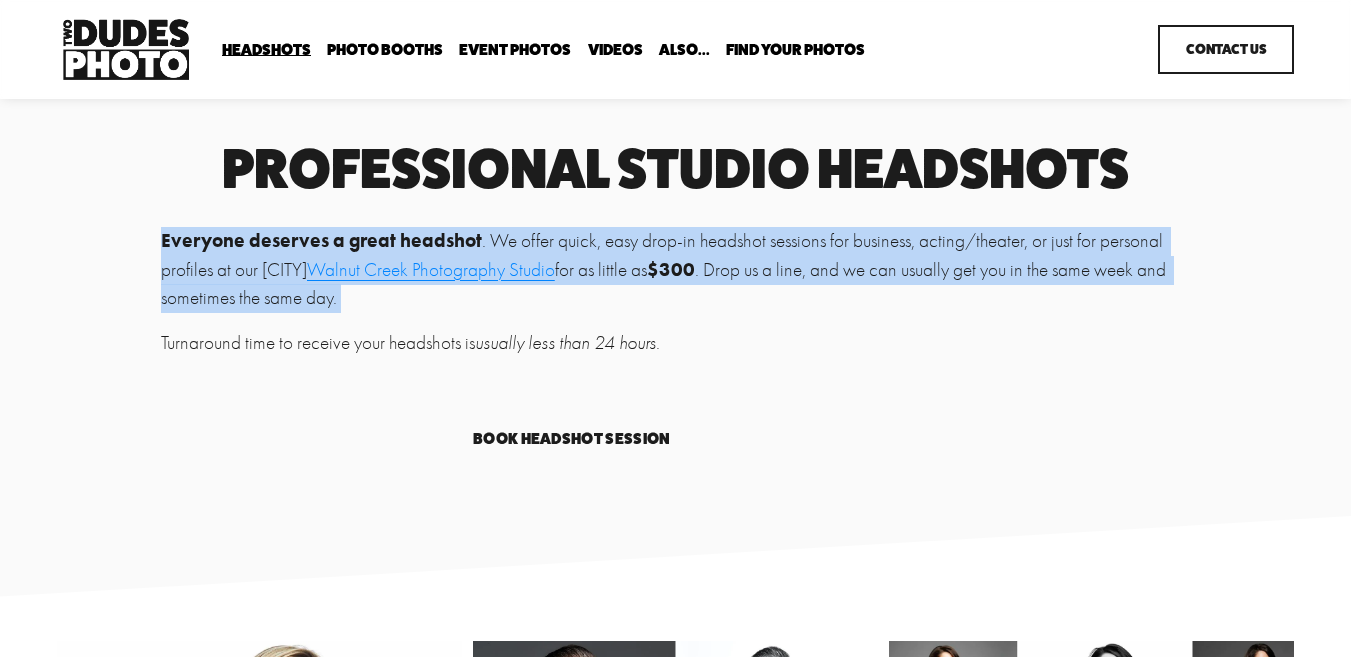 click on "Everyone deserves a great headshot . We offer quick, easy drop-in headshot sessions for business, acting/theater, or just for personal profiles at our  Walnut Creek Photography Studio   for as little as  $[NUMBER] . Drop us a line, and we can usually get you in the same week and sometimes the same day." at bounding box center [675, 270] 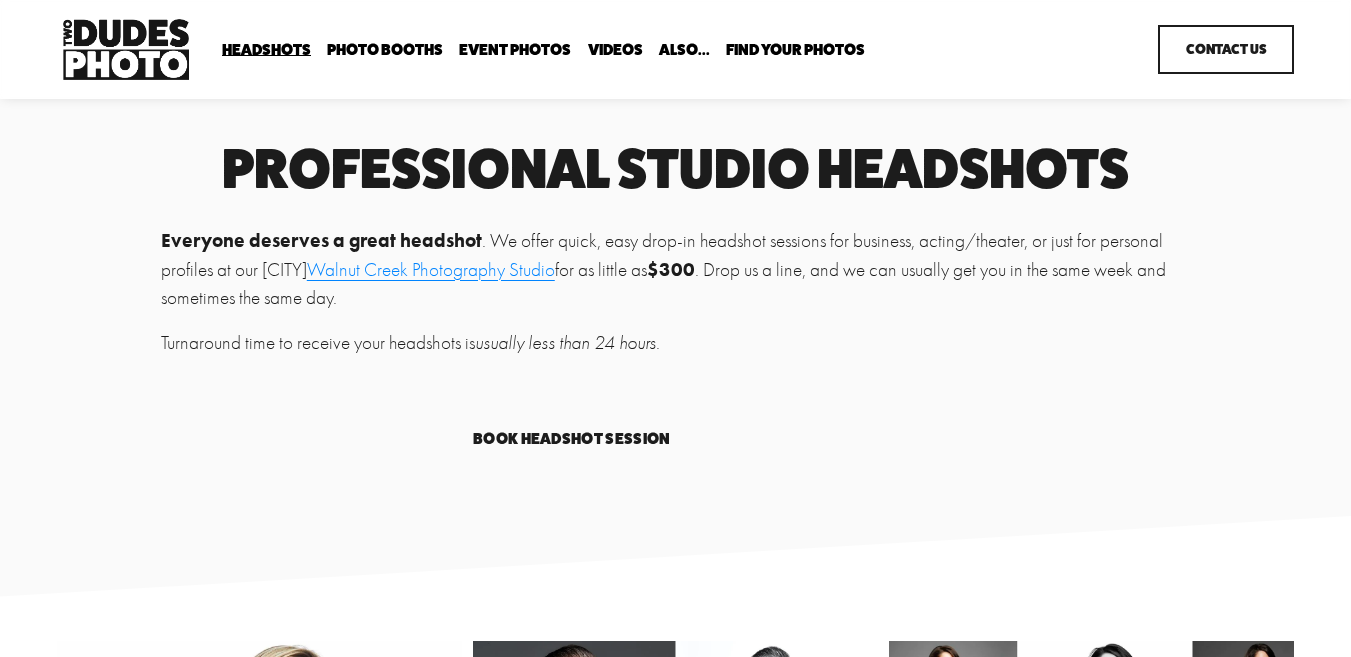 click on "Everyone deserves a great headshot . We offer quick, easy drop-in headshot sessions for business, acting/theater, or just for personal profiles at our  Walnut Creek Photography Studio   for as little as  $[NUMBER] . Drop us a line, and we can usually get you in the same week and sometimes the same day." at bounding box center [675, 270] 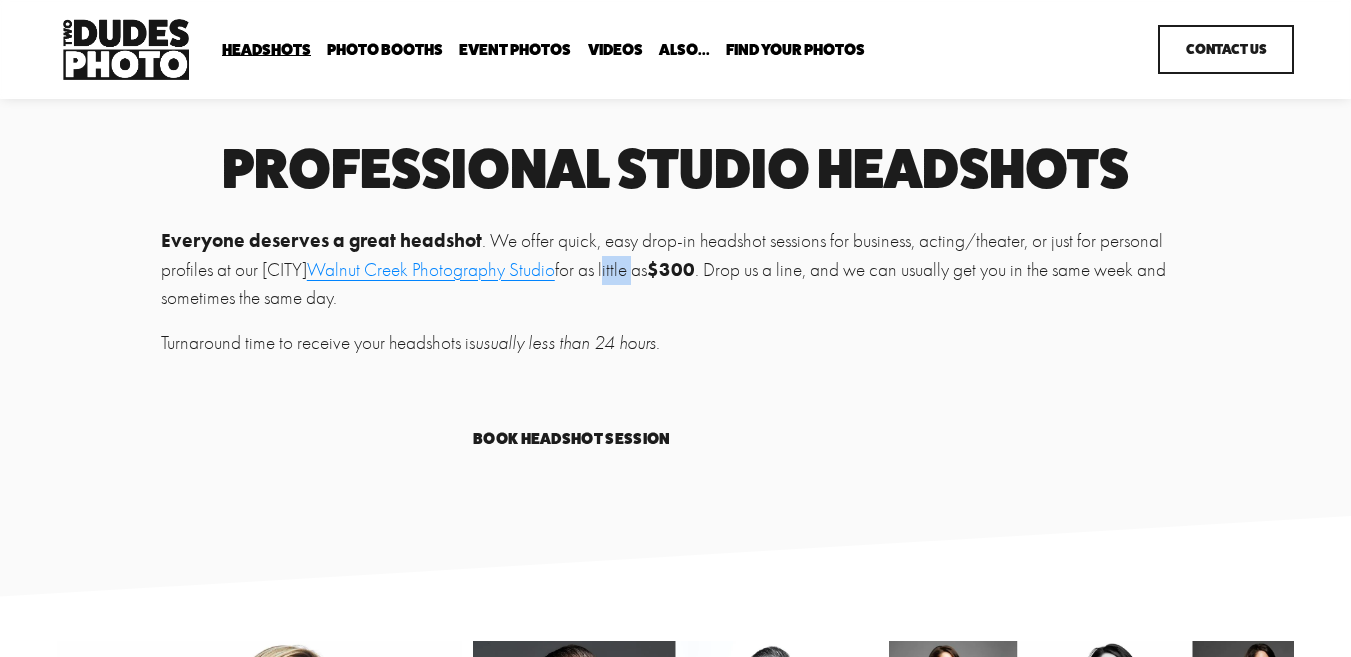 click on "Everyone deserves a great headshot . We offer quick, easy drop-in headshot sessions for business, acting/theater, or just for personal profiles at our  Walnut Creek Photography Studio   for as little as  $[NUMBER] . Drop us a line, and we can usually get you in the same week and sometimes the same day." at bounding box center [675, 270] 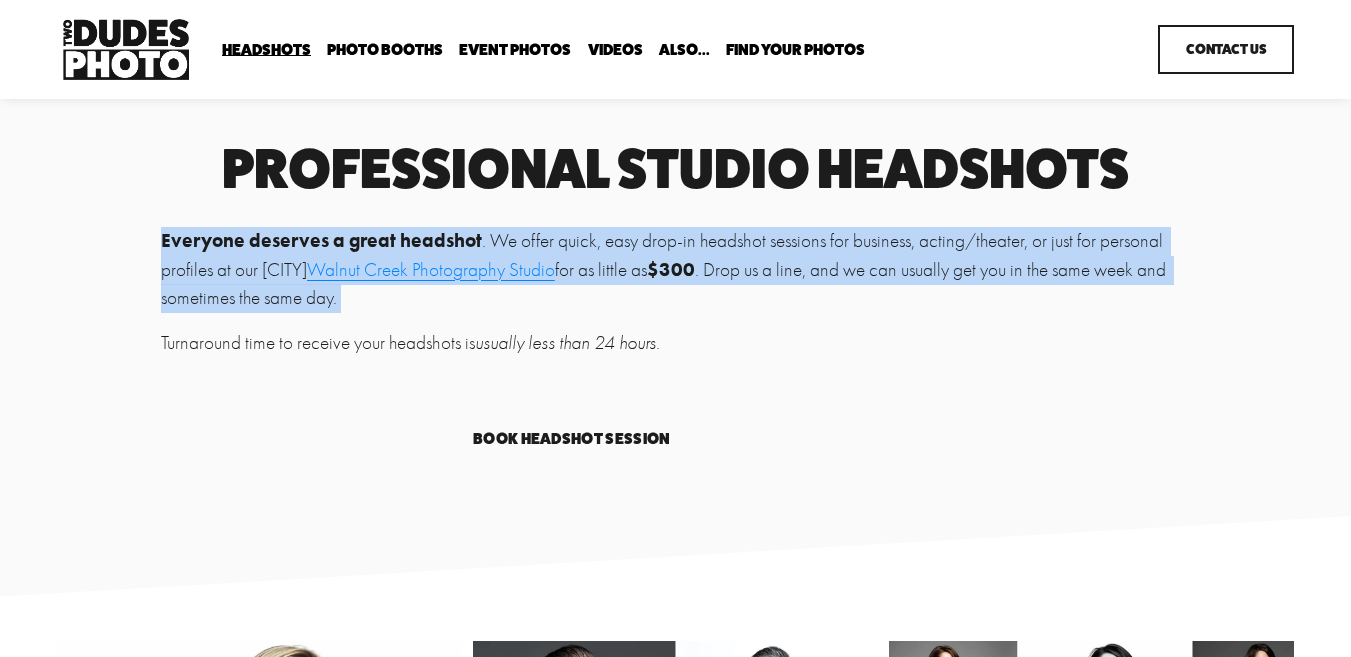 click on "Turnaround time to receive your headshots is  usually less than [NUMBER] hours ." at bounding box center [675, 343] 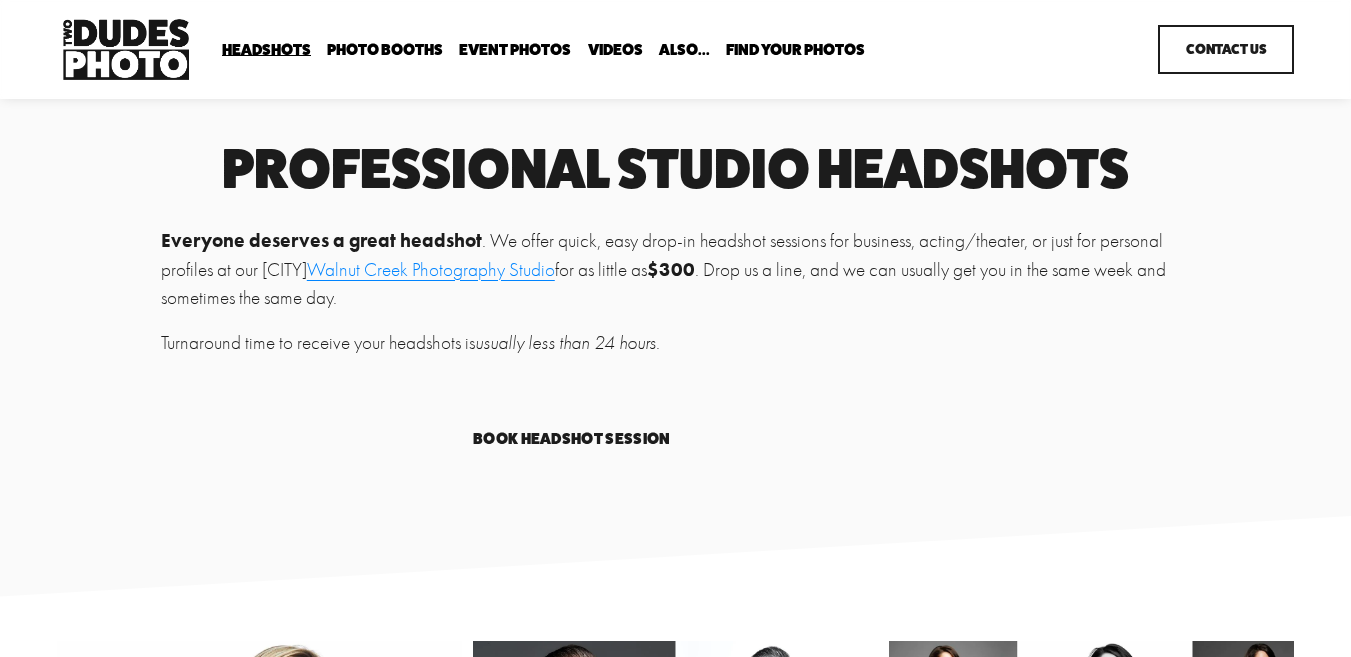 click on "Turnaround time to receive your headshots is  usually less than [NUMBER] hours ." at bounding box center [675, 343] 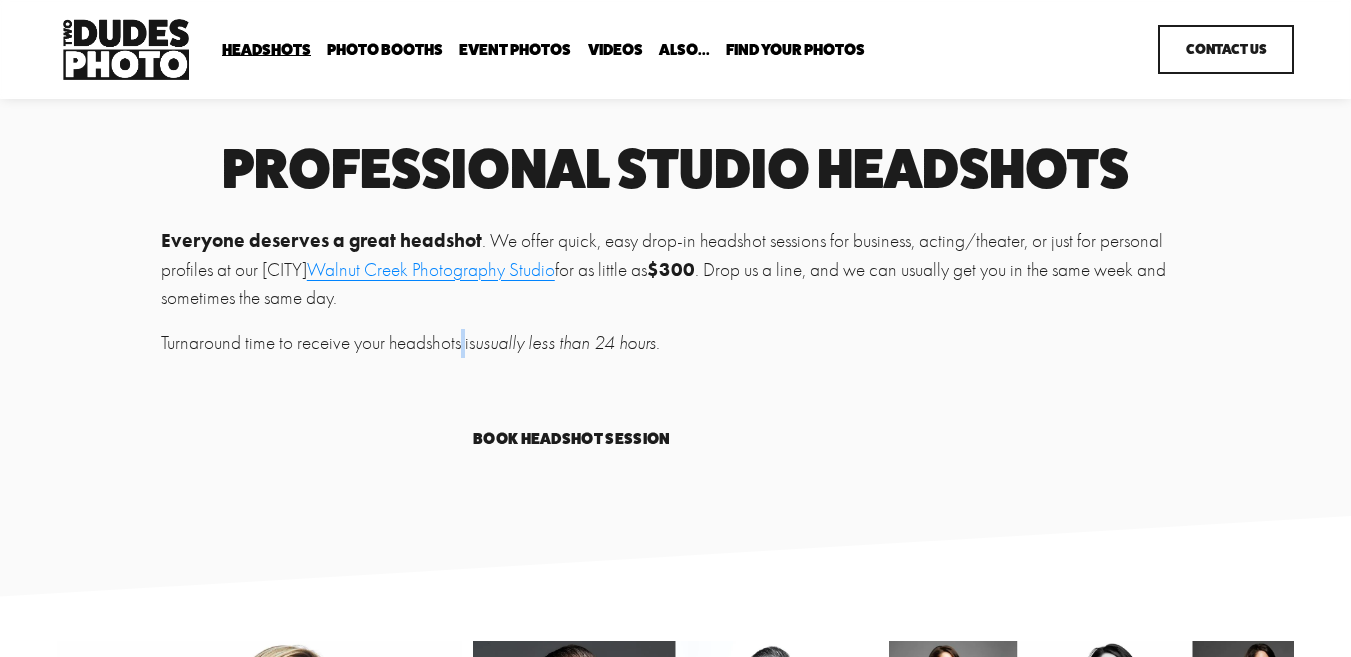 click on "Turnaround time to receive your headshots is  usually less than [NUMBER] hours ." at bounding box center [675, 343] 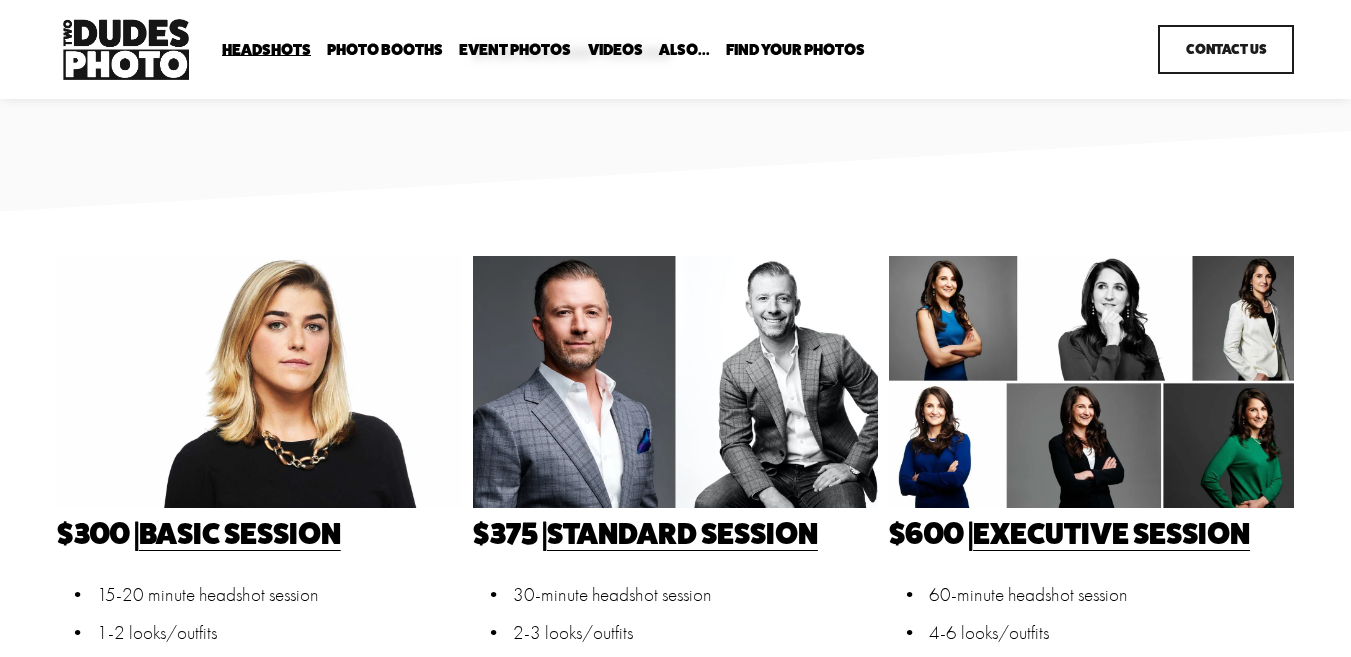 scroll, scrollTop: 568, scrollLeft: 0, axis: vertical 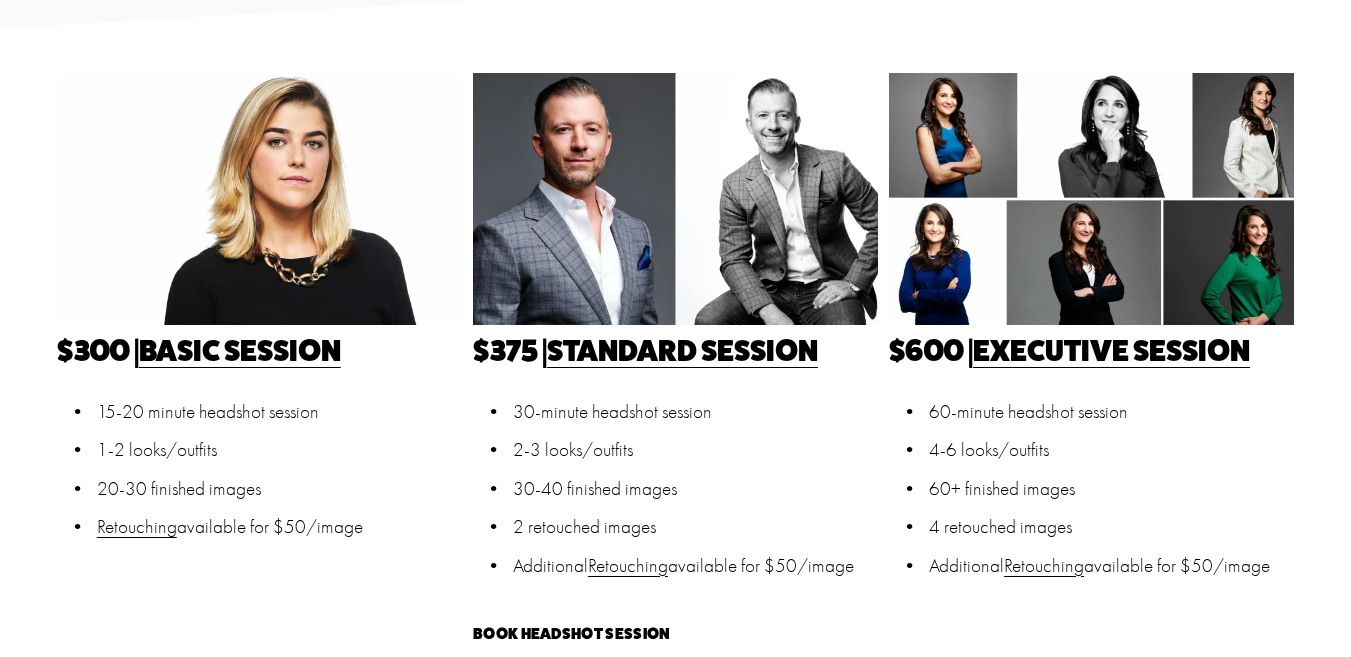 click on "[NUMBER]-[NUMBER] minute headshot session" at bounding box center [279, 412] 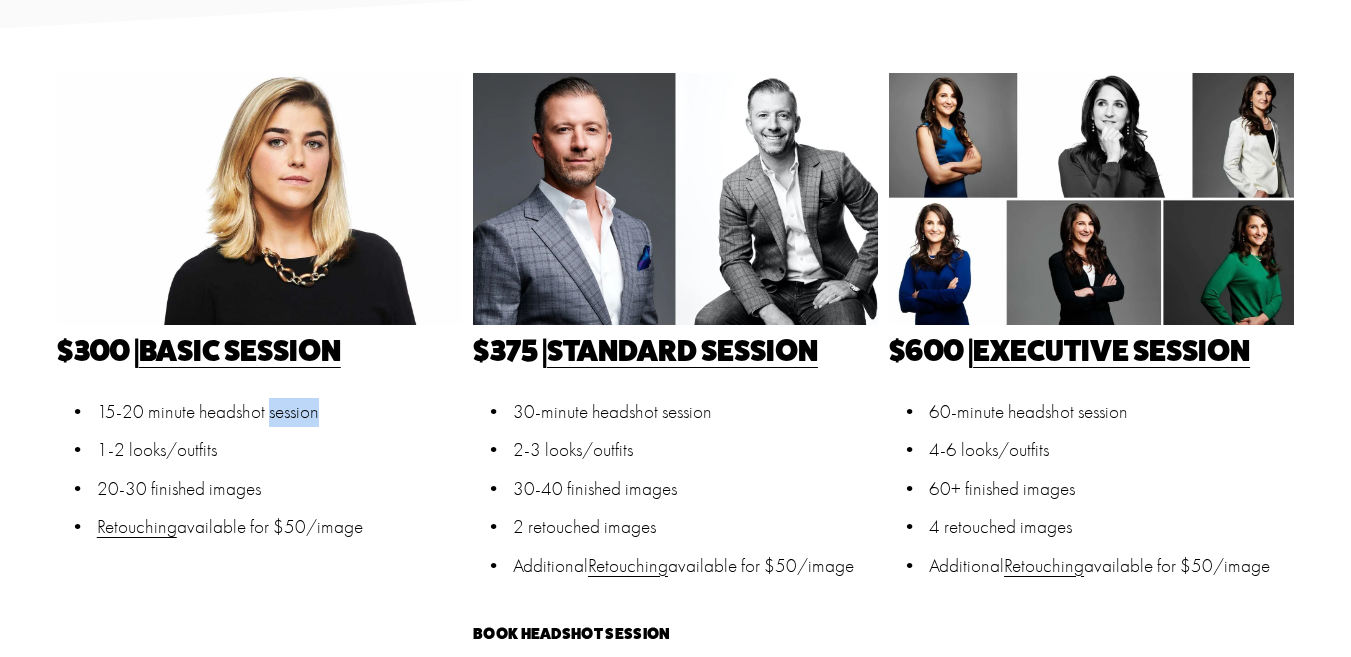 click on "[NUMBER]-[NUMBER] minute headshot session" at bounding box center [279, 412] 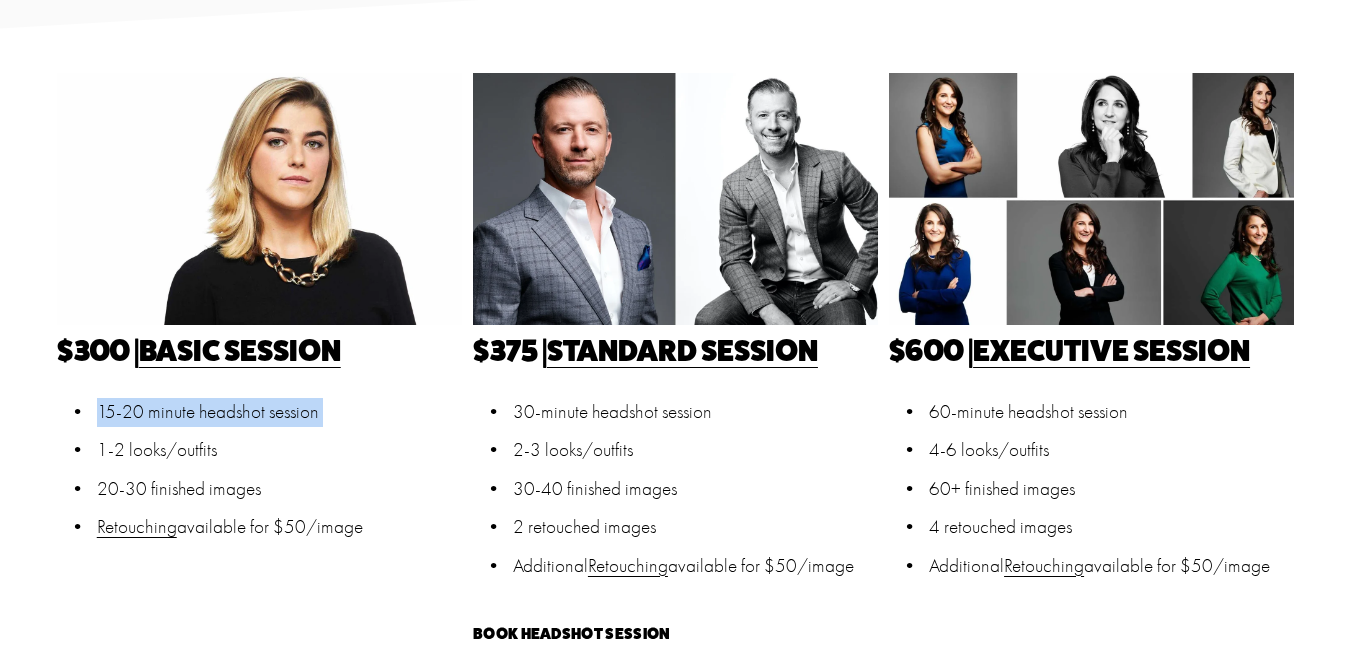 click on "[NUMBER]-[NUMBER] looks/outfits" at bounding box center [279, 412] 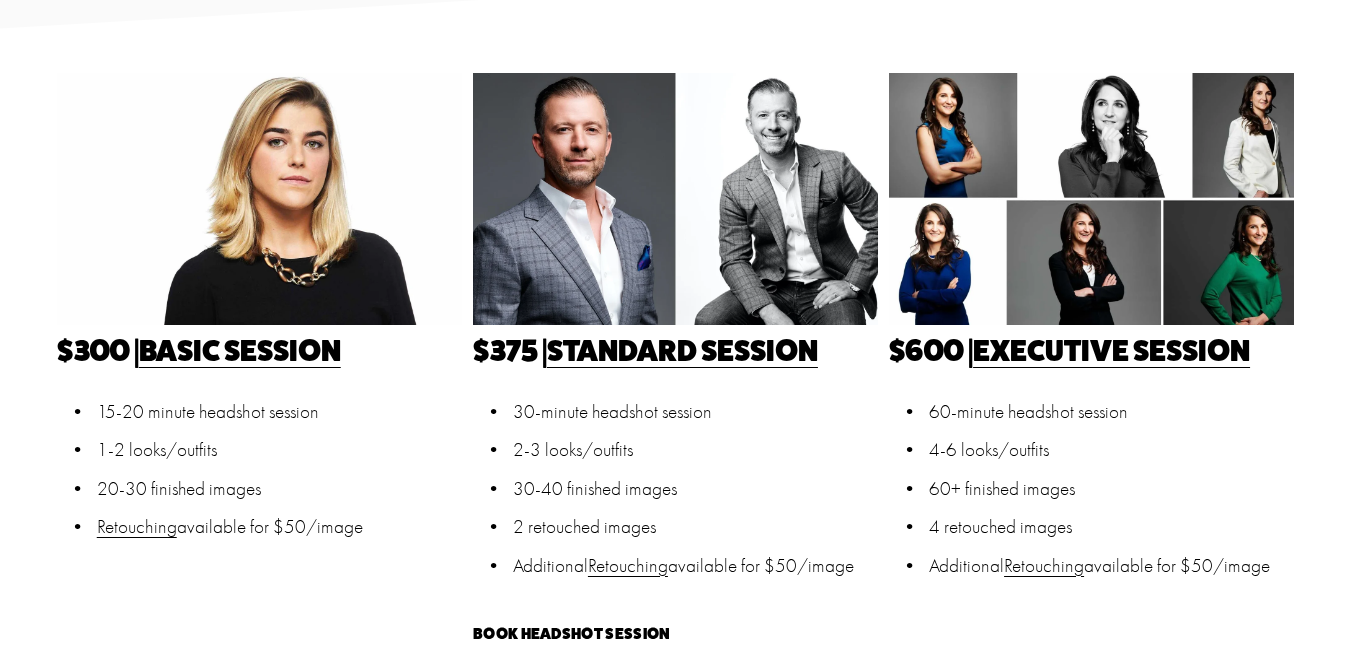 click on "[NUMBER]-[NUMBER] looks/outfits" at bounding box center [279, 412] 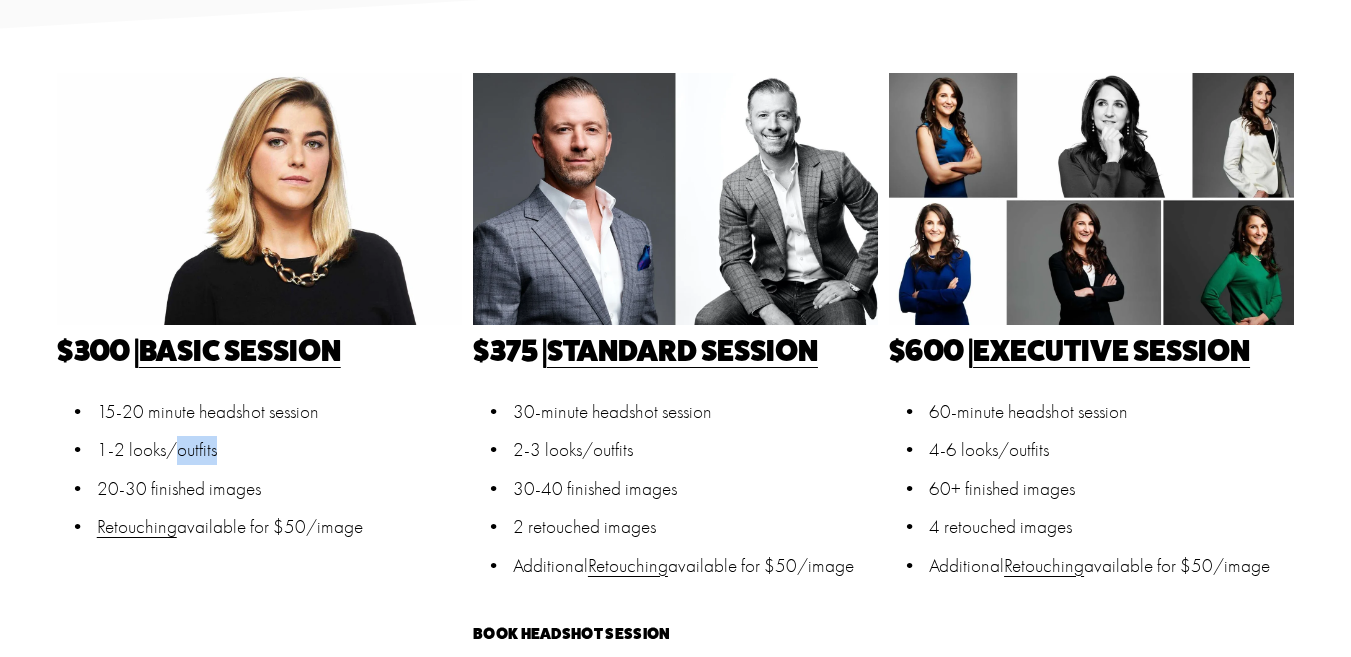 click on "[NUMBER]-[NUMBER] looks/outfits" at bounding box center [279, 412] 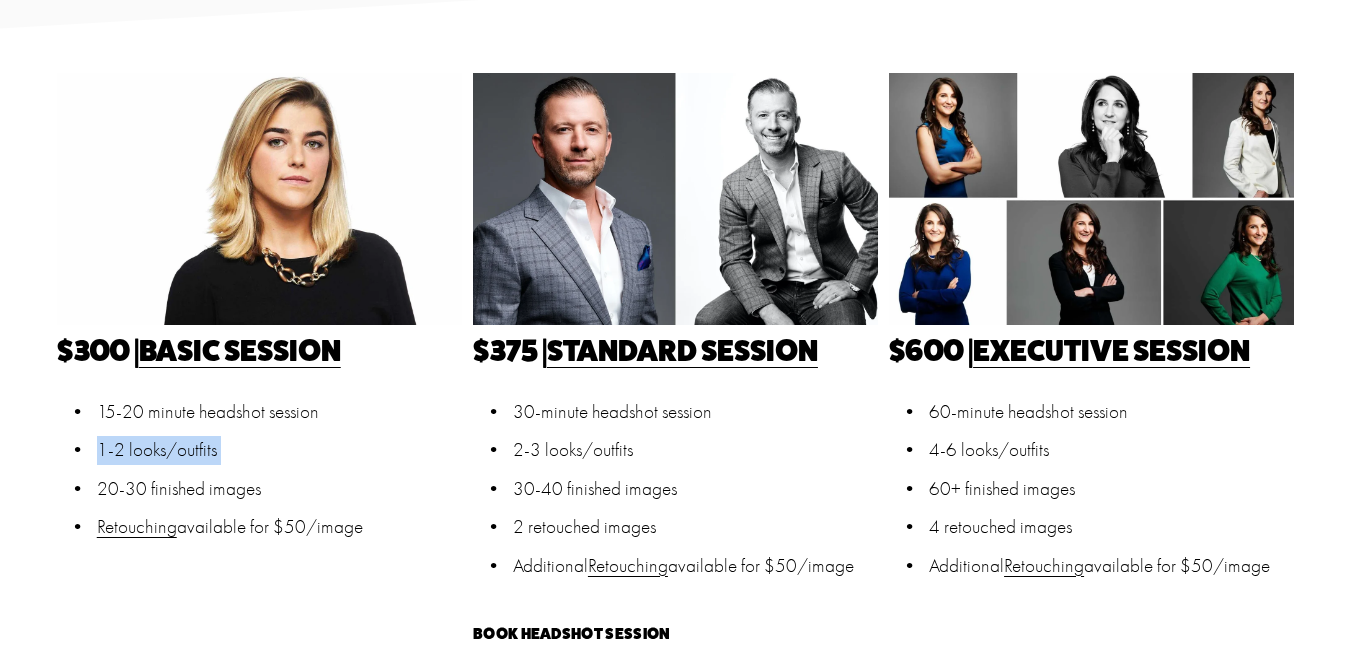 click on "[NUMBER]-[NUMBER] finished images" at bounding box center [279, 412] 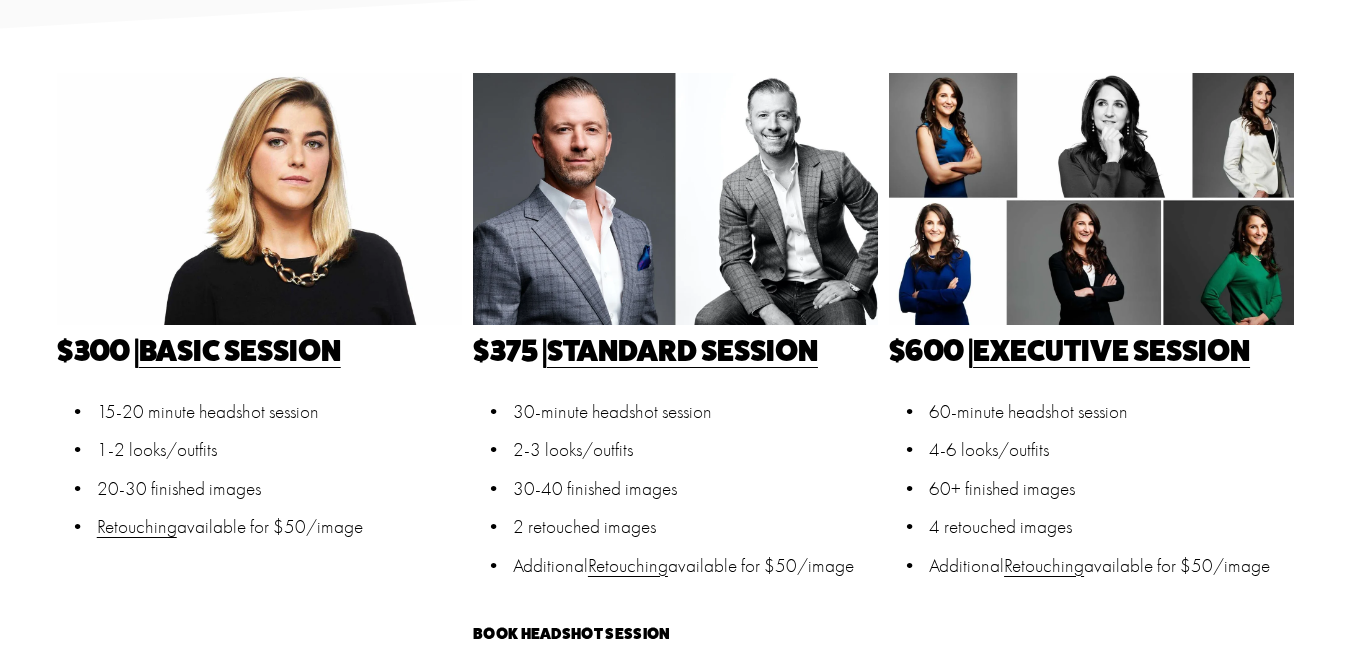 click on "[NUMBER]-[NUMBER] finished images" at bounding box center (279, 412) 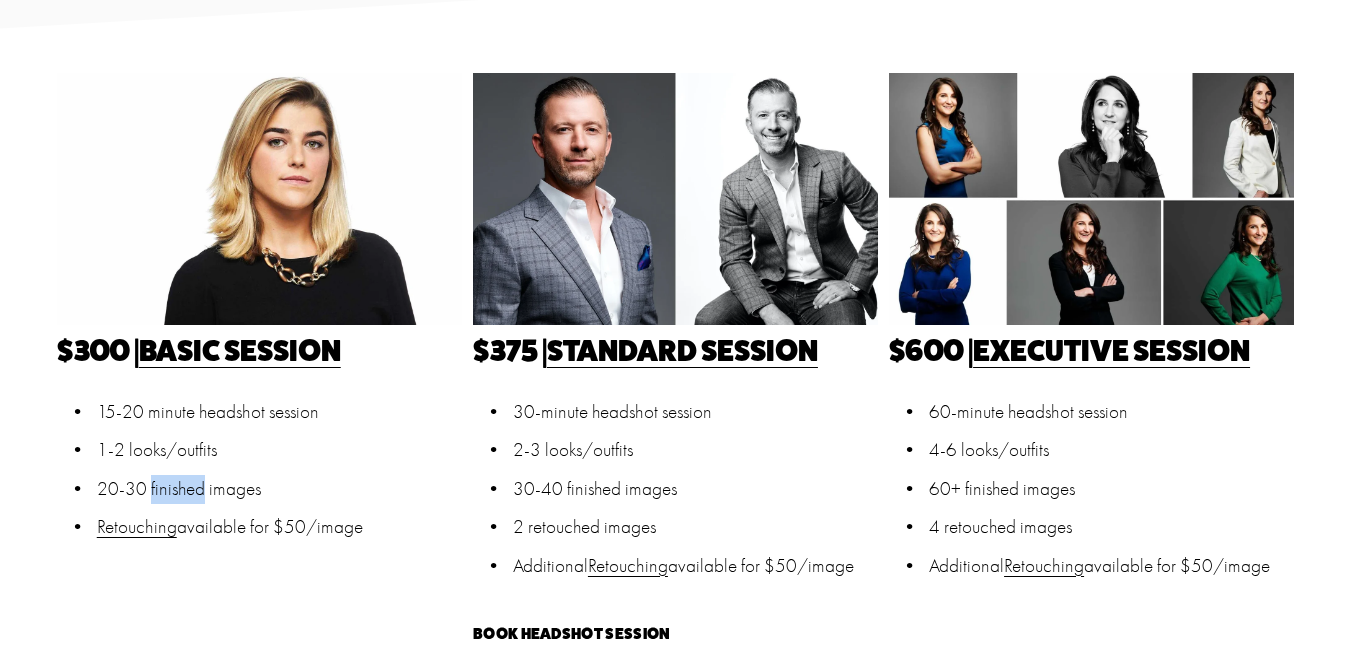 click on "[NUMBER]-[NUMBER] finished images" at bounding box center [279, 412] 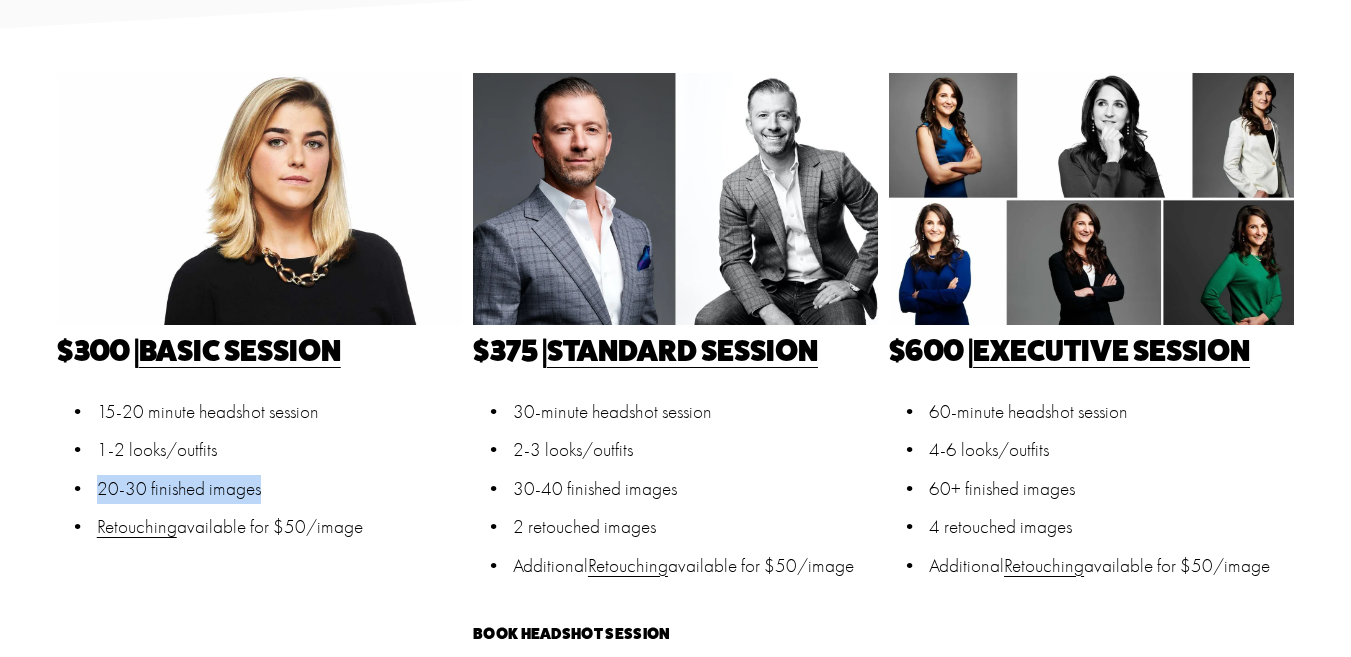 click on "[NUMBER]-[NUMBER] finished images" at bounding box center [279, 412] 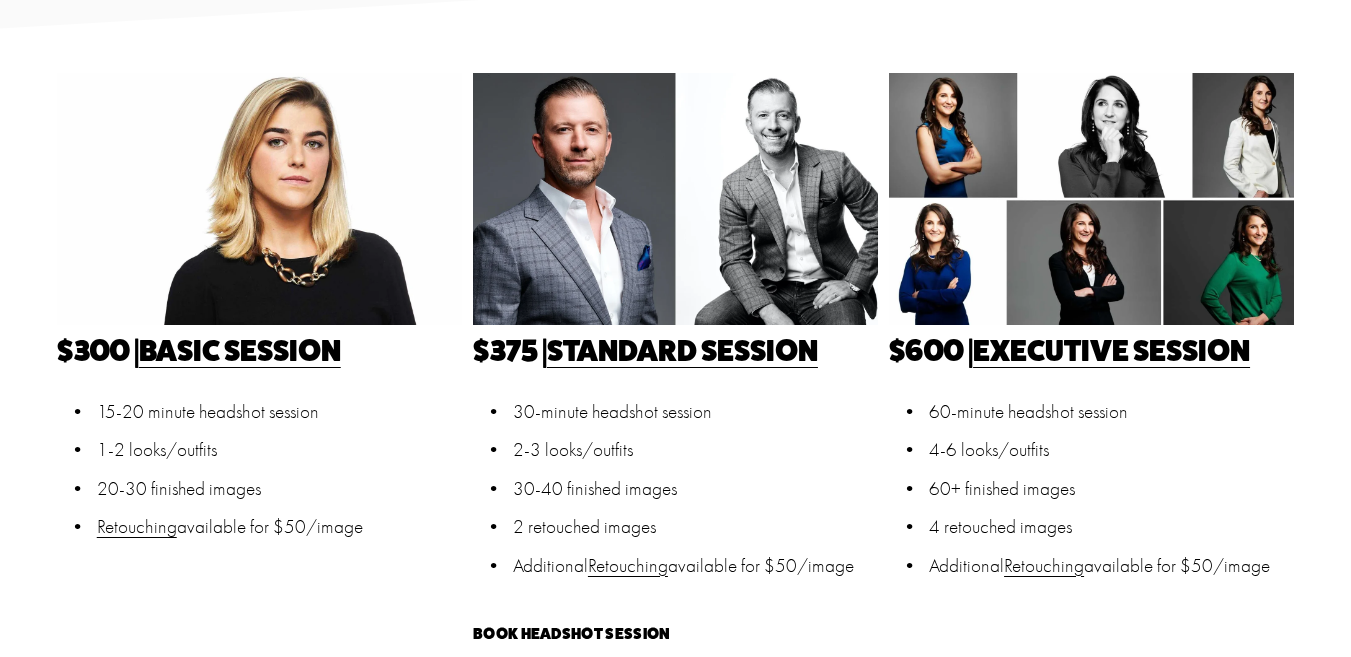 click on "[NUMBER]-[NUMBER] finished images" at bounding box center (279, 412) 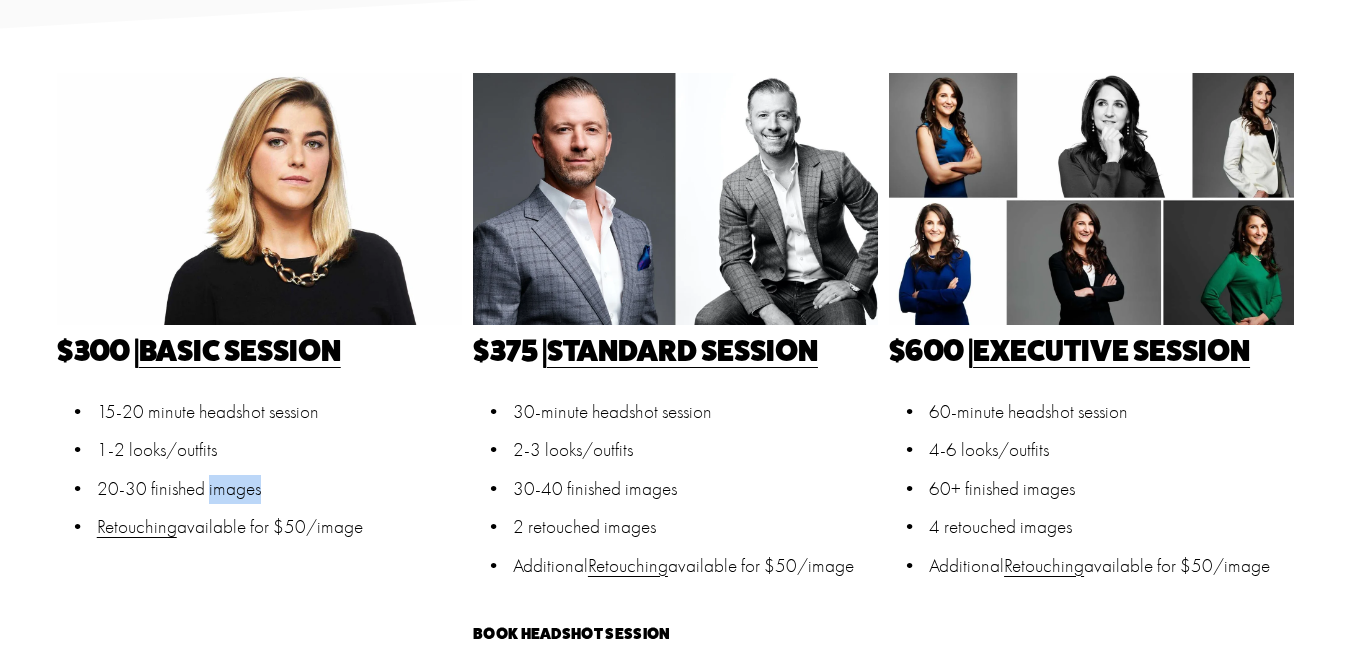 click on "[NUMBER]-[NUMBER] finished images" at bounding box center [279, 412] 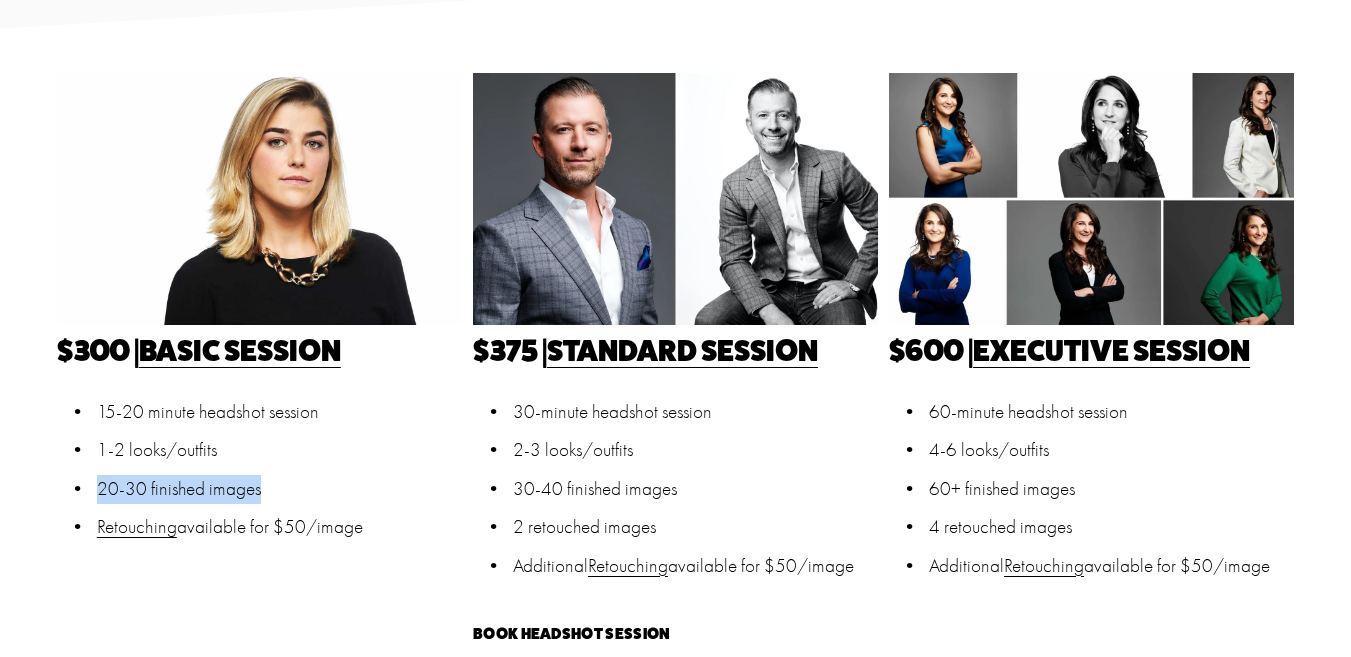 click on "[NUMBER]-[NUMBER] finished images" at bounding box center (279, 412) 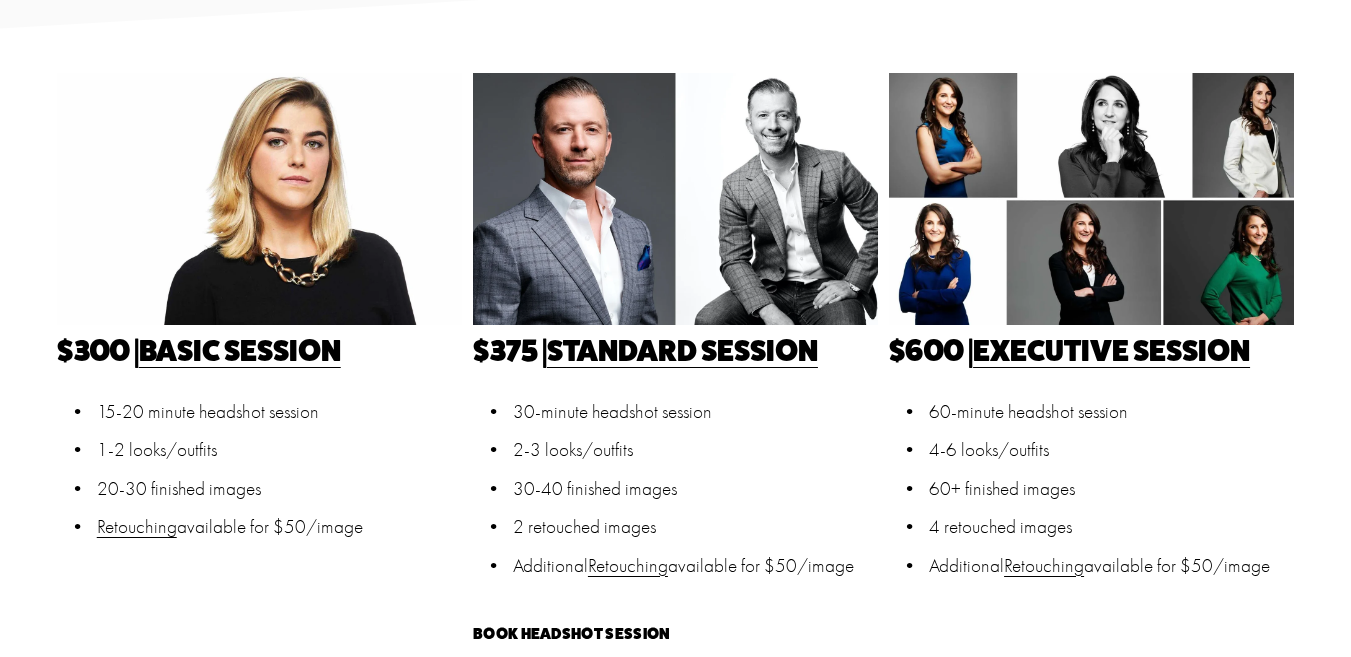 click on "Retouching  available for $50/image" at bounding box center [279, 412] 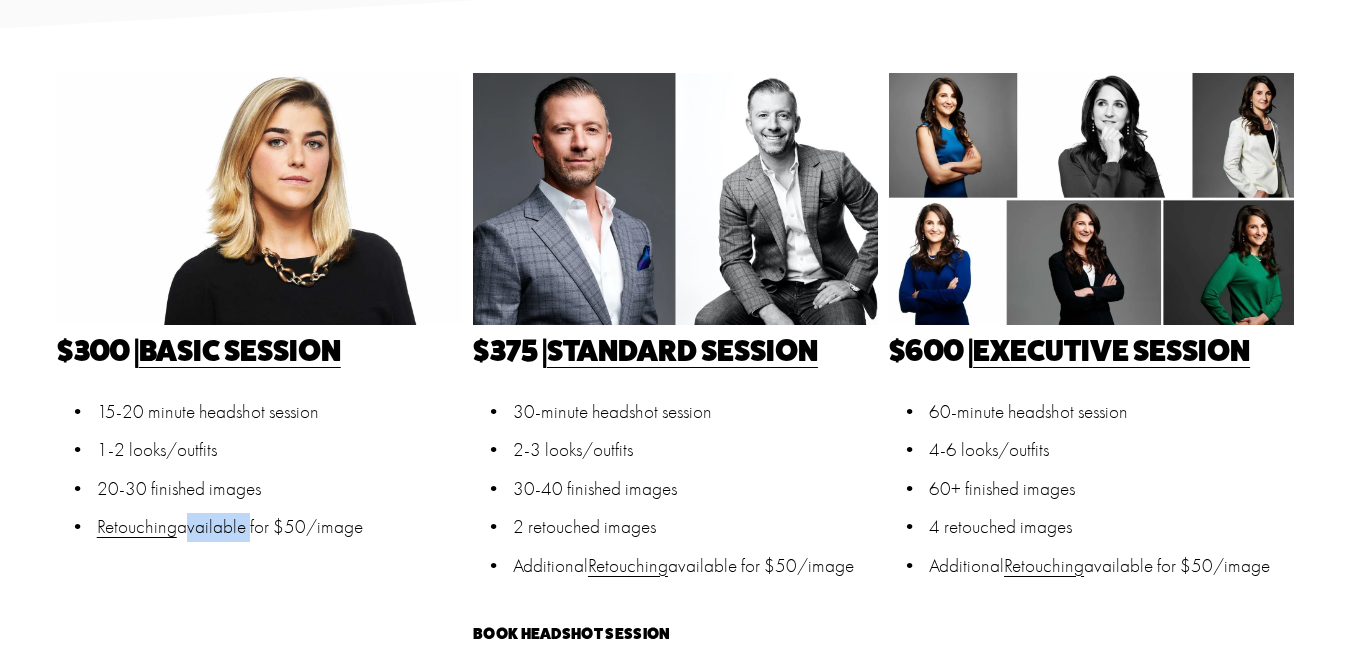click on "Retouching  available for $50/image" at bounding box center (279, 412) 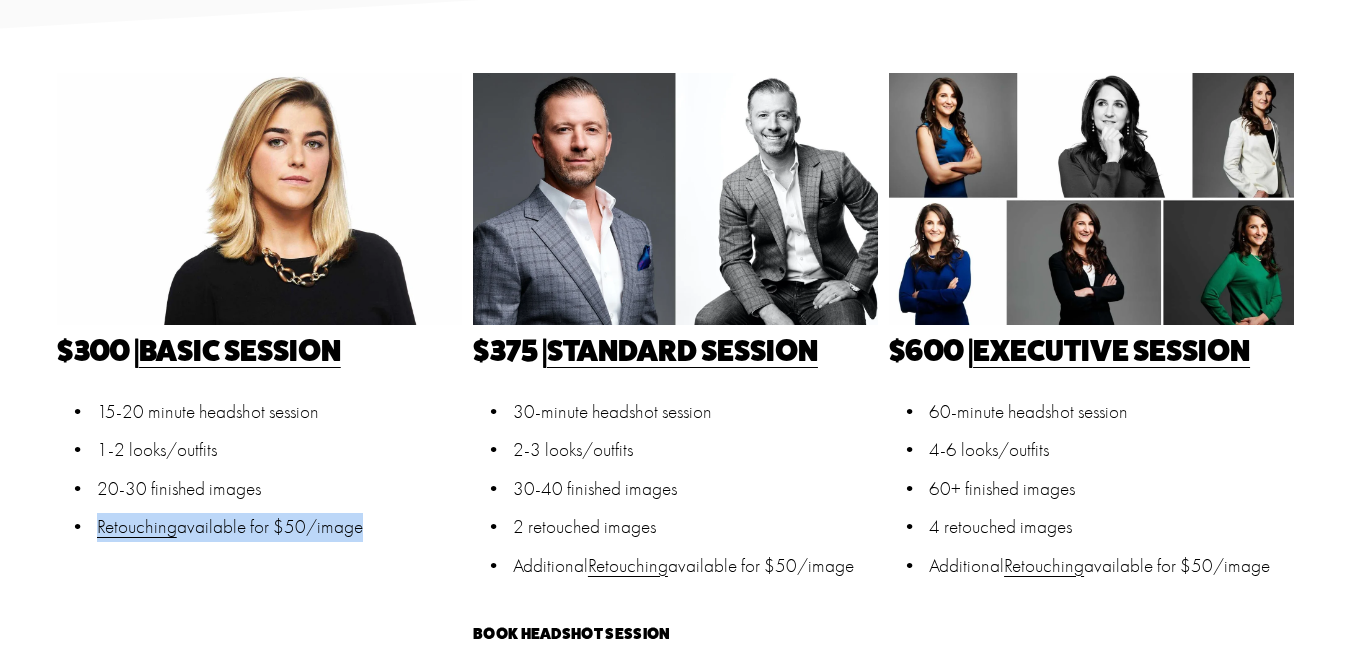 click on "Retouching  available for $50/image" at bounding box center [279, 412] 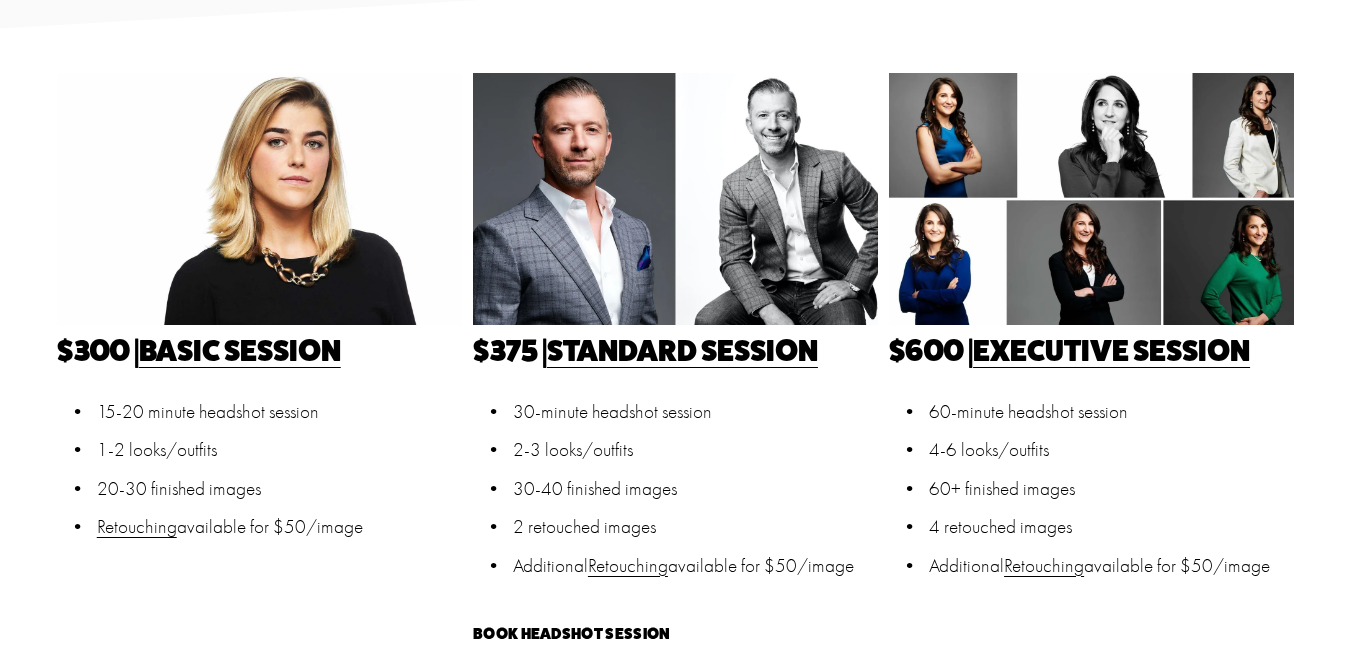 click on "Additional  Retouching  available for $50/image" at bounding box center [695, 412] 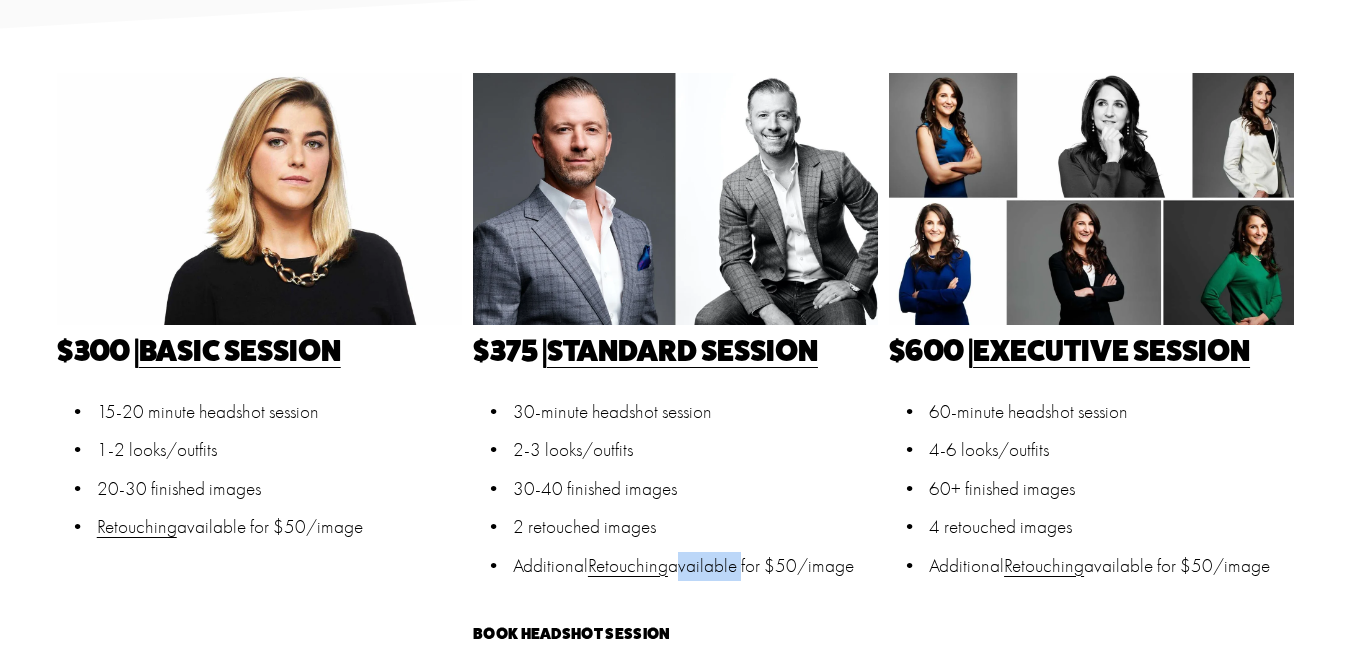 click on "Additional  Retouching  available for $50/image" at bounding box center [695, 412] 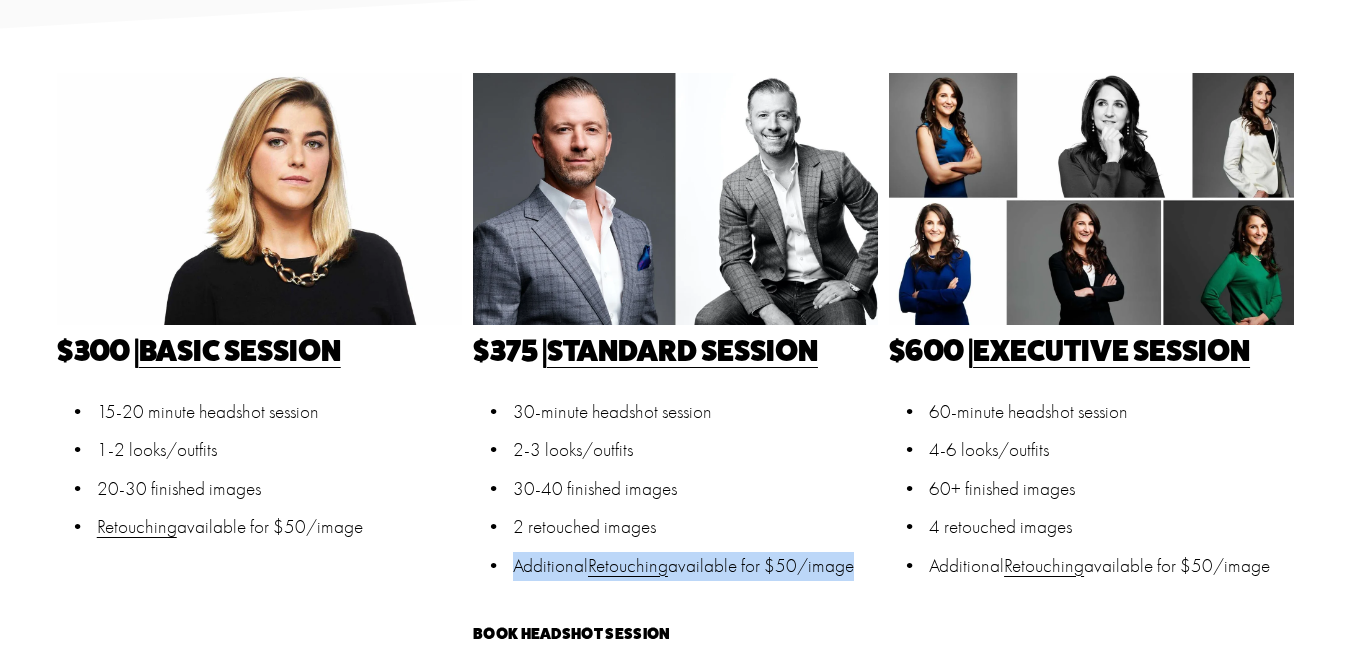 click on "30-minute headshot session 2-3 looks/outfits 30-40 finished images 2 retouched images Additional  Retouching  available for $50/image" at bounding box center (675, 489) 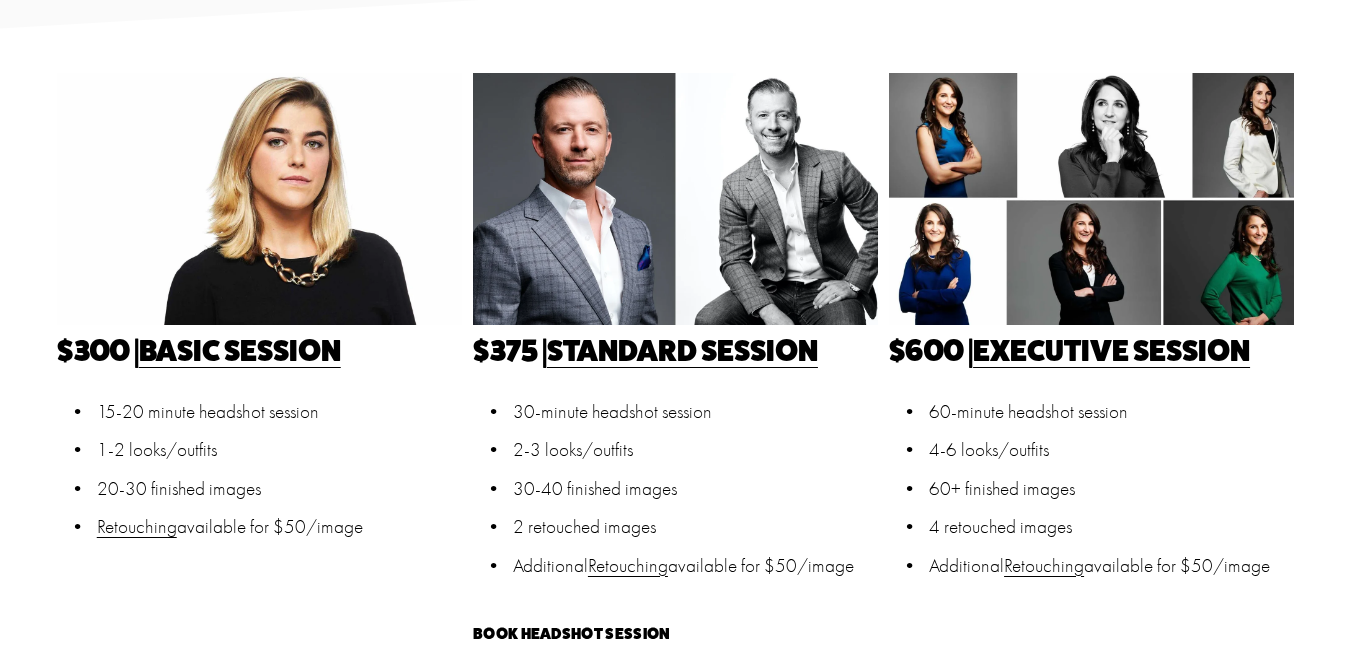 click on "30-minute headshot session 2-3 looks/outfits 30-40 finished images 2 retouched images Additional  Retouching  available for $50/image" at bounding box center (675, 489) 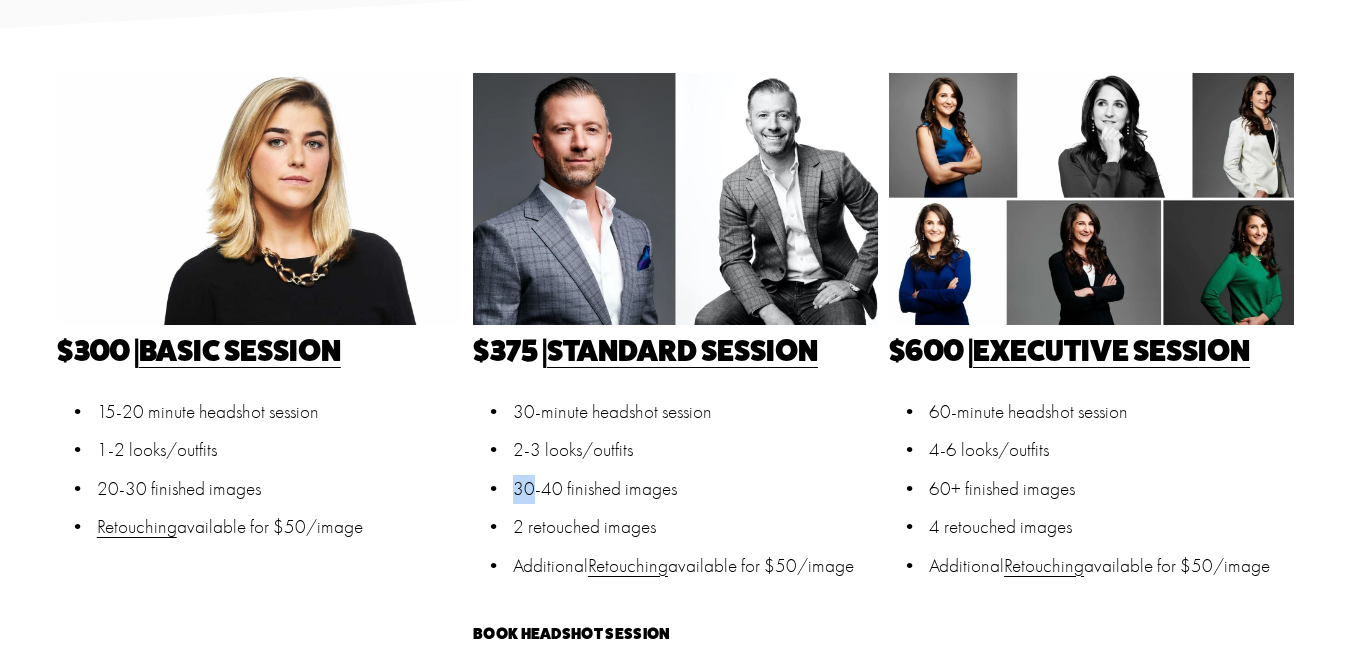 click on "30-minute headshot session 2-3 looks/outfits 30-40 finished images 2 retouched images Additional  Retouching  available for $50/image" at bounding box center (675, 489) 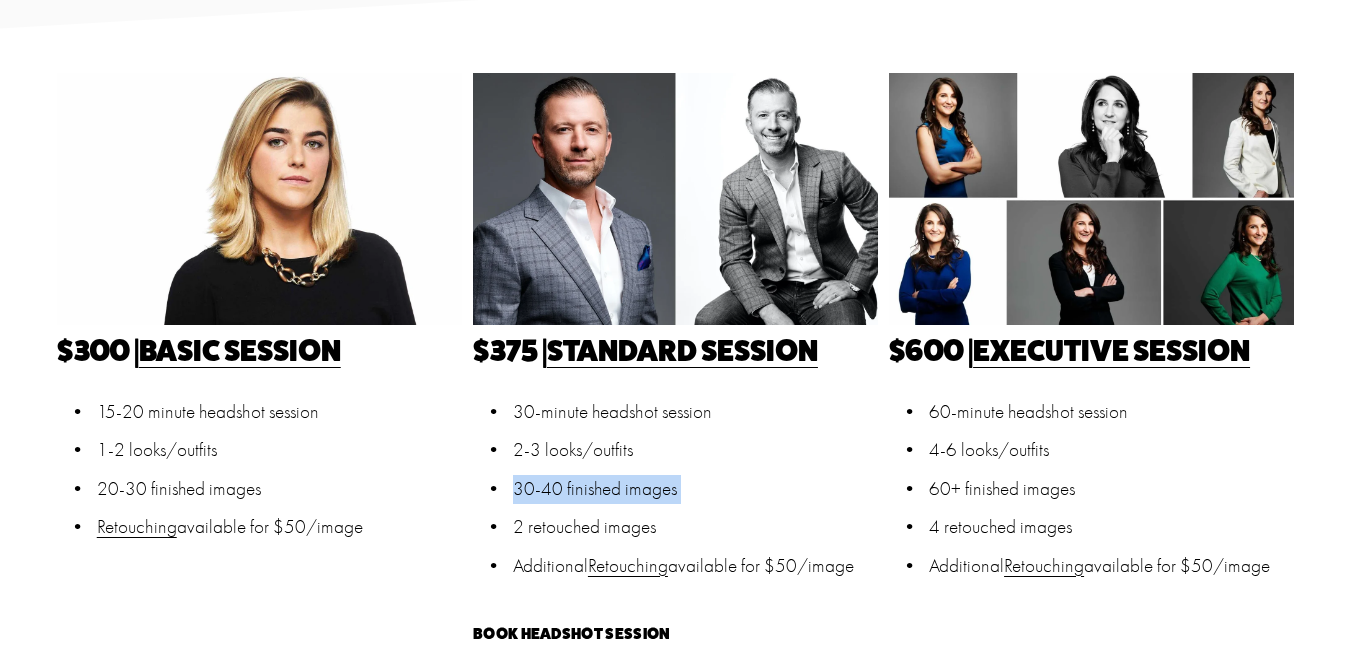 click on "[NUMBER]-[NUMBER] finished images" at bounding box center (695, 412) 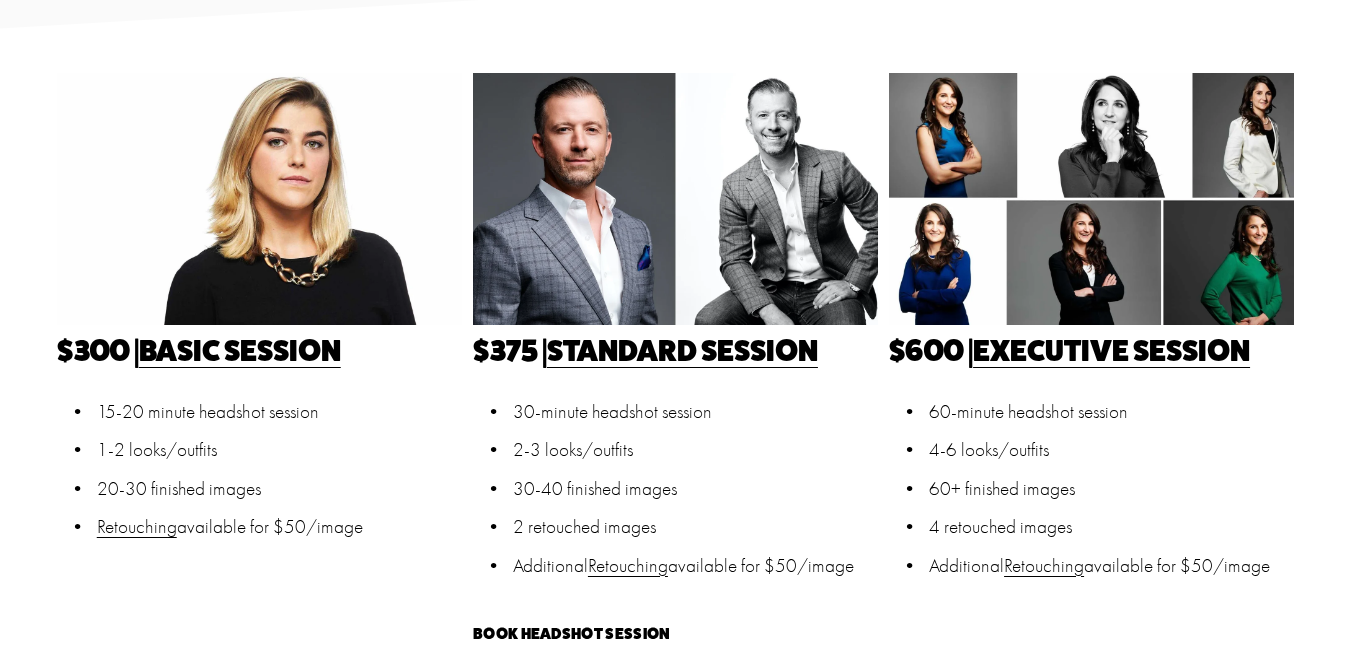 click on "[NUMBER]-[NUMBER] finished images" at bounding box center [695, 412] 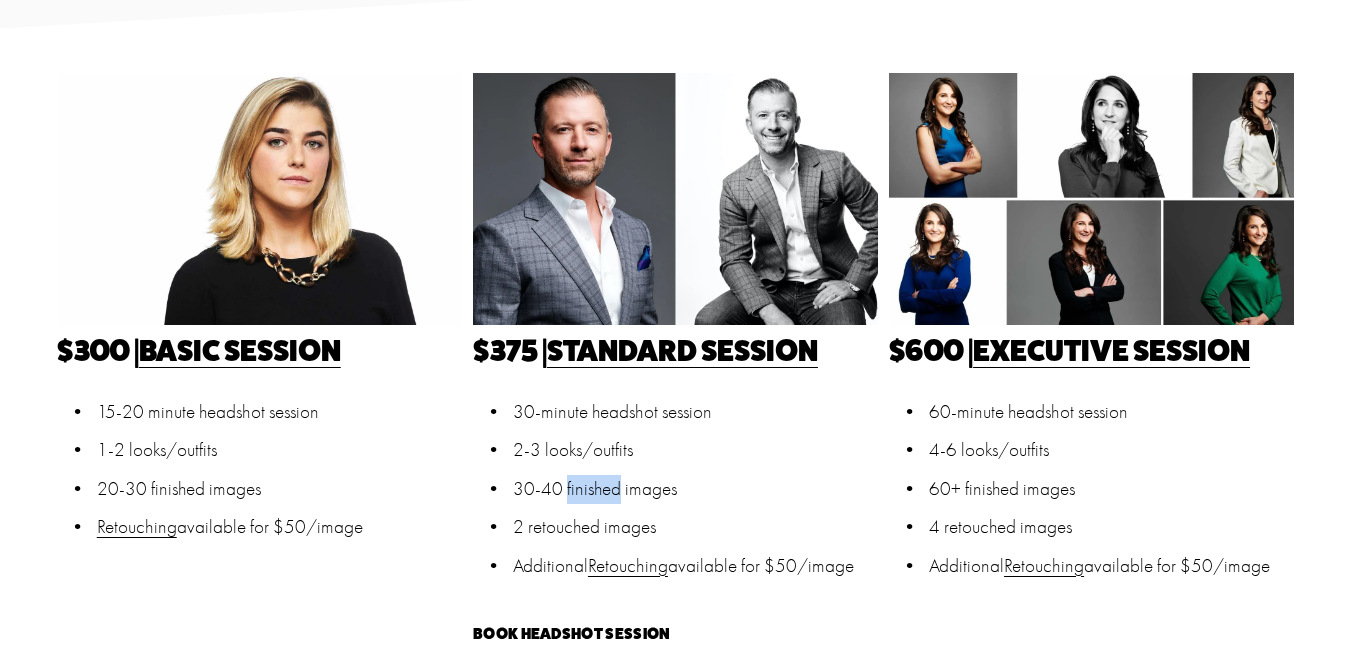 click on "[NUMBER]-[NUMBER] finished images" at bounding box center [695, 412] 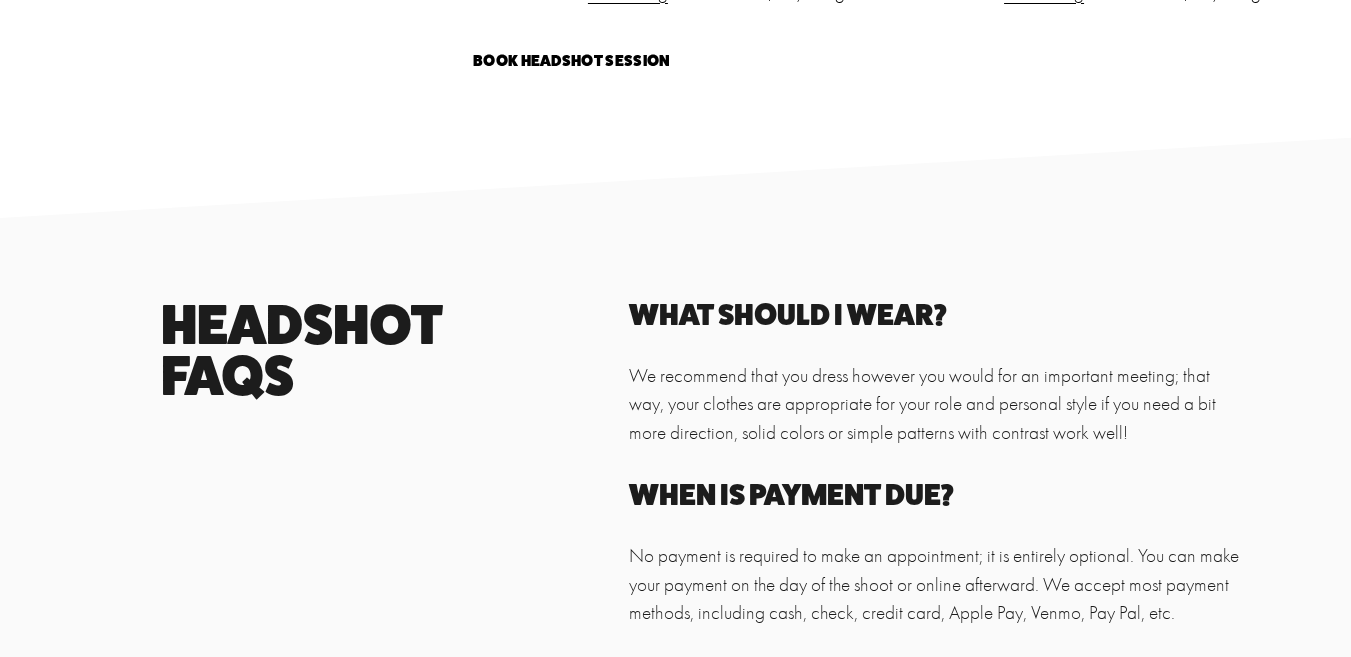 scroll, scrollTop: 1139, scrollLeft: 0, axis: vertical 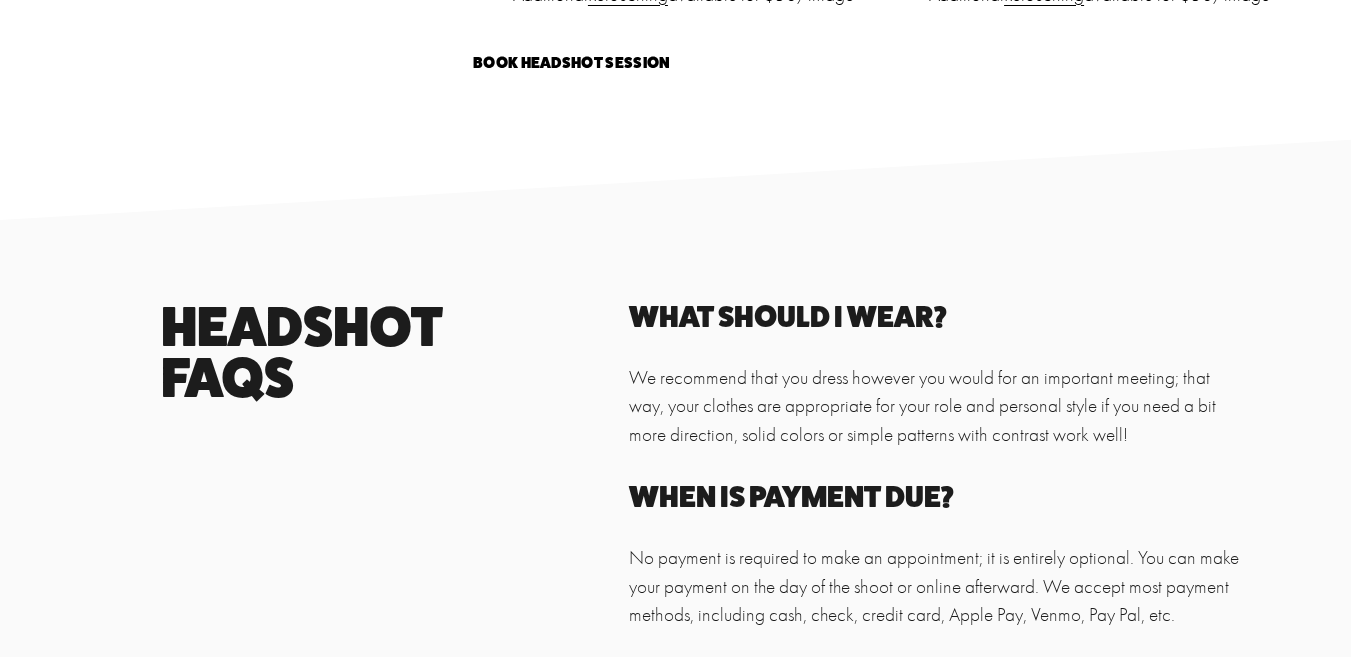 click on "Book Headshot Session" at bounding box center [572, 62] 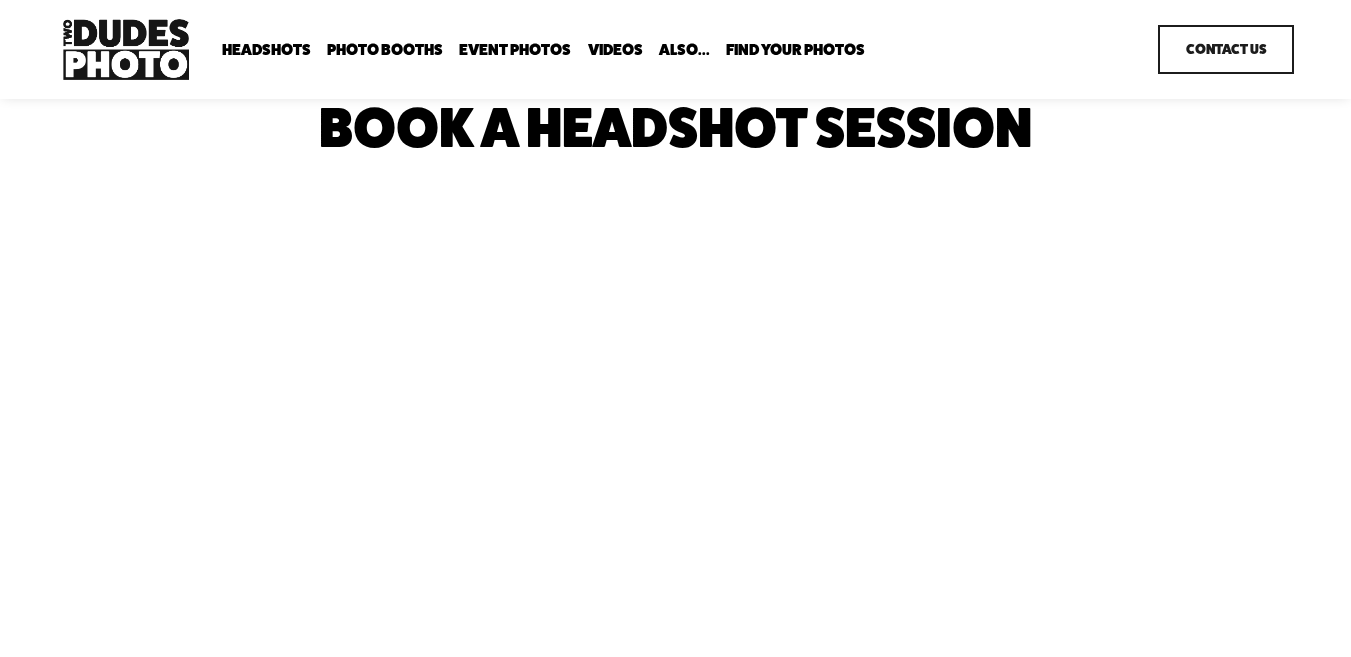 scroll, scrollTop: 0, scrollLeft: 0, axis: both 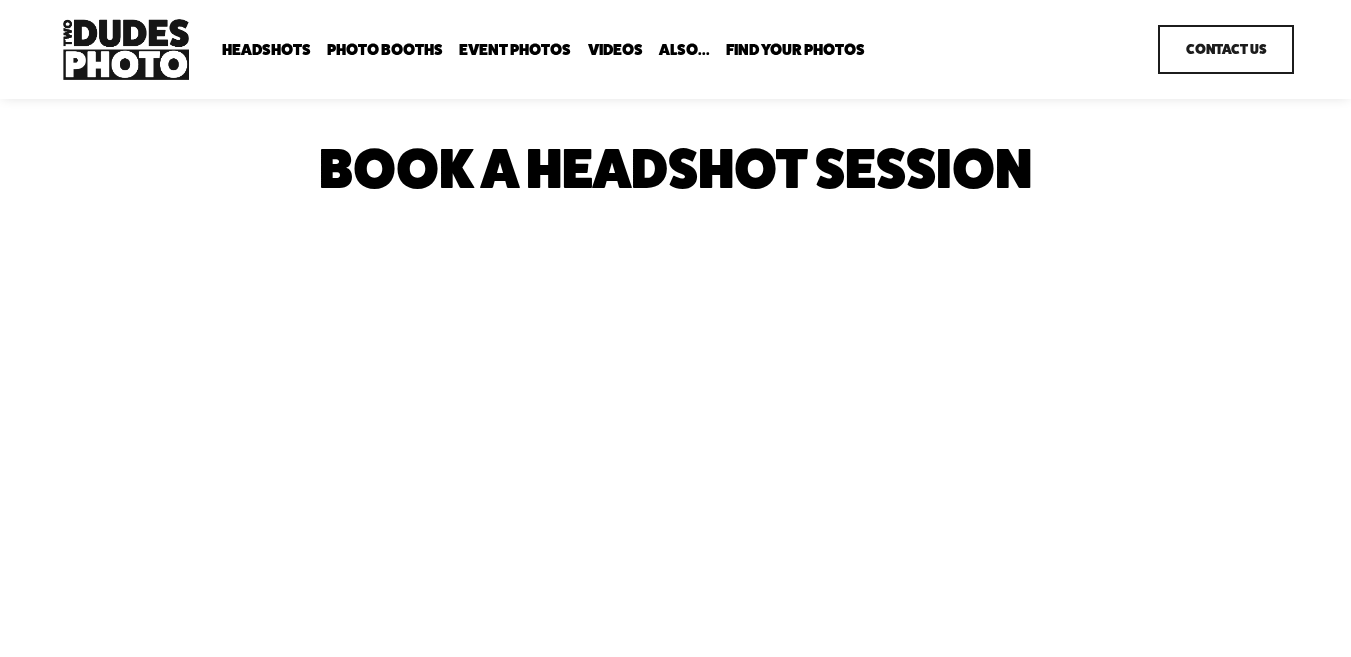 click on "Backdrop Options" at bounding box center (0, 0) 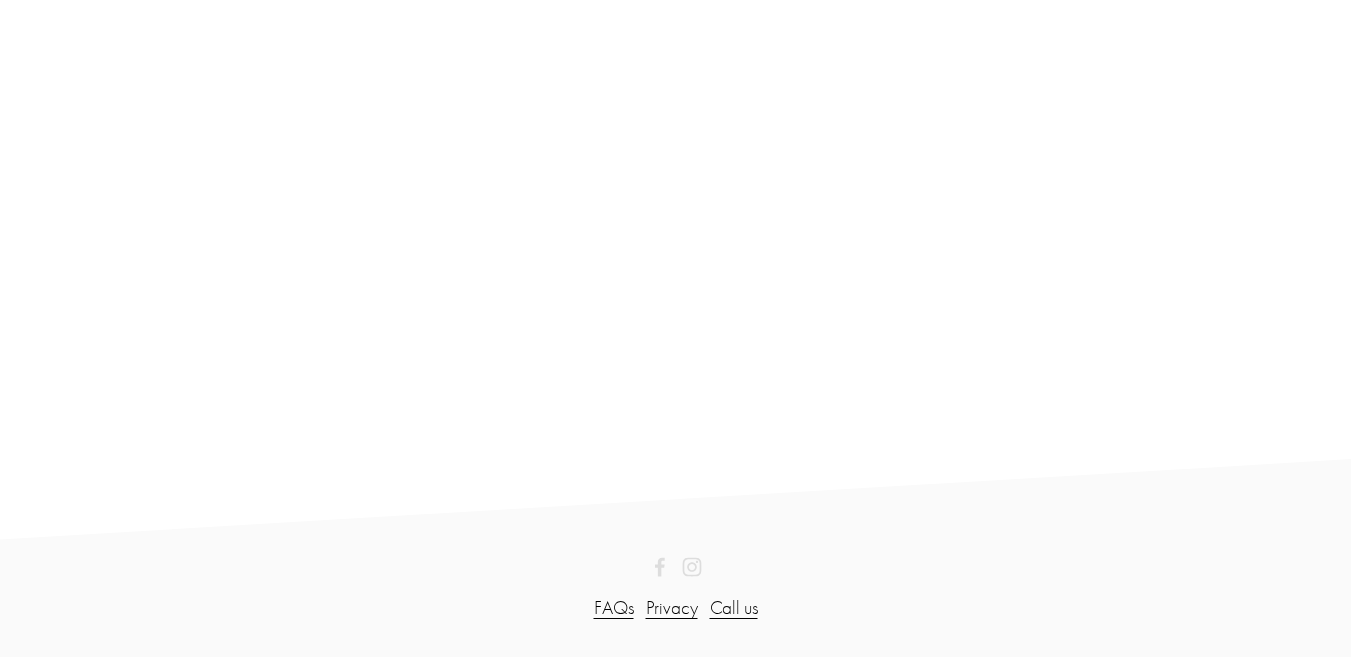 scroll, scrollTop: 0, scrollLeft: 0, axis: both 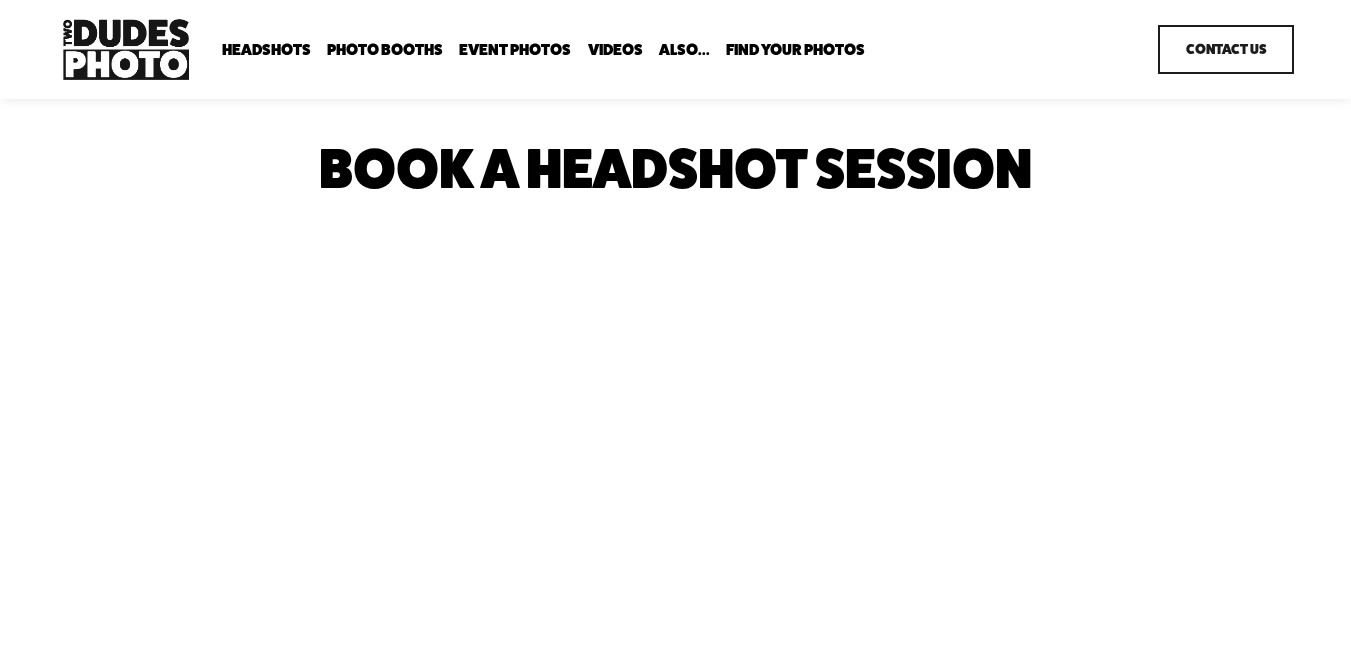 click on "Drop-In Headshot Sessions" at bounding box center (0, 0) 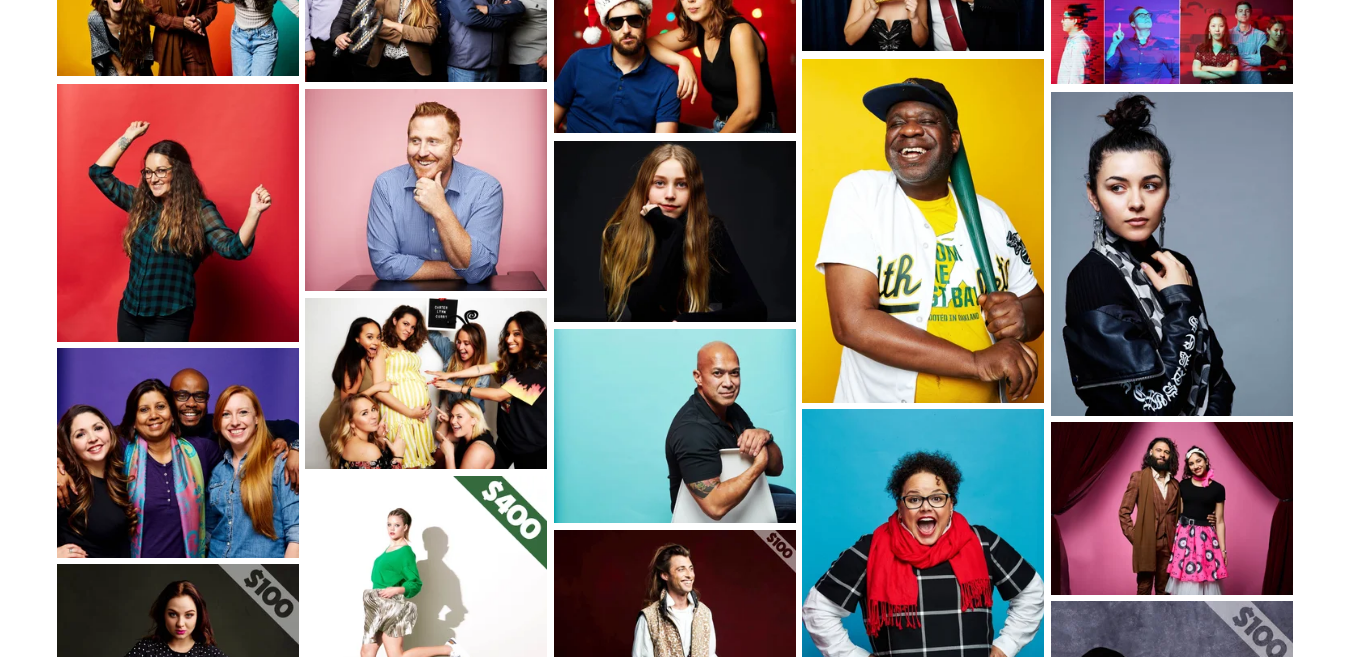 scroll, scrollTop: 785, scrollLeft: 0, axis: vertical 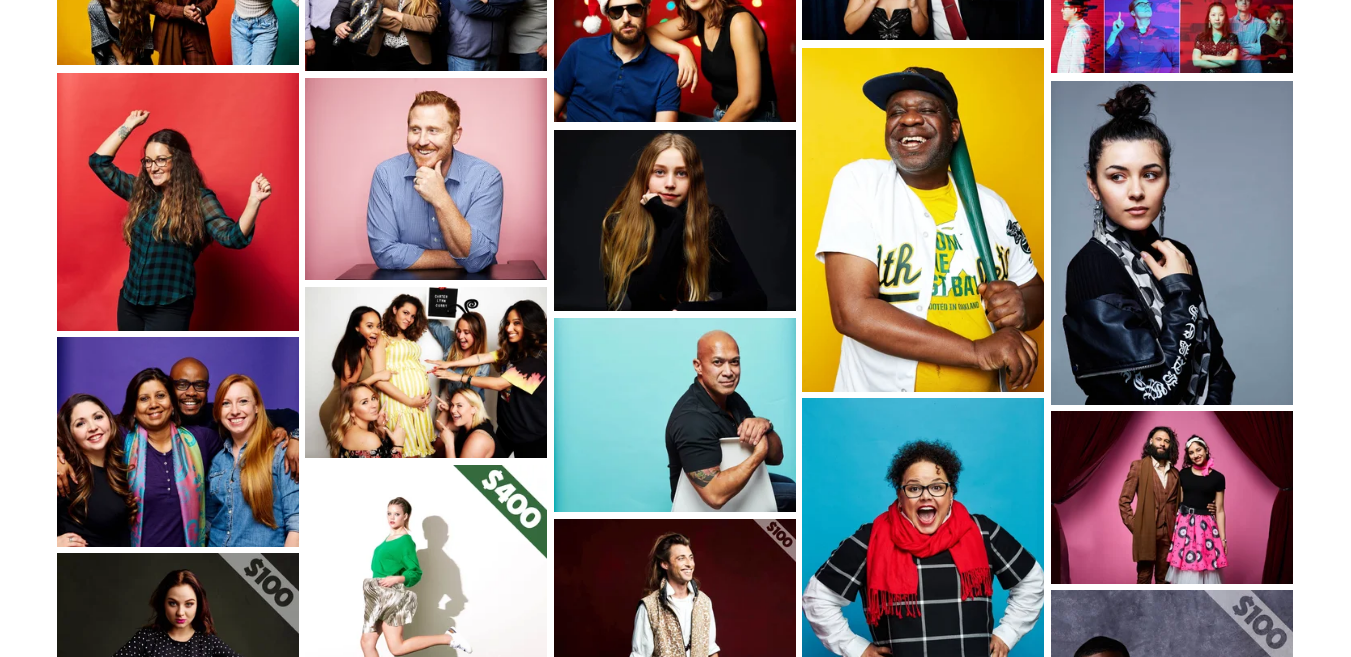 click at bounding box center (1172, 243) 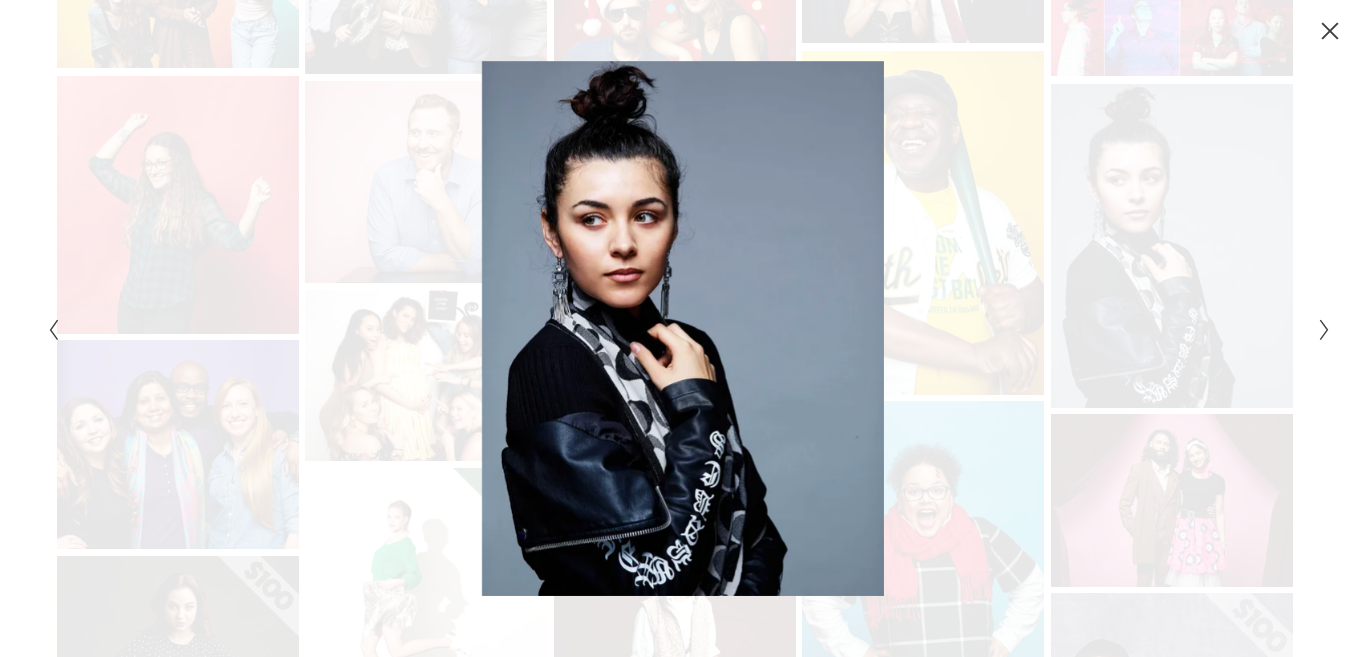 click at bounding box center (1330, 31) 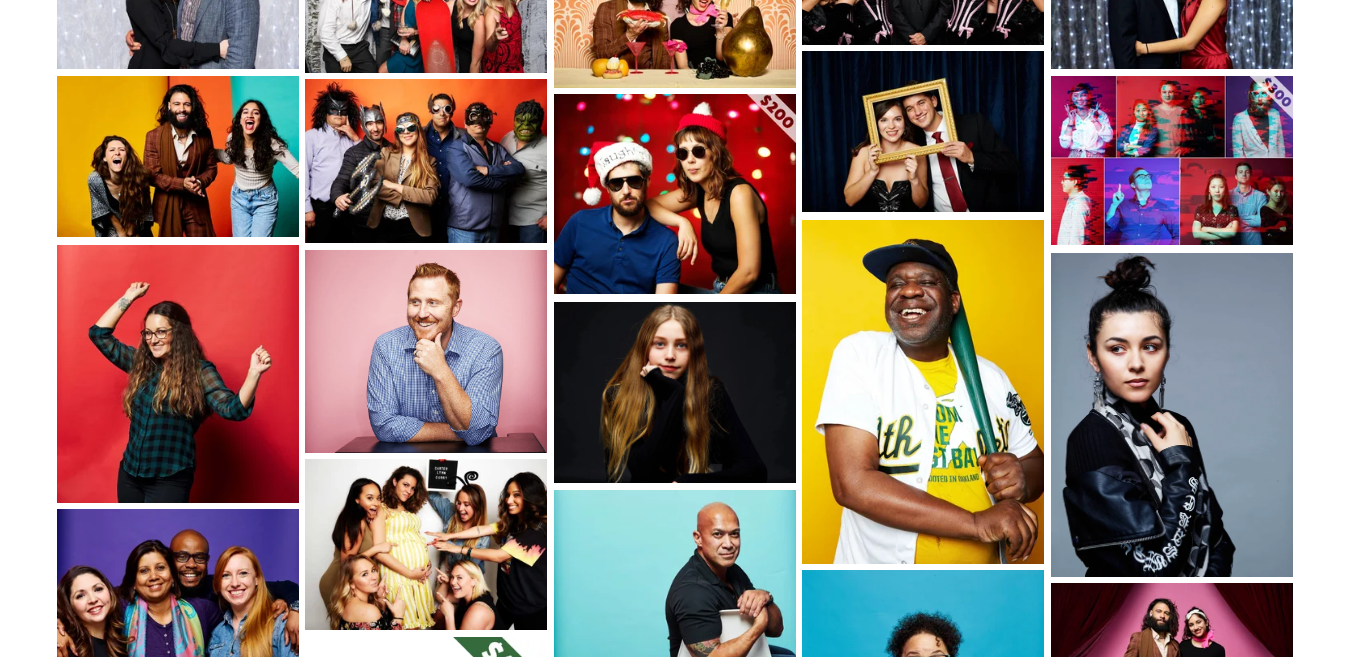 scroll, scrollTop: 634, scrollLeft: 0, axis: vertical 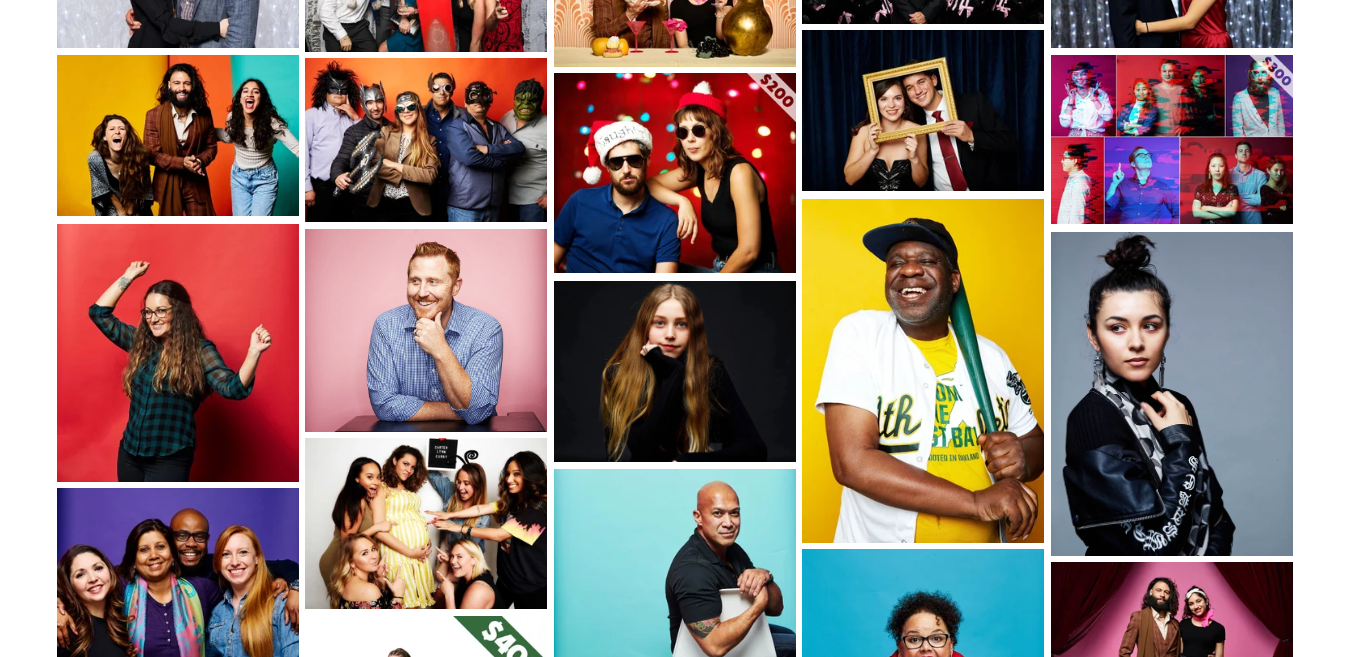 click at bounding box center (1172, 394) 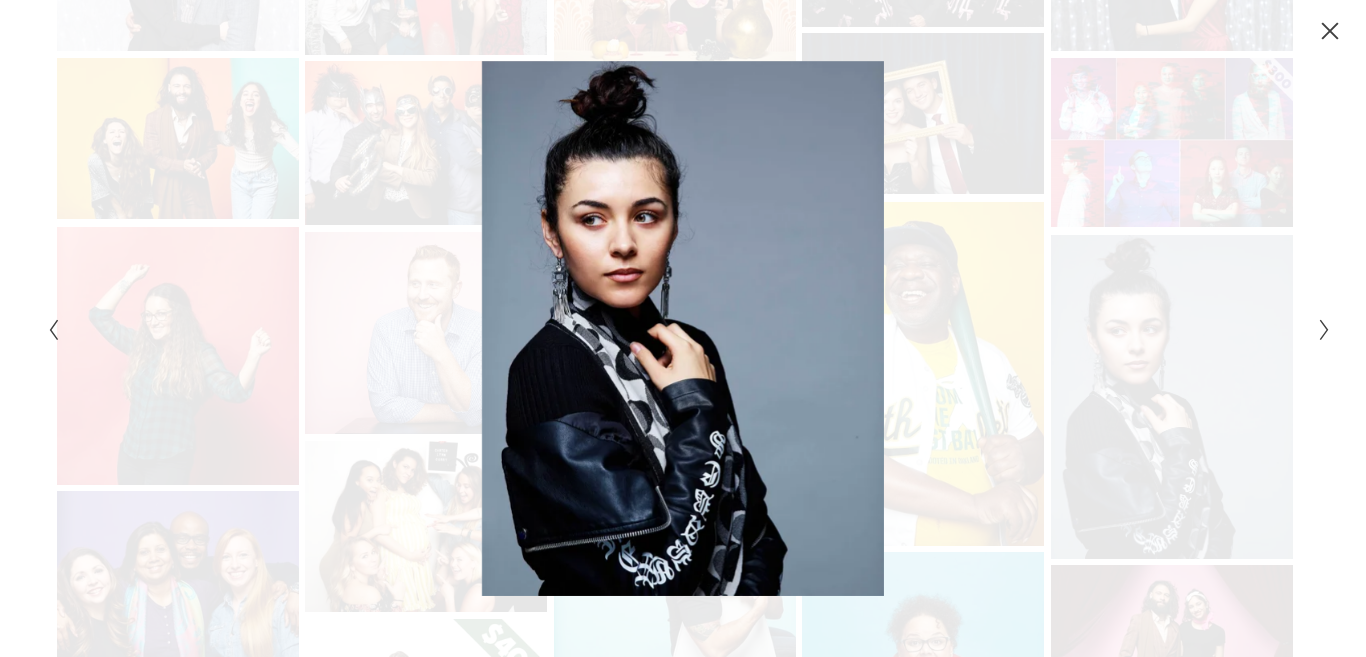 click at bounding box center (1330, 32) 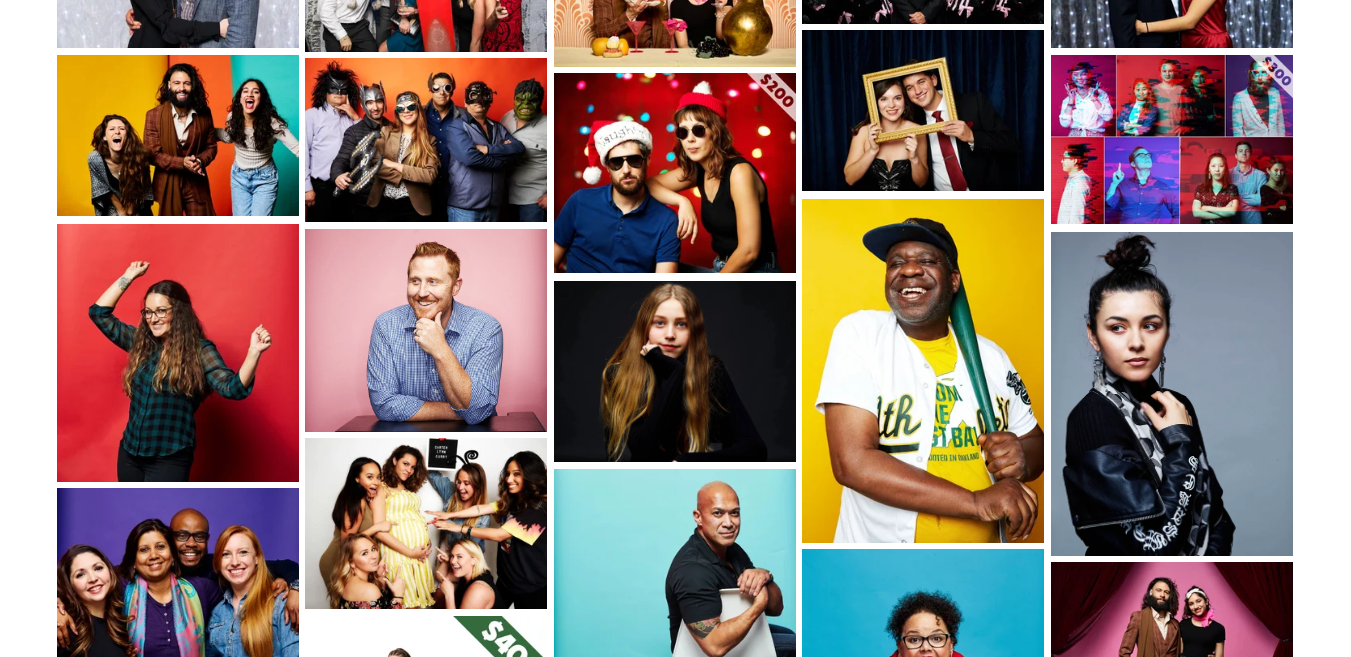 click at bounding box center [923, 371] 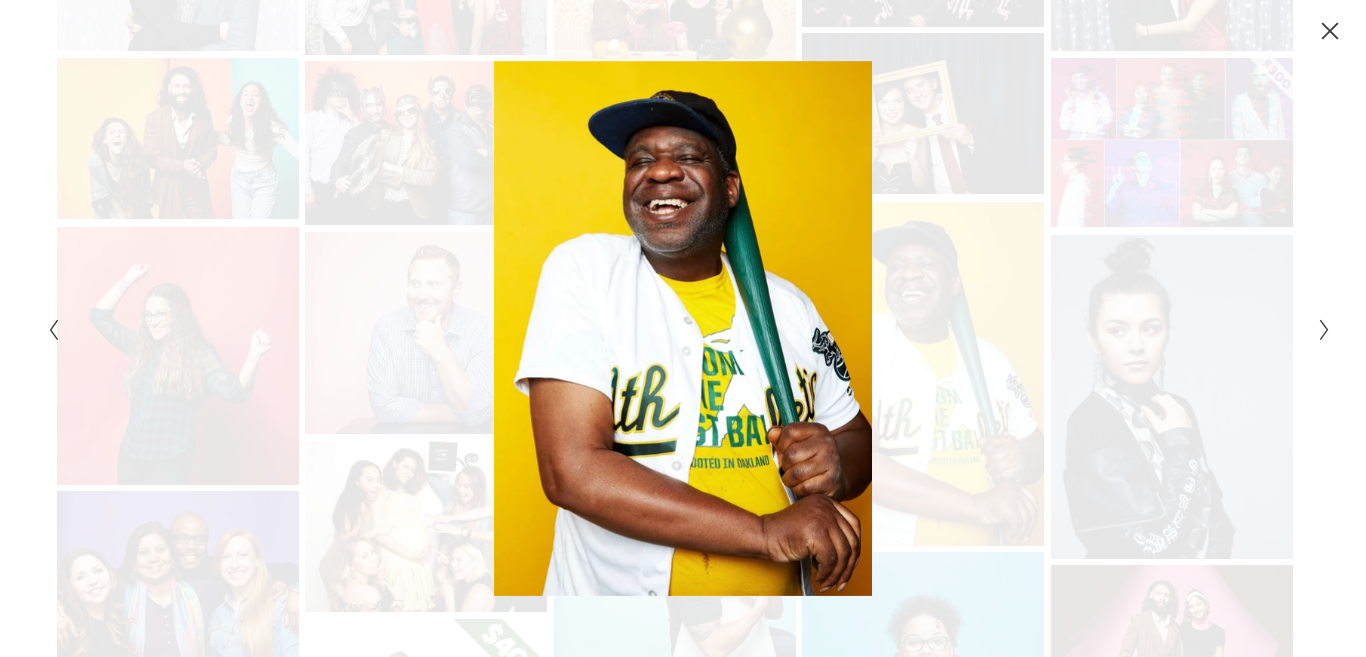 click at bounding box center [1330, 32] 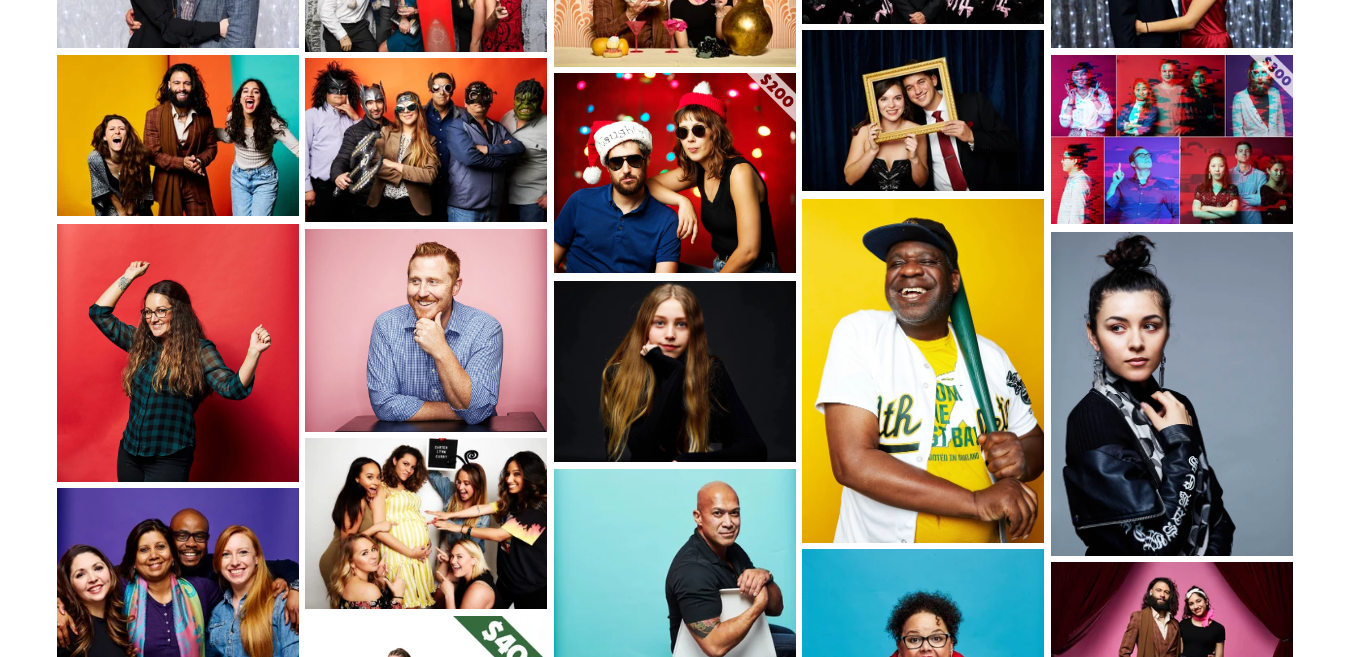 click at bounding box center (426, 330) 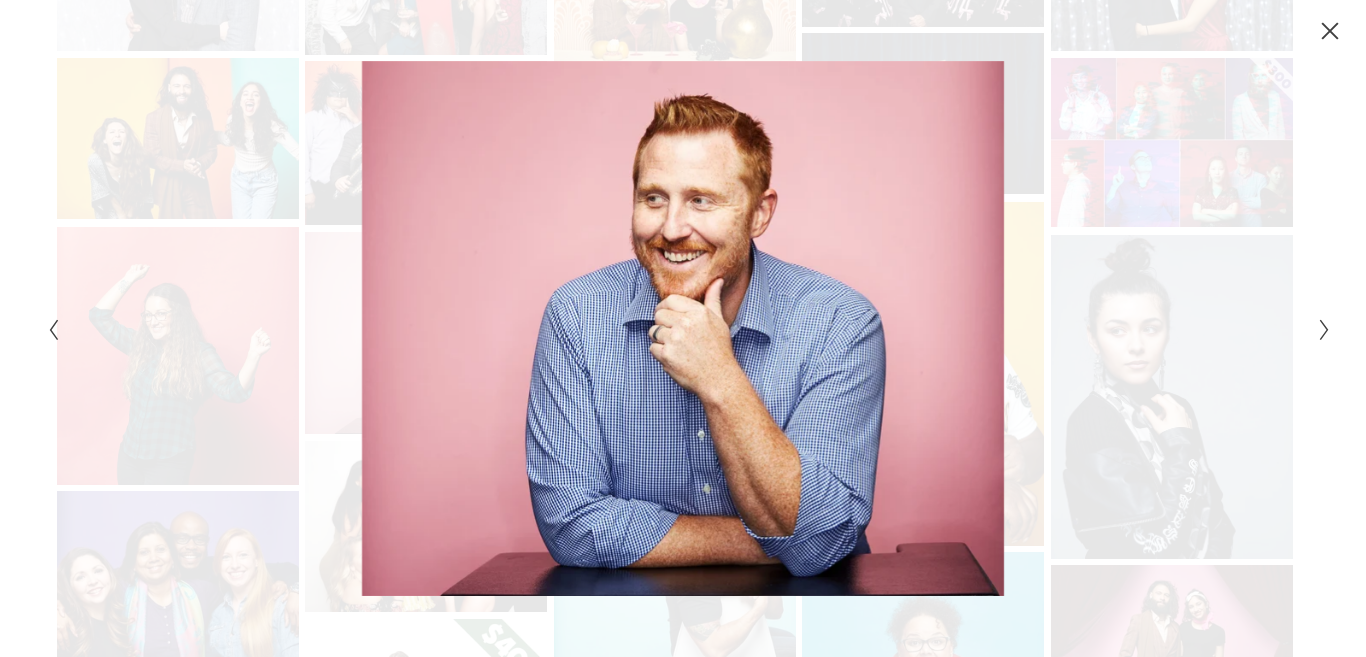 click at bounding box center (1330, 31) 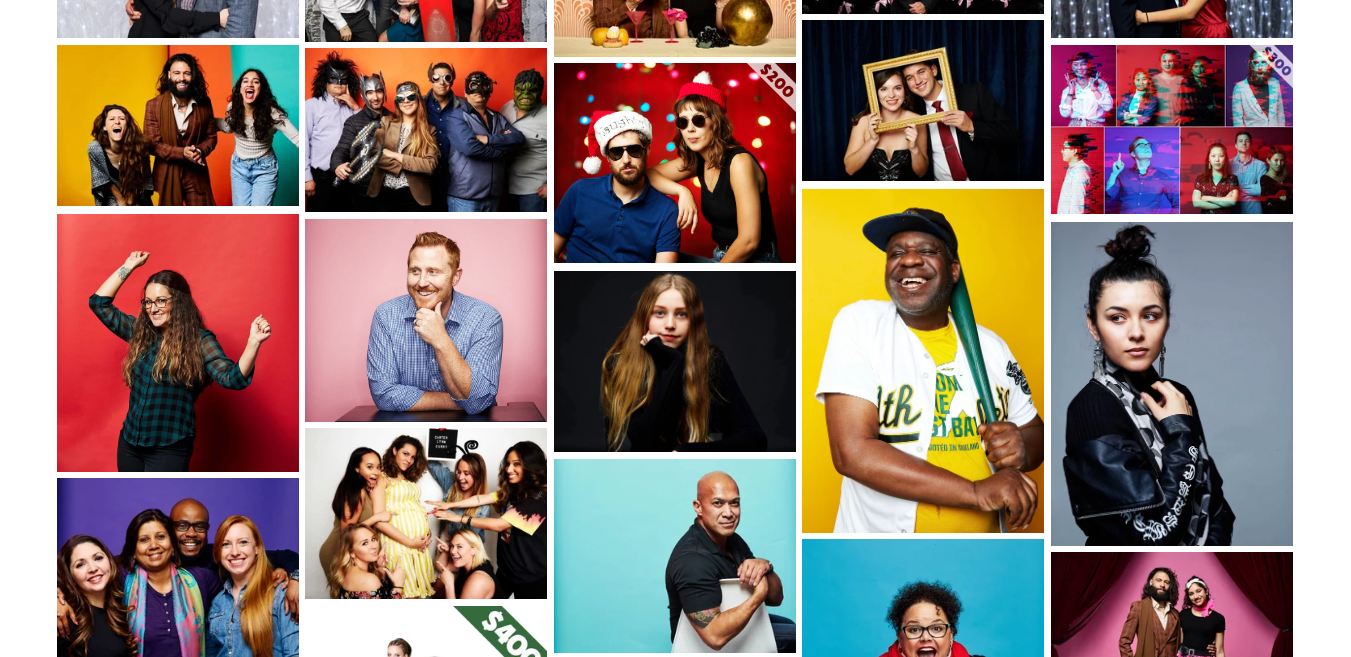 scroll, scrollTop: 638, scrollLeft: 0, axis: vertical 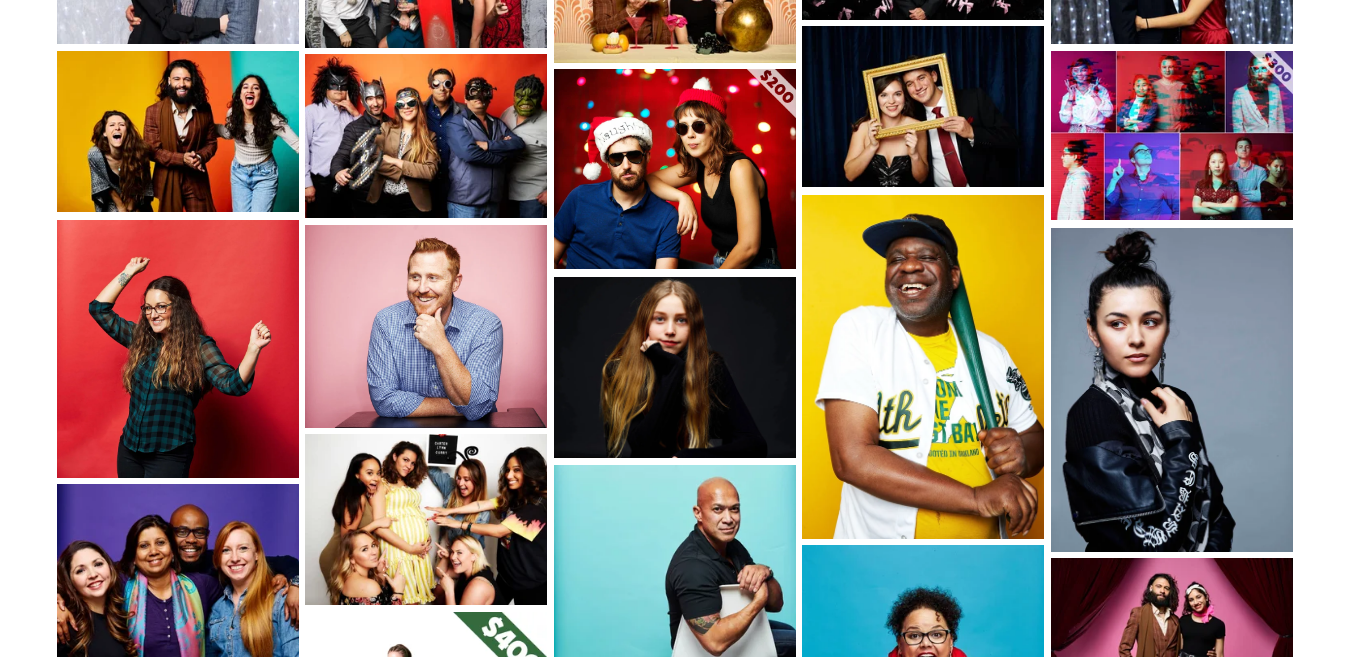 click at bounding box center [675, 367] 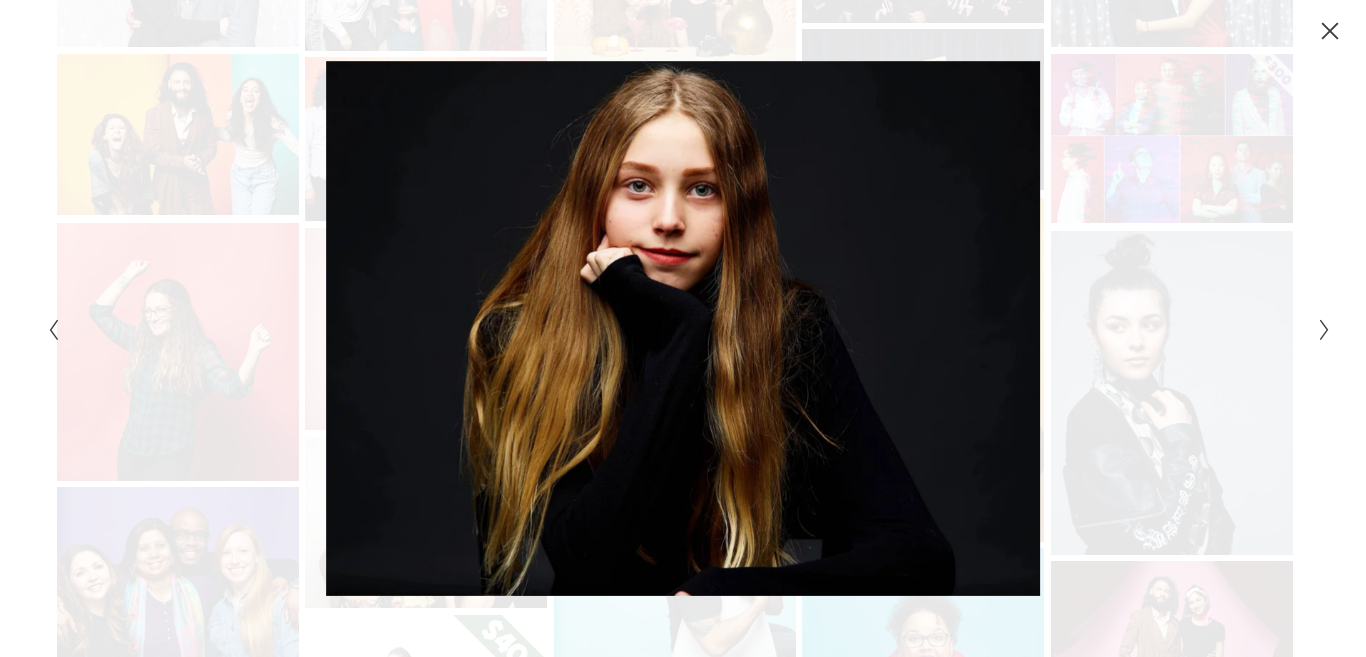click at bounding box center [1330, 31] 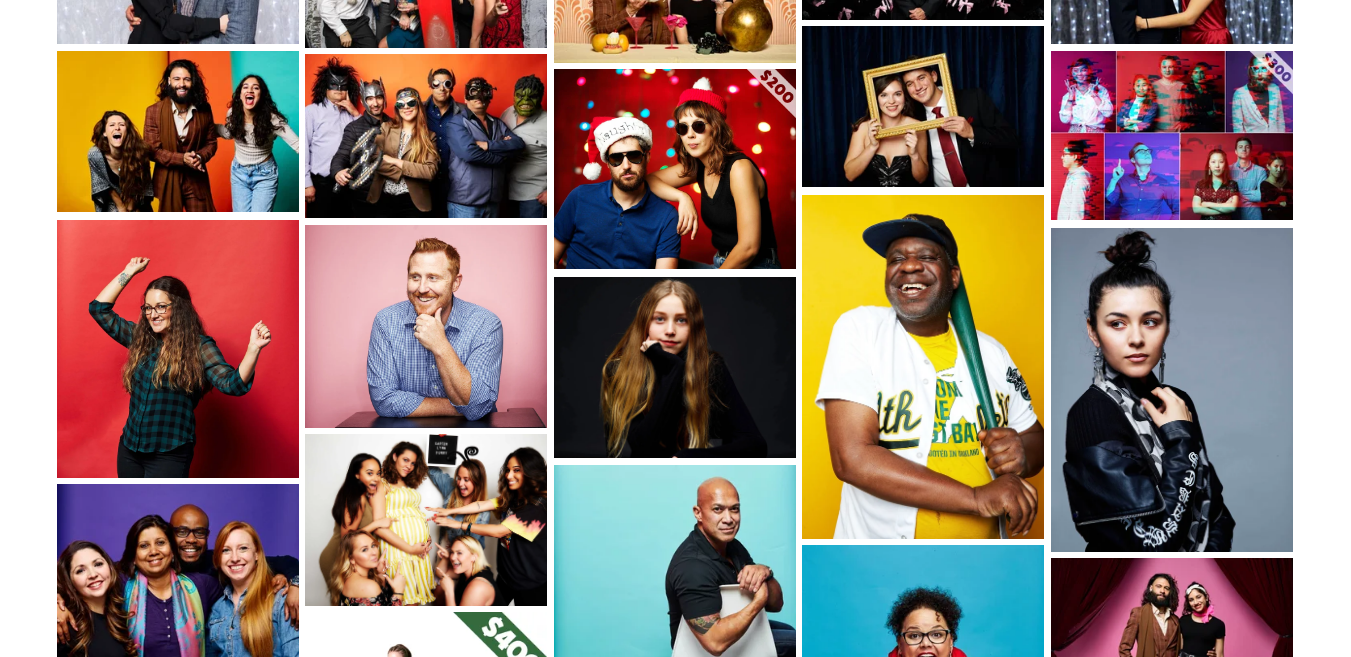drag, startPoint x: 880, startPoint y: 463, endPoint x: 1000, endPoint y: 254, distance: 241 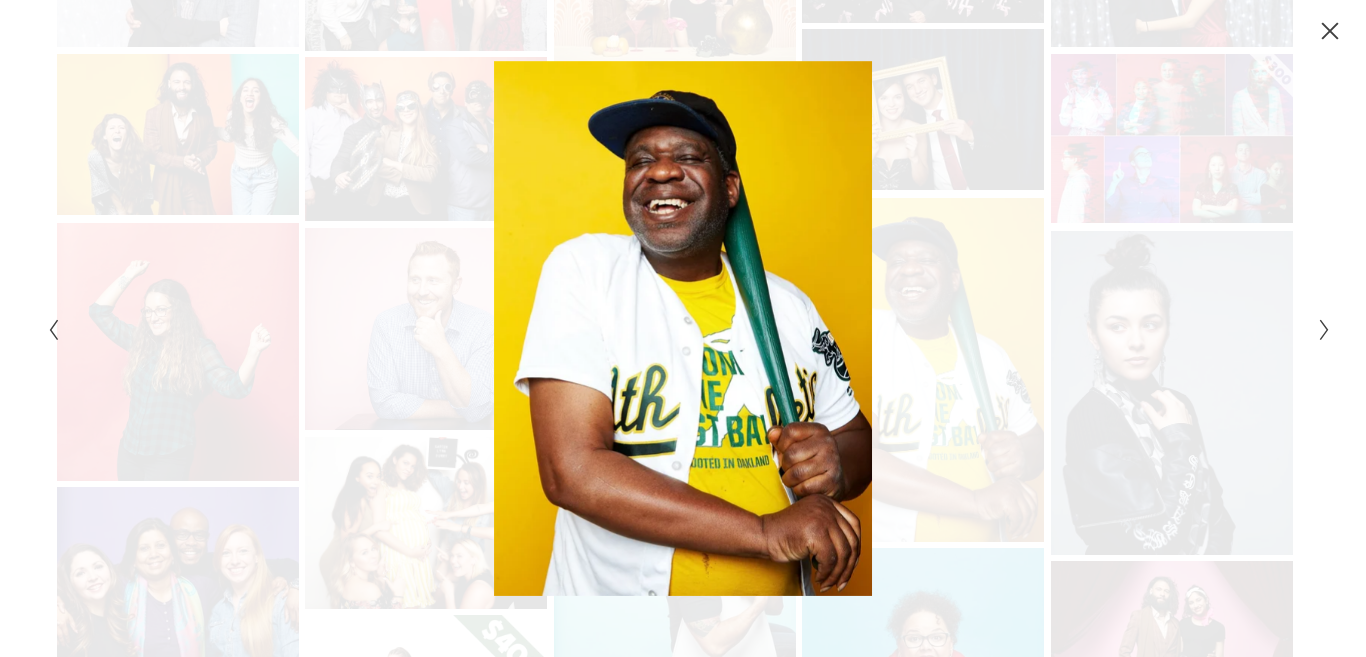 click at bounding box center [1004, 328] 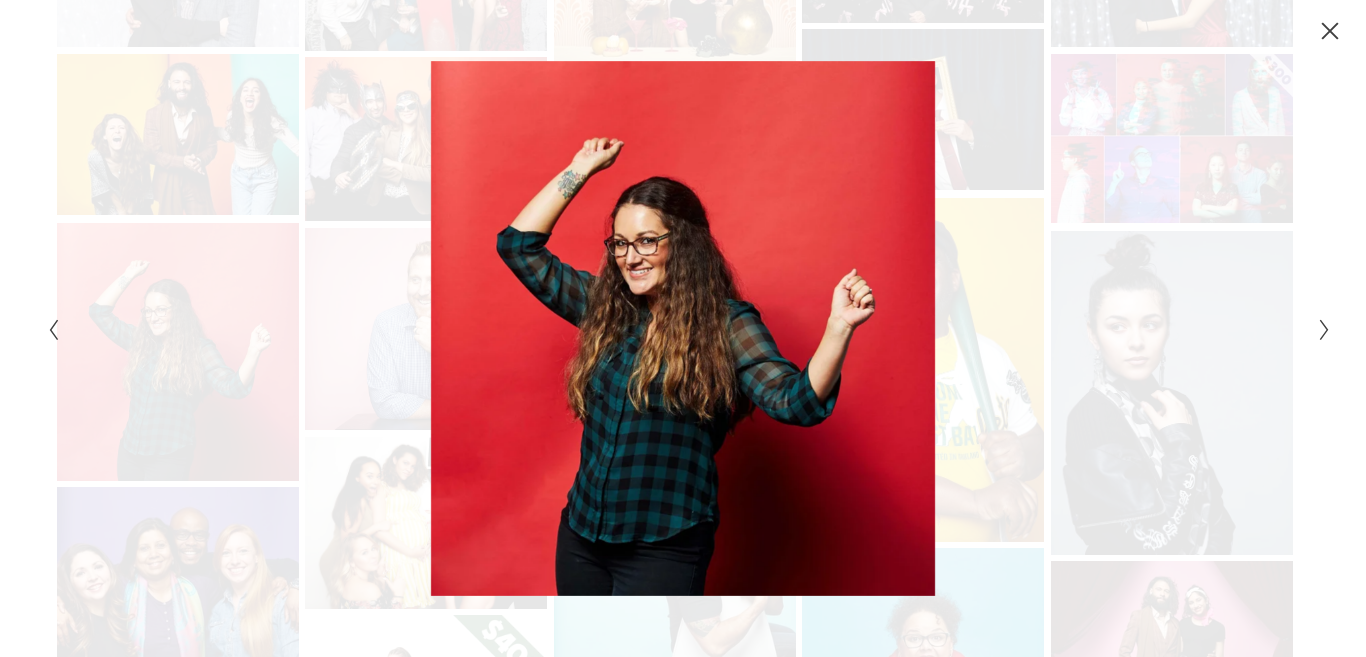 click at bounding box center [1330, 31] 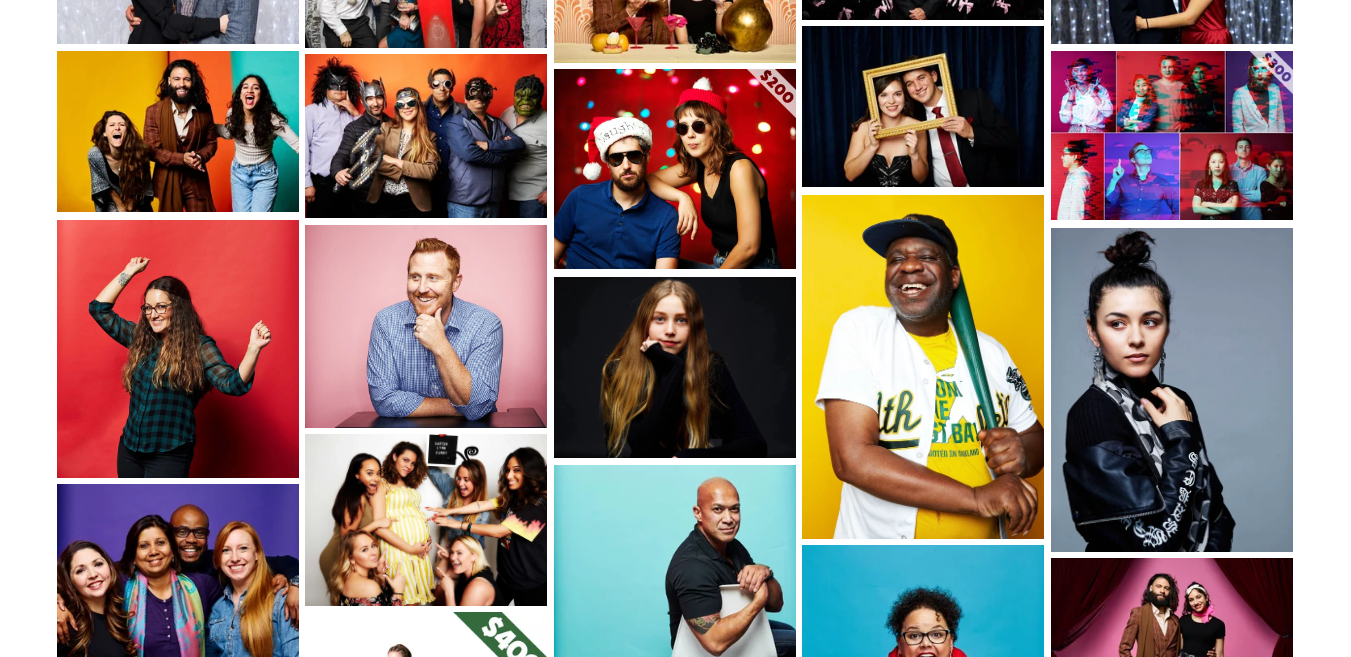 click at bounding box center (923, 367) 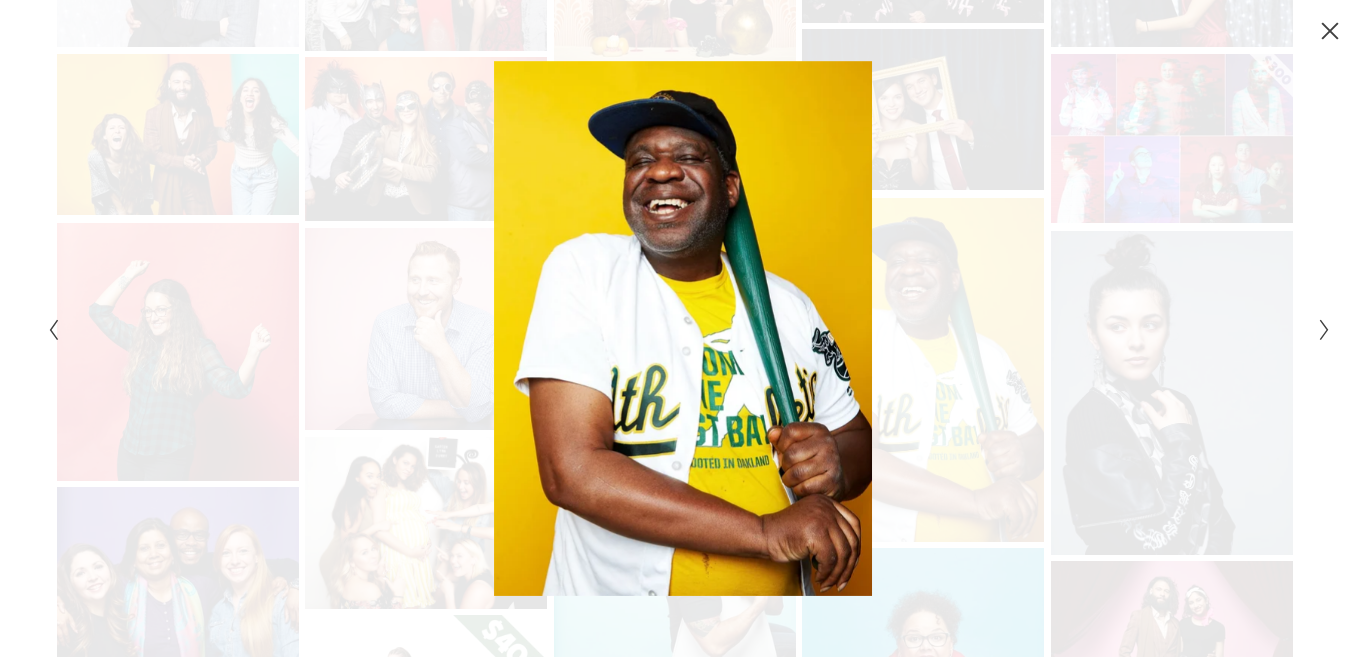 click at bounding box center (1330, 31) 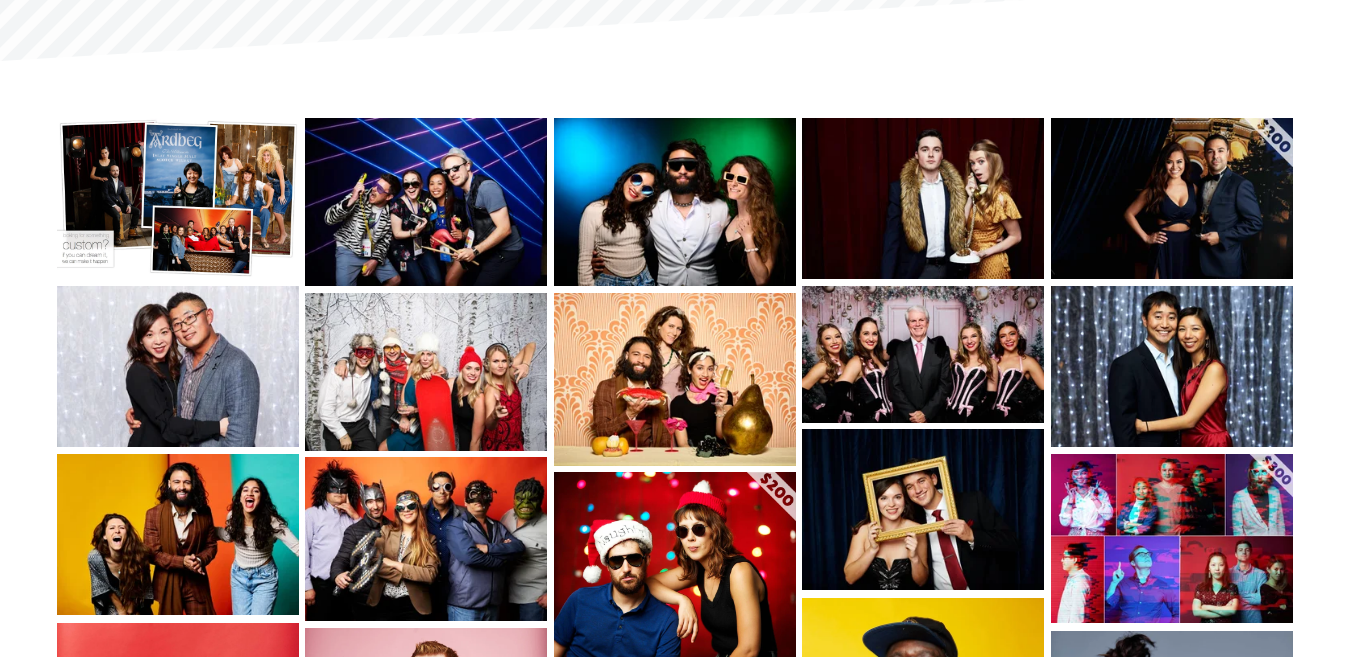 scroll, scrollTop: 179, scrollLeft: 0, axis: vertical 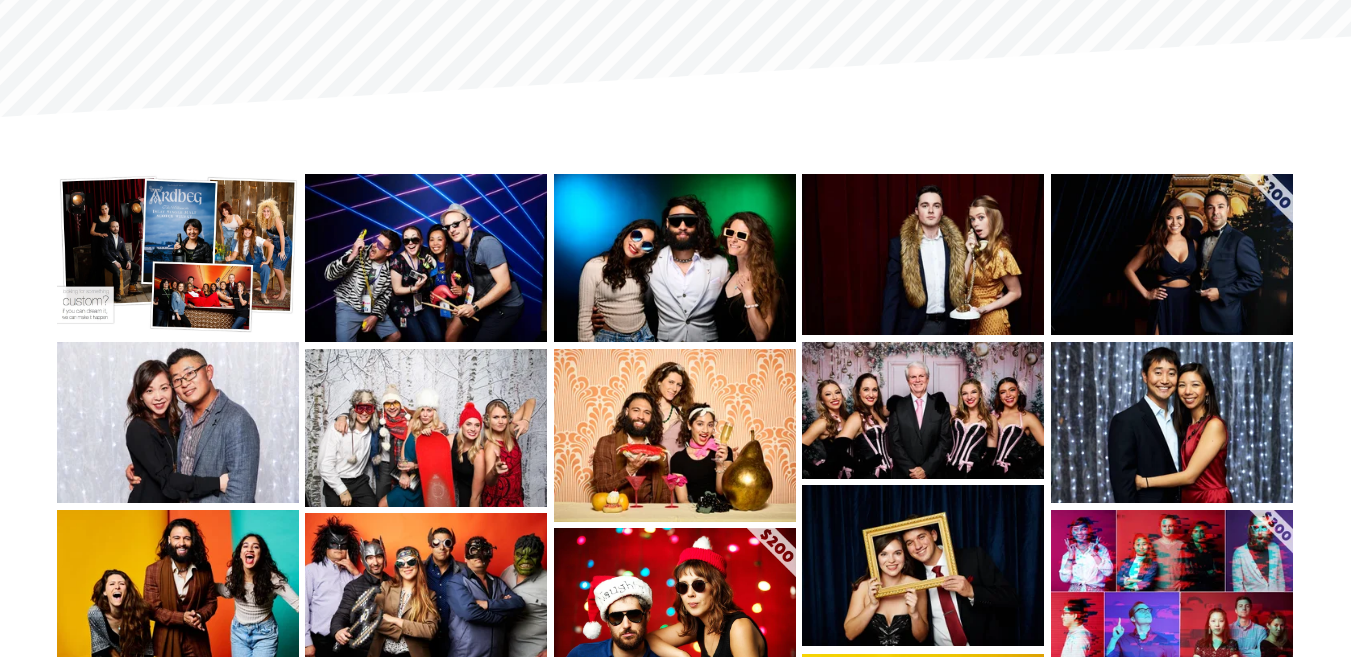 click at bounding box center [1172, 422] 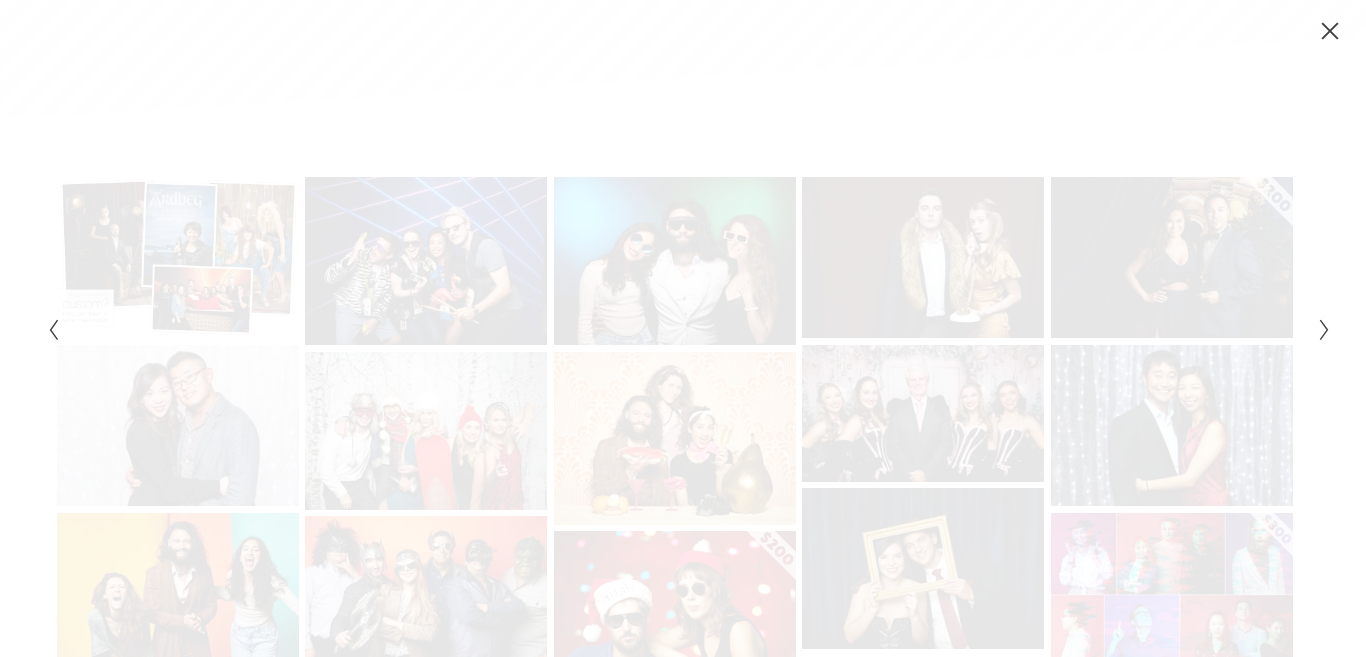 click at bounding box center [1330, 31] 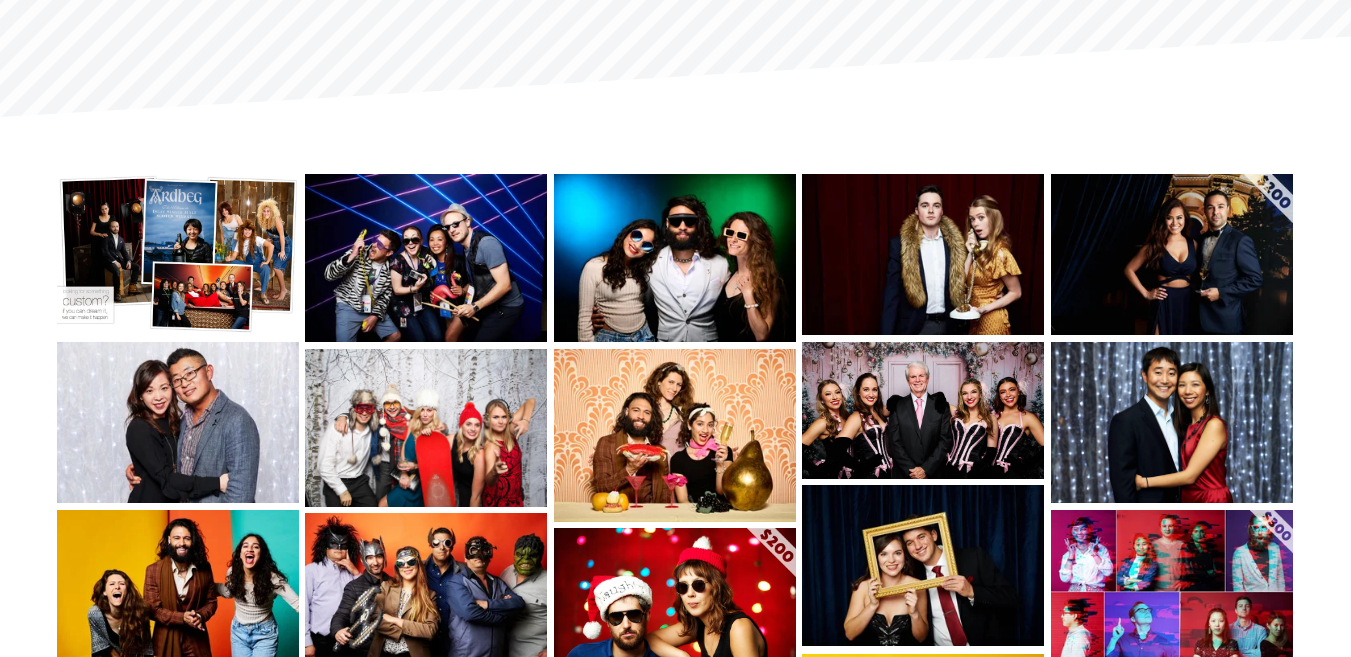 click at bounding box center [1172, 254] 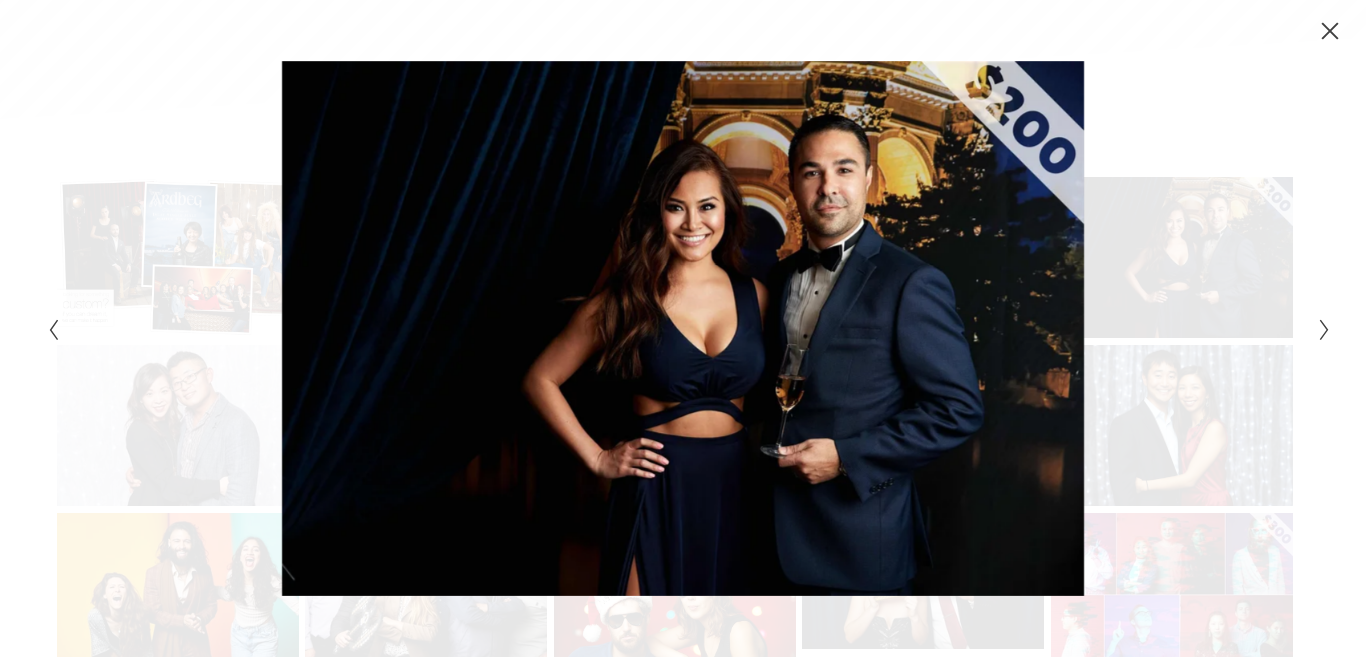 click at bounding box center [683, 328] 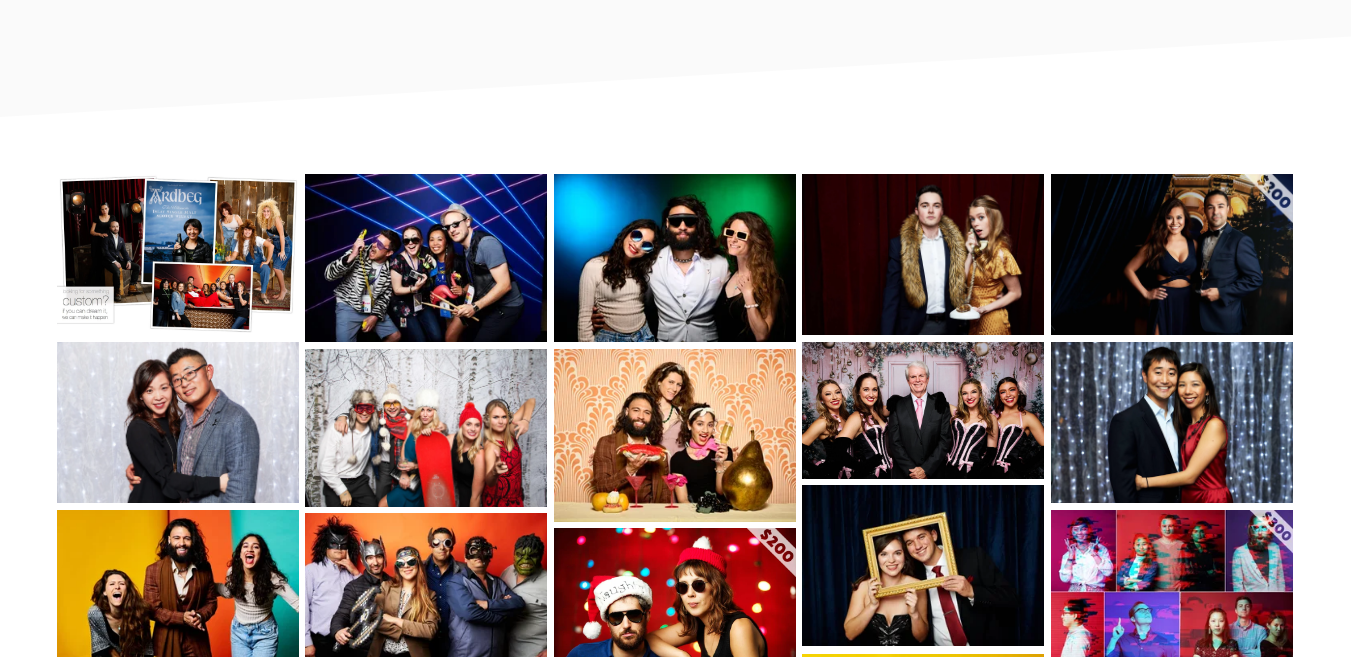 scroll, scrollTop: 683, scrollLeft: 0, axis: vertical 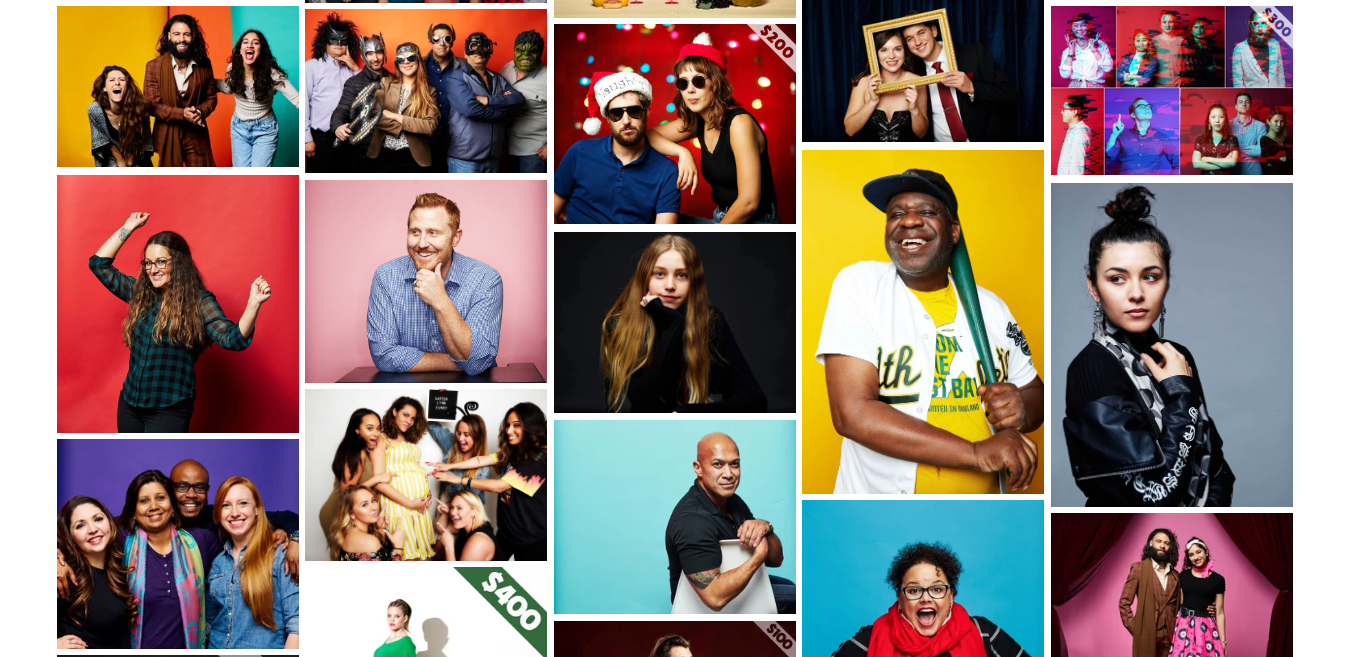 click at bounding box center (923, 322) 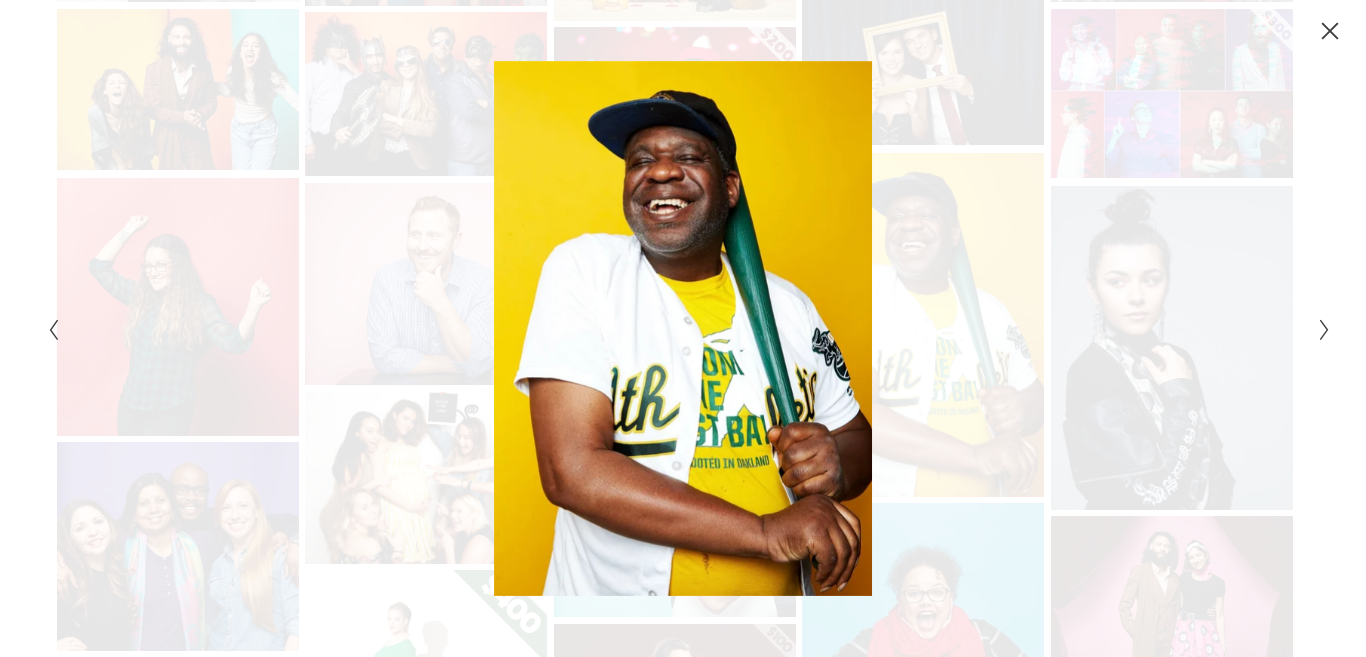 click at bounding box center (1330, 32) 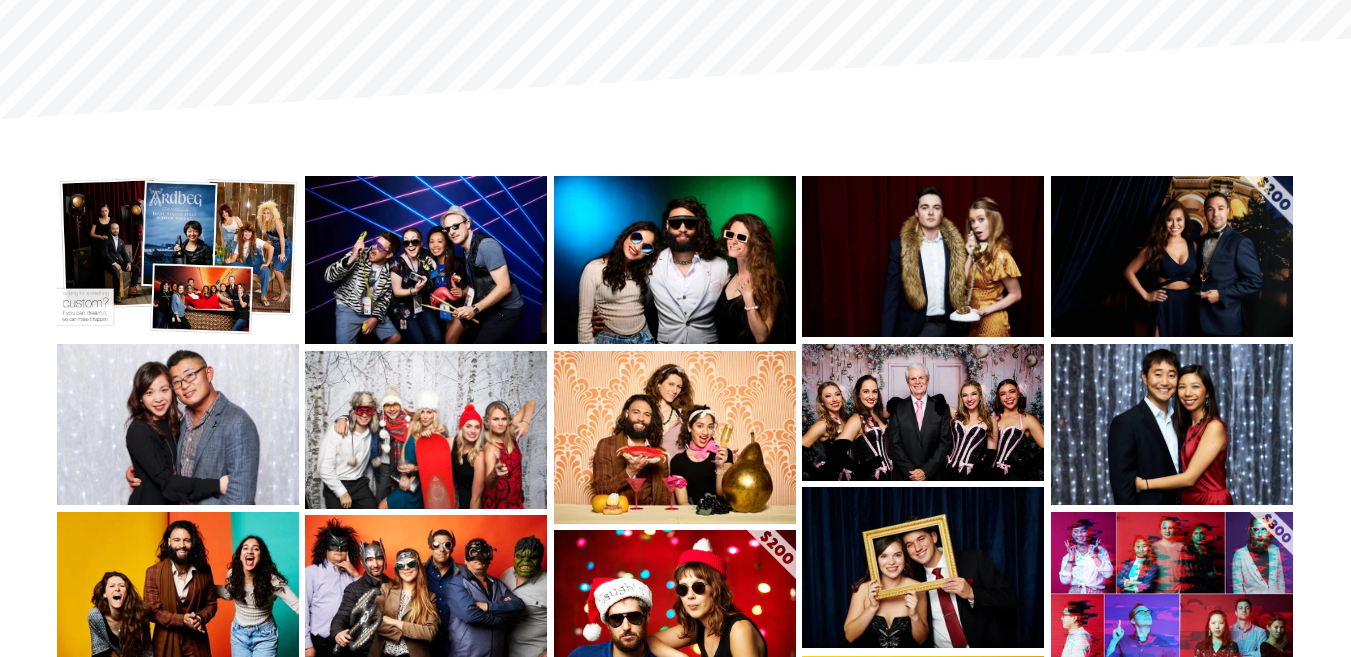 scroll, scrollTop: 0, scrollLeft: 0, axis: both 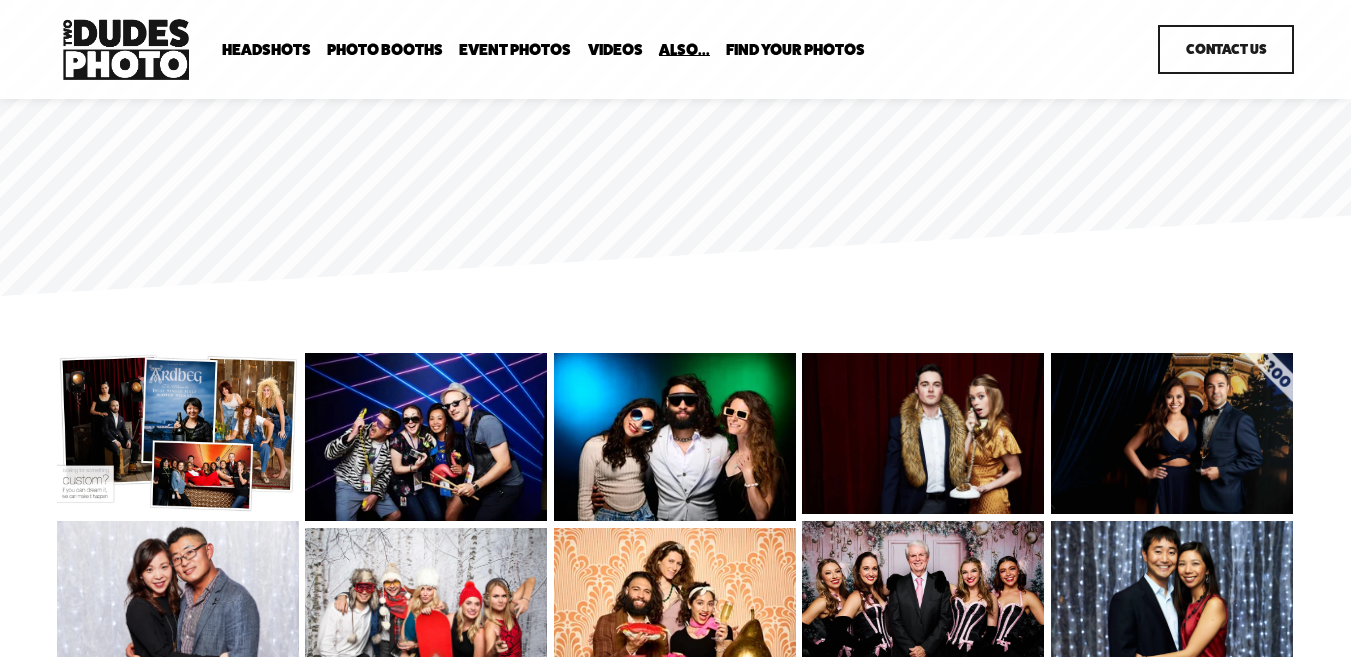 click on "Headshots" at bounding box center [0, 0] 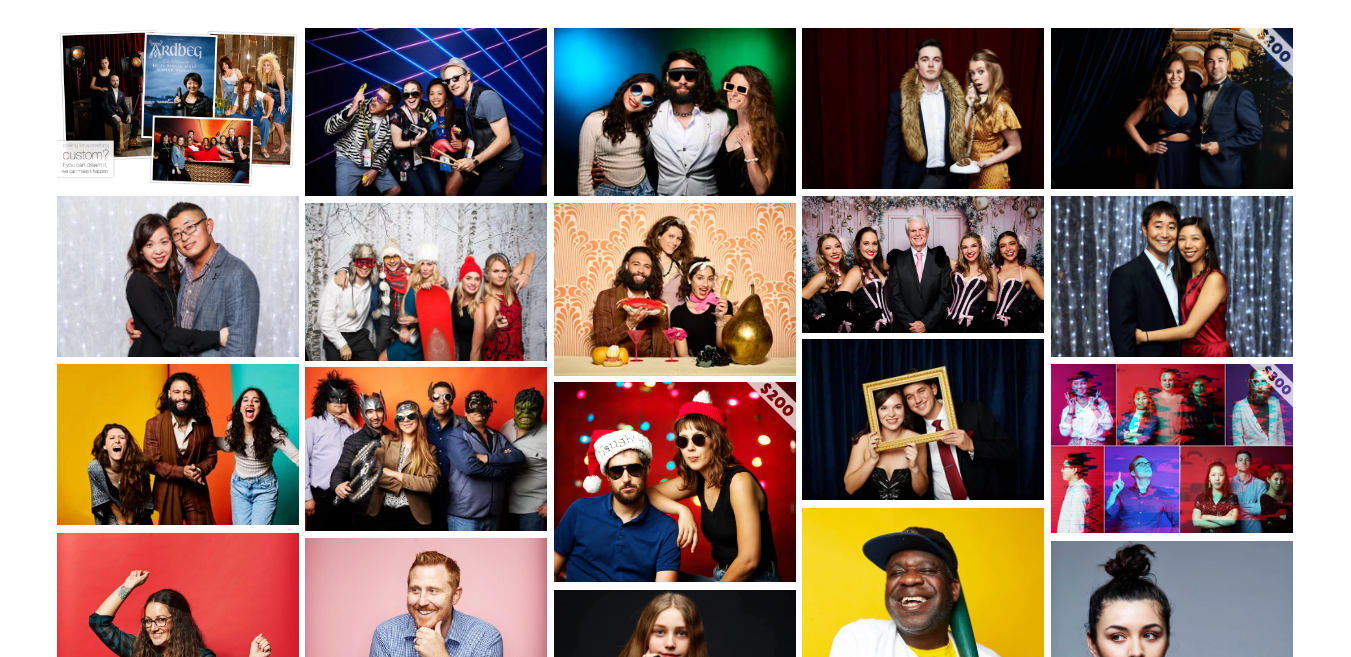 scroll, scrollTop: 0, scrollLeft: 0, axis: both 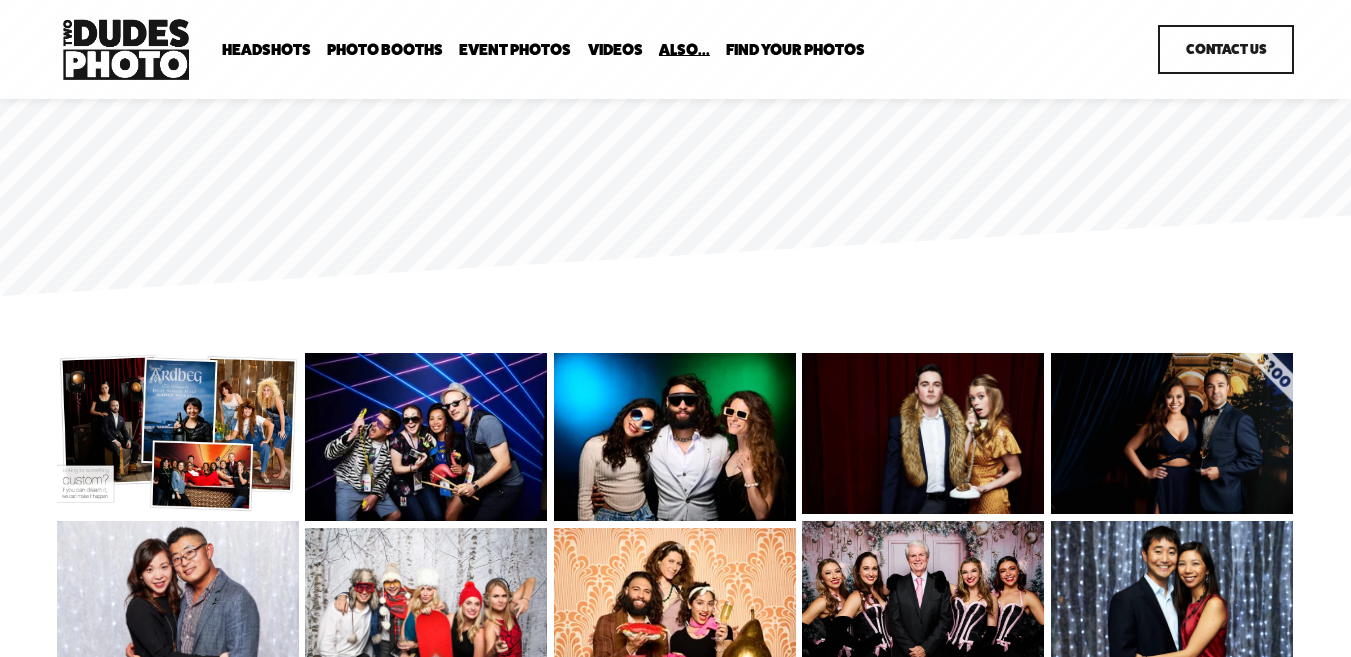 click on "Headshots" at bounding box center (0, 0) 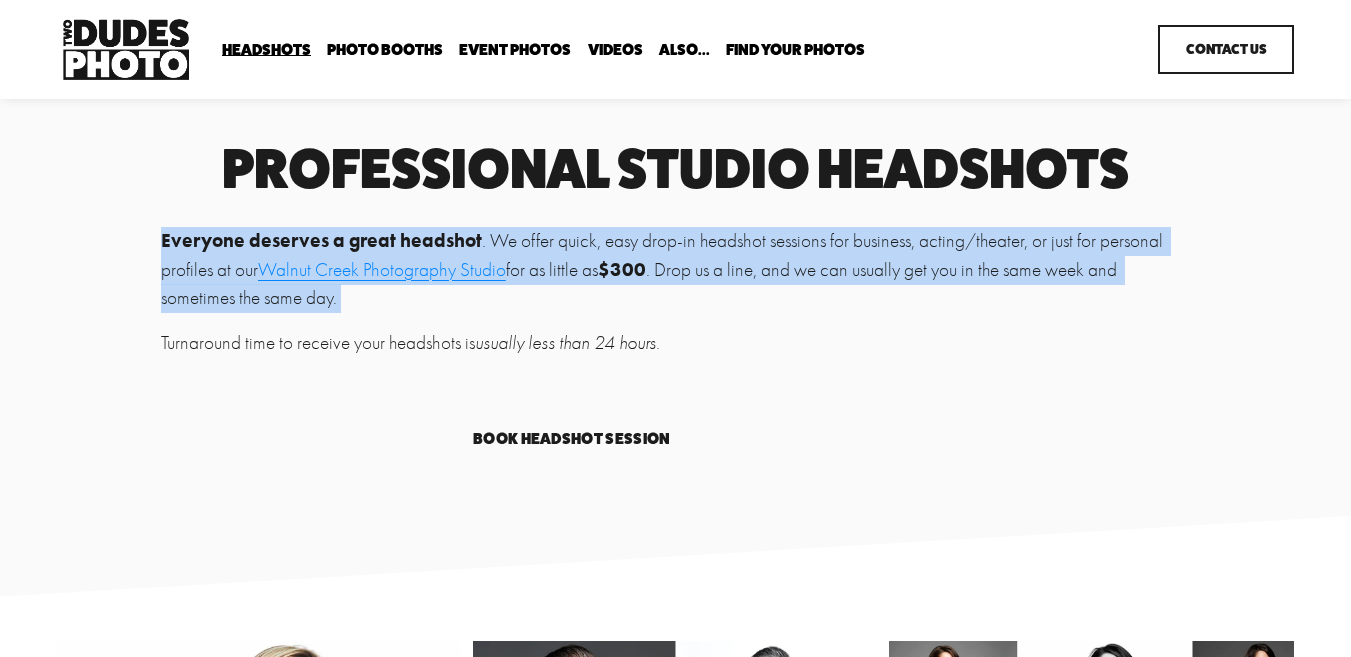 scroll, scrollTop: 0, scrollLeft: 0, axis: both 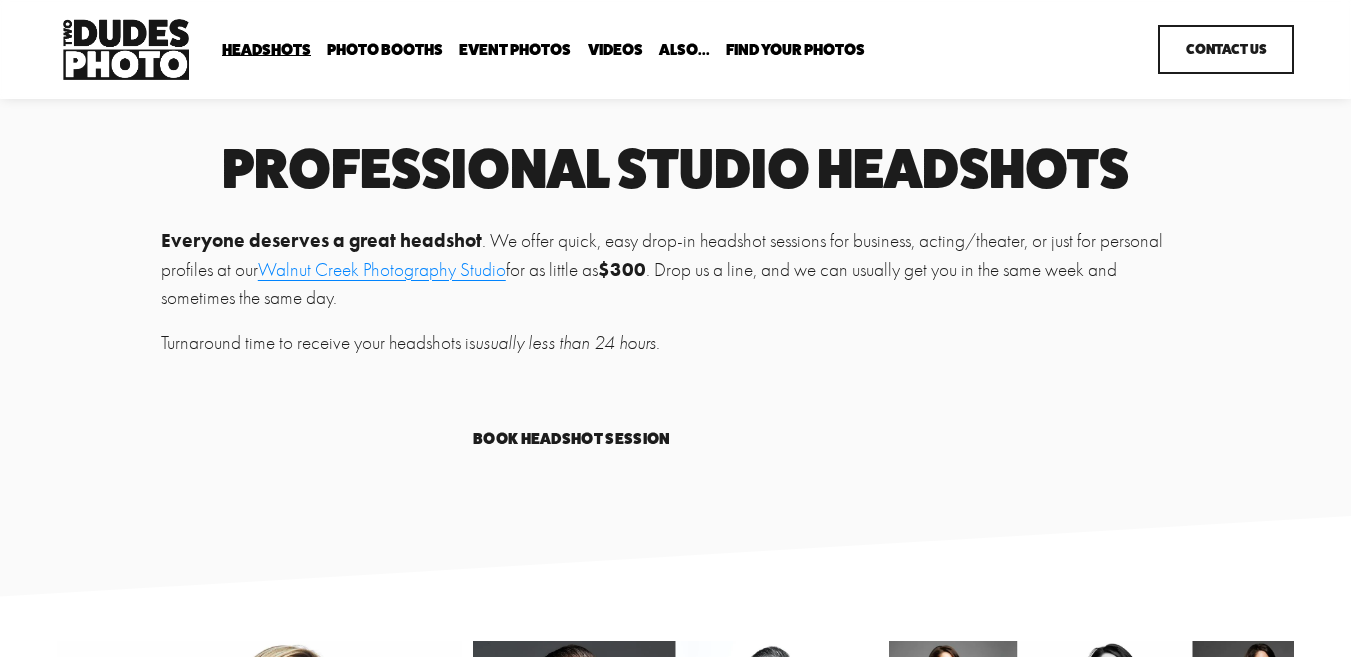 click on "Everyone deserves a great headshot . We offer quick, easy drop-in headshot sessions for business, acting/theater, or just for personal profiles at our  Walnut Creek Photography Studio   for as little as  $[NUMBER] . Drop us a line, and we can usually get you in the same week and sometimes the same day." at bounding box center (675, 270) 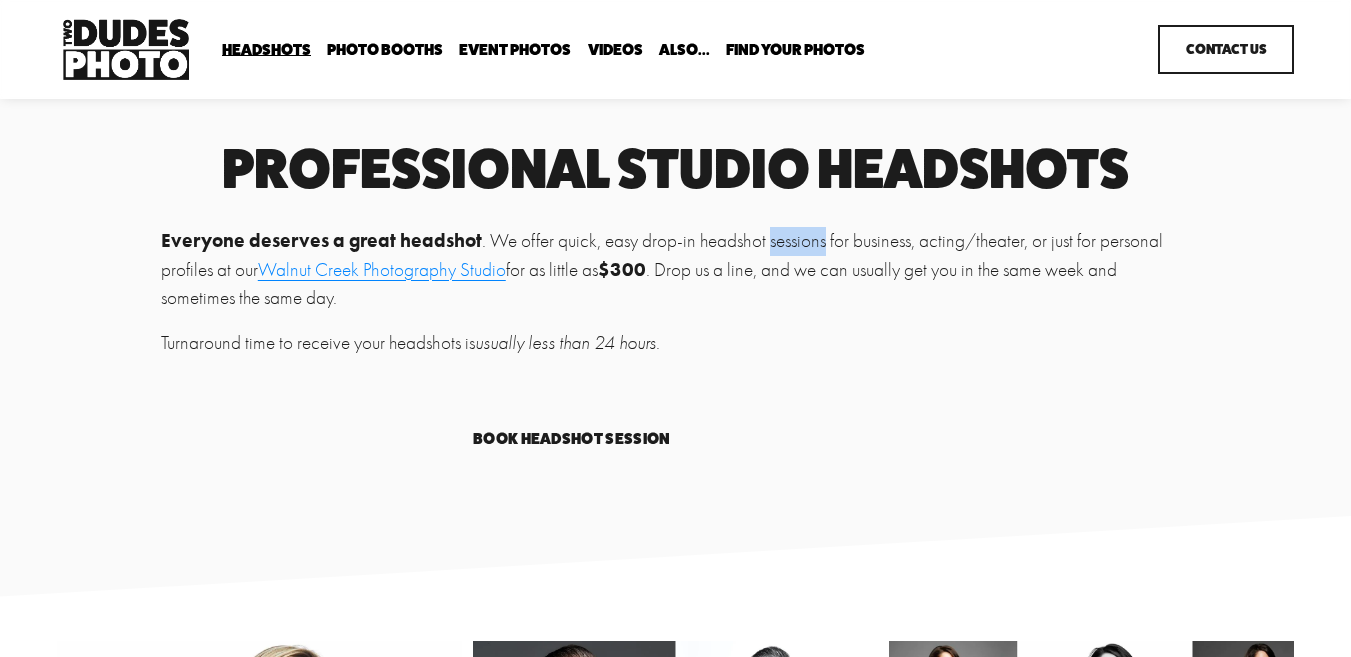 click on "Everyone deserves a great headshot . We offer quick, easy drop-in headshot sessions for business, acting/theater, or just for personal profiles at our  Walnut Creek Photography Studio   for as little as  $[NUMBER] . Drop us a line, and we can usually get you in the same week and sometimes the same day." at bounding box center [675, 270] 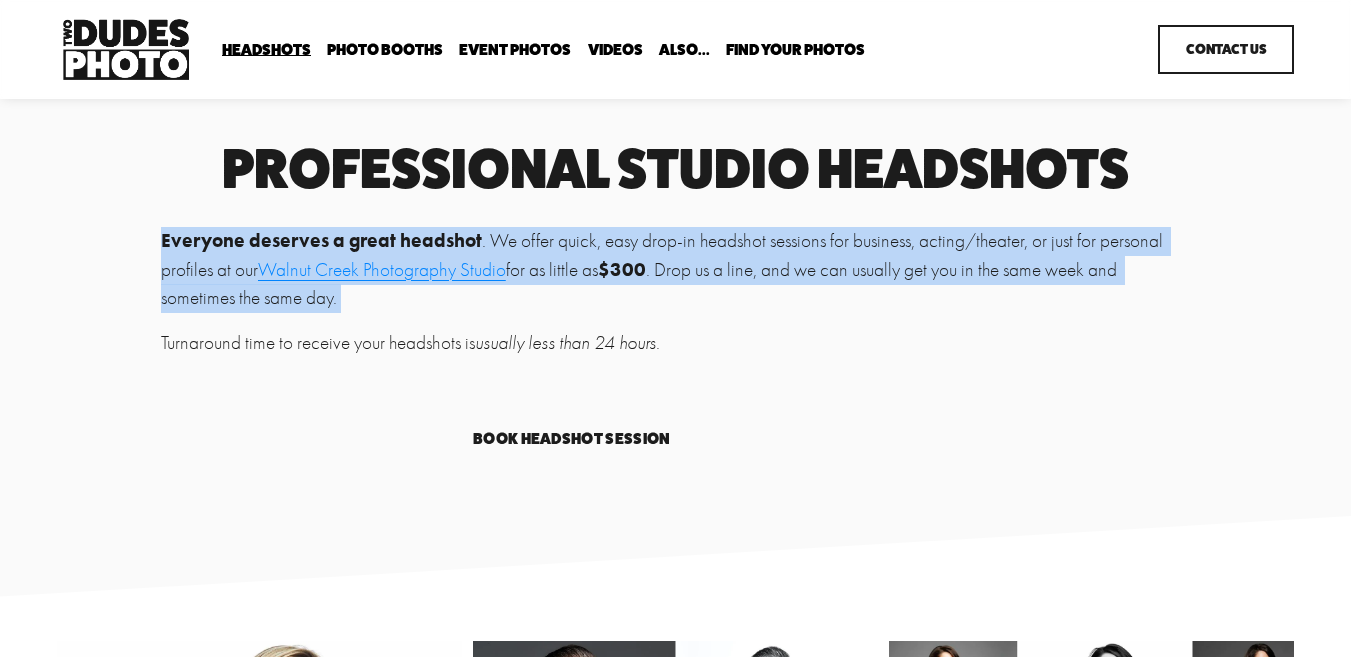click on "Everyone deserves a great headshot . We offer quick, easy drop-in headshot sessions for business, acting/theater, or just for personal profiles at our  Walnut Creek Photography Studio   for as little as  $[NUMBER] . Drop us a line, and we can usually get you in the same week and sometimes the same day." at bounding box center [675, 270] 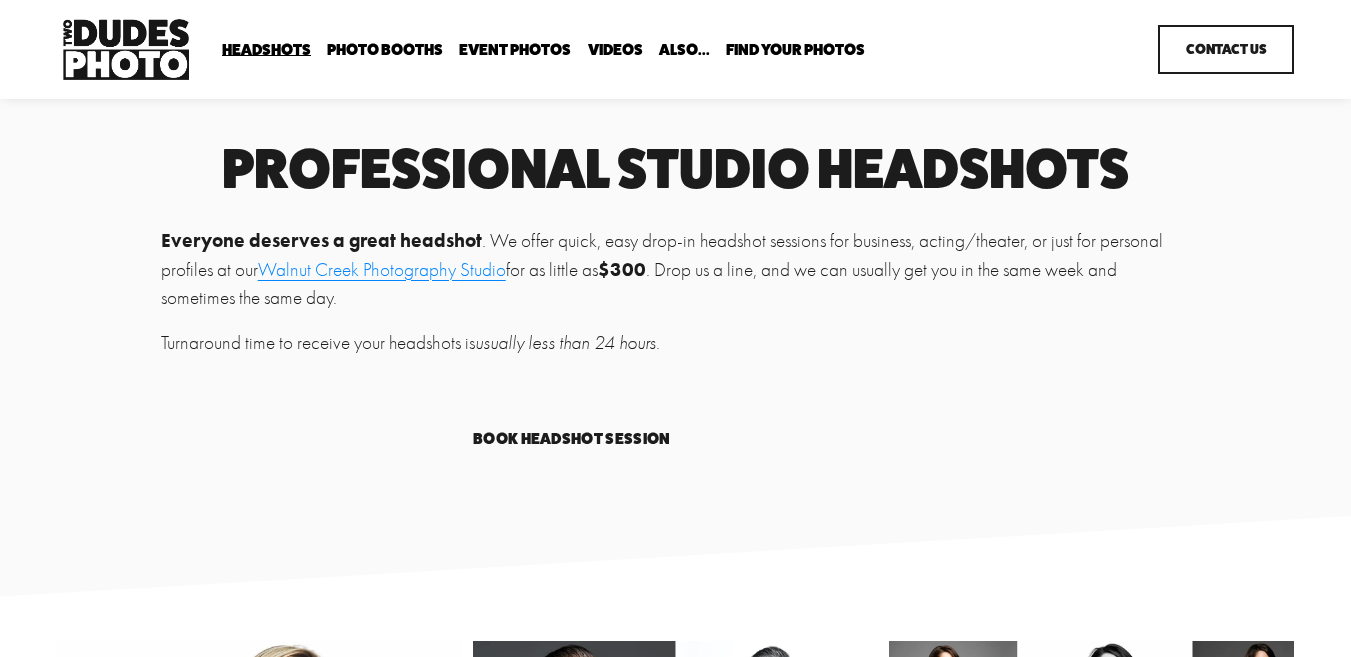 click on "Everyone deserves a great headshot . We offer quick, easy drop-in headshot sessions for business, acting/theater, or just for personal profiles at our  Walnut Creek Photography Studio   for as little as  $[NUMBER] . Drop us a line, and we can usually get you in the same week and sometimes the same day." at bounding box center [675, 270] 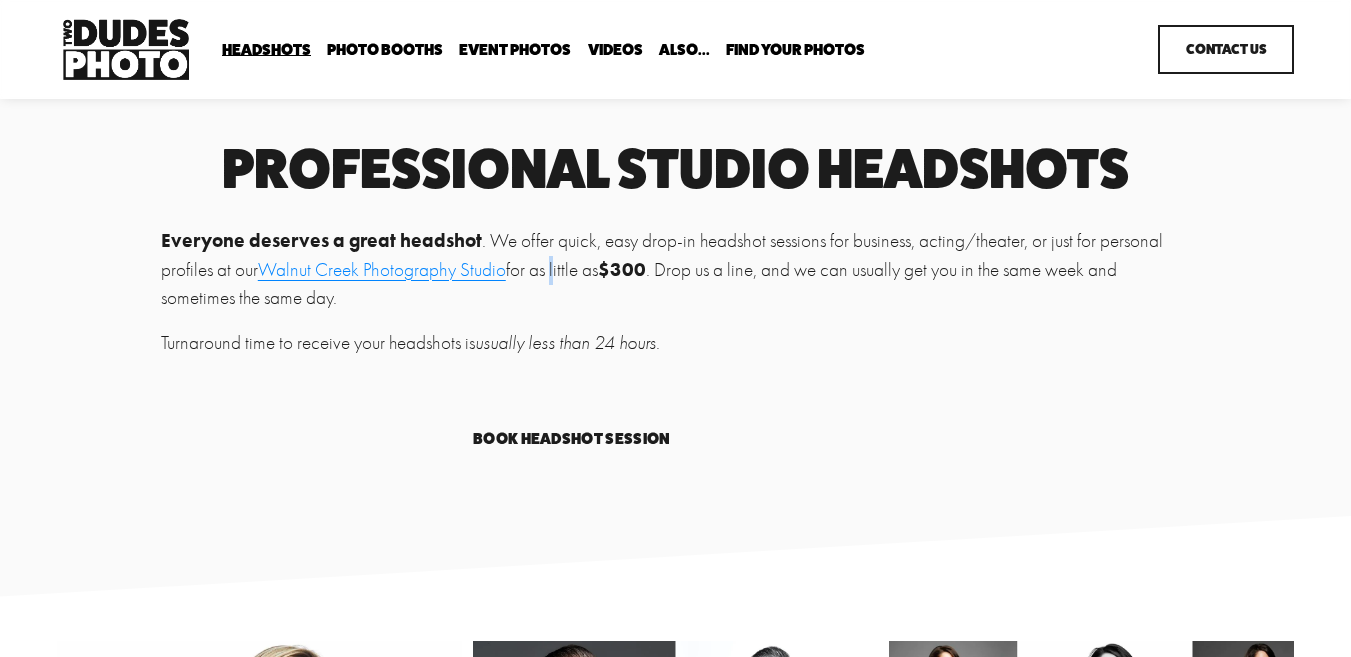 click on "Everyone deserves a great headshot . We offer quick, easy drop-in headshot sessions for business, acting/theater, or just for personal profiles at our  Walnut Creek Photography Studio   for as little as  $[NUMBER] . Drop us a line, and we can usually get you in the same week and sometimes the same day." at bounding box center [675, 270] 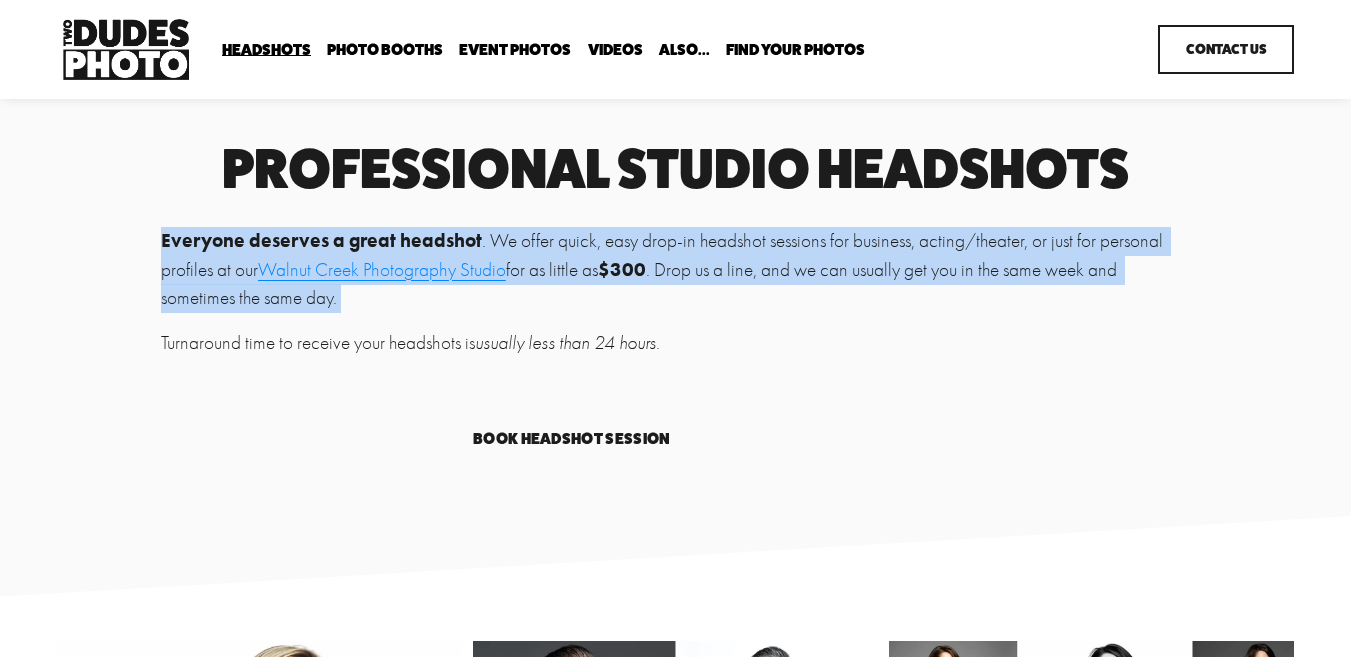 click on "Everyone deserves a great headshot . We offer quick, easy drop-in headshot sessions for business, acting/theater, or just for personal profiles at our  Walnut Creek Photography Studio   for as little as  $[NUMBER] . Drop us a line, and we can usually get you in the same week and sometimes the same day." at bounding box center (675, 270) 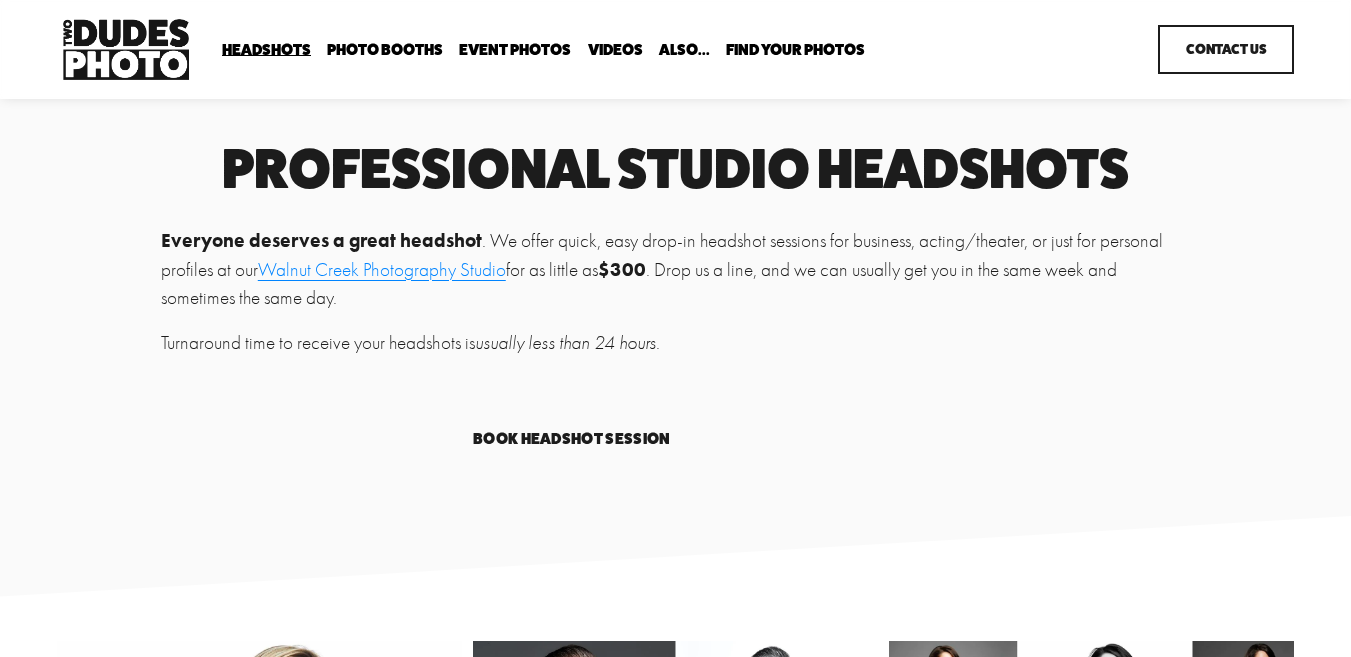 click on "$300" at bounding box center (622, 269) 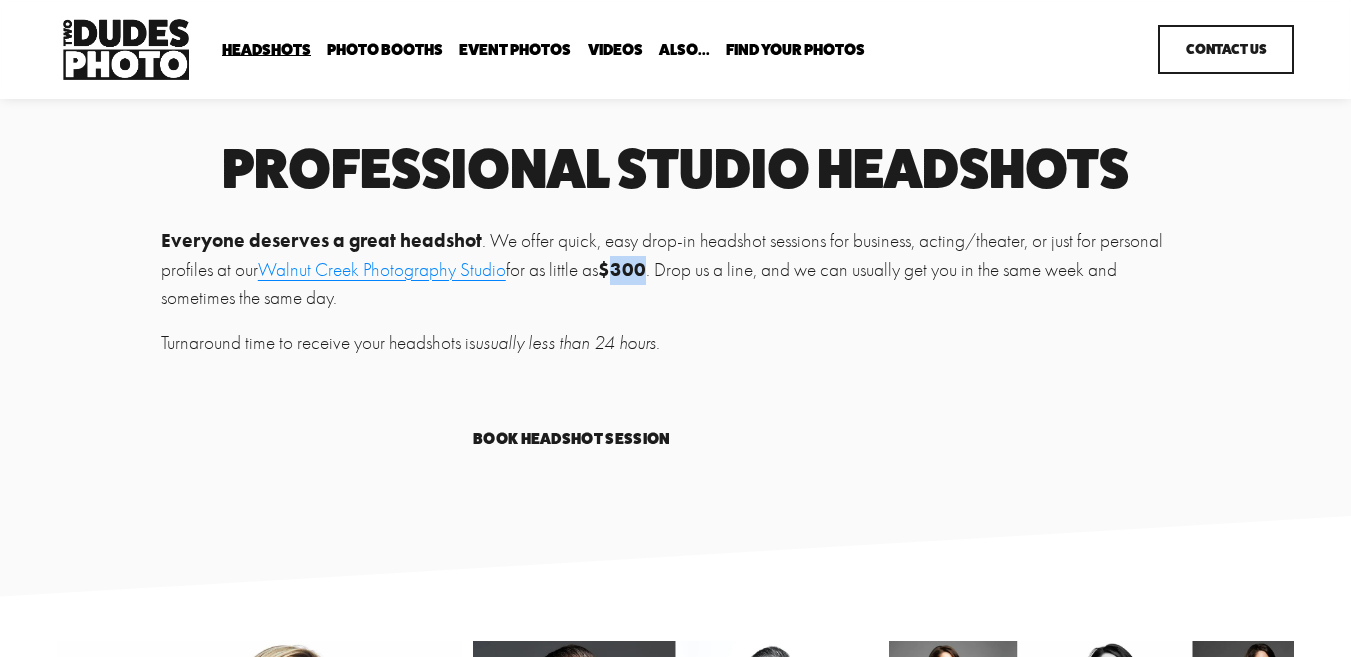 click on "$300" at bounding box center [622, 269] 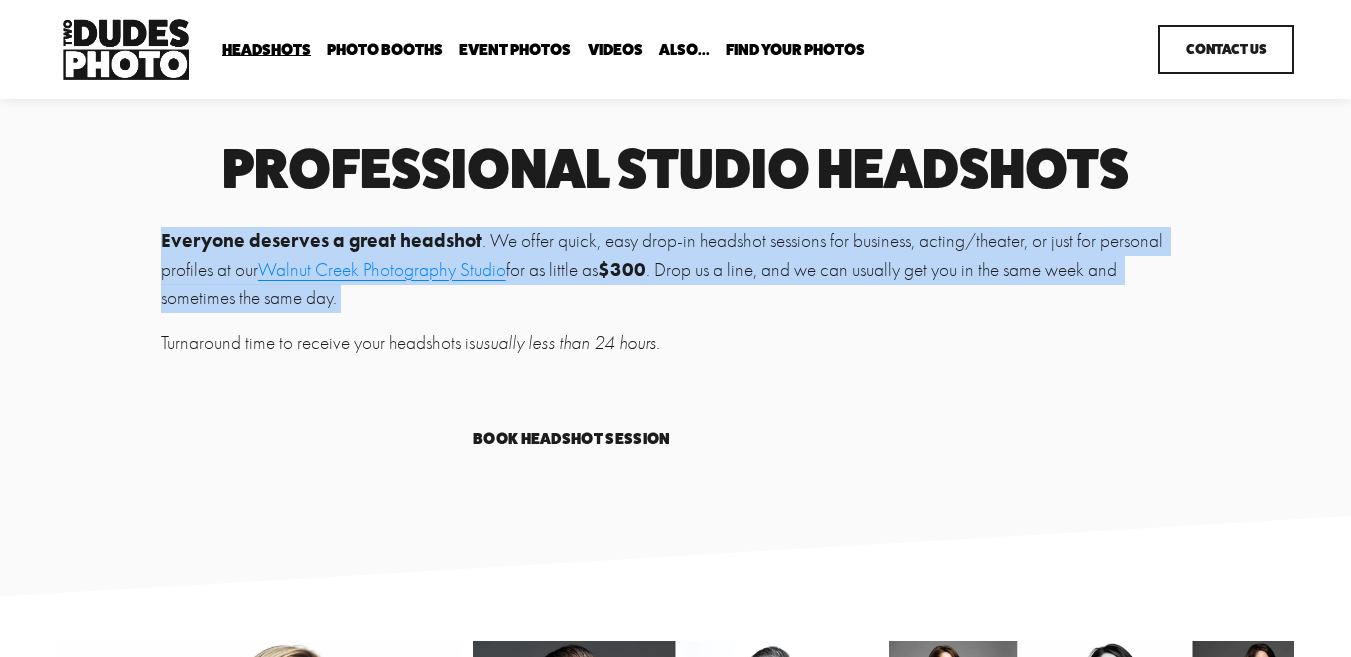 click on "usually less than 24 hours" at bounding box center (565, 343) 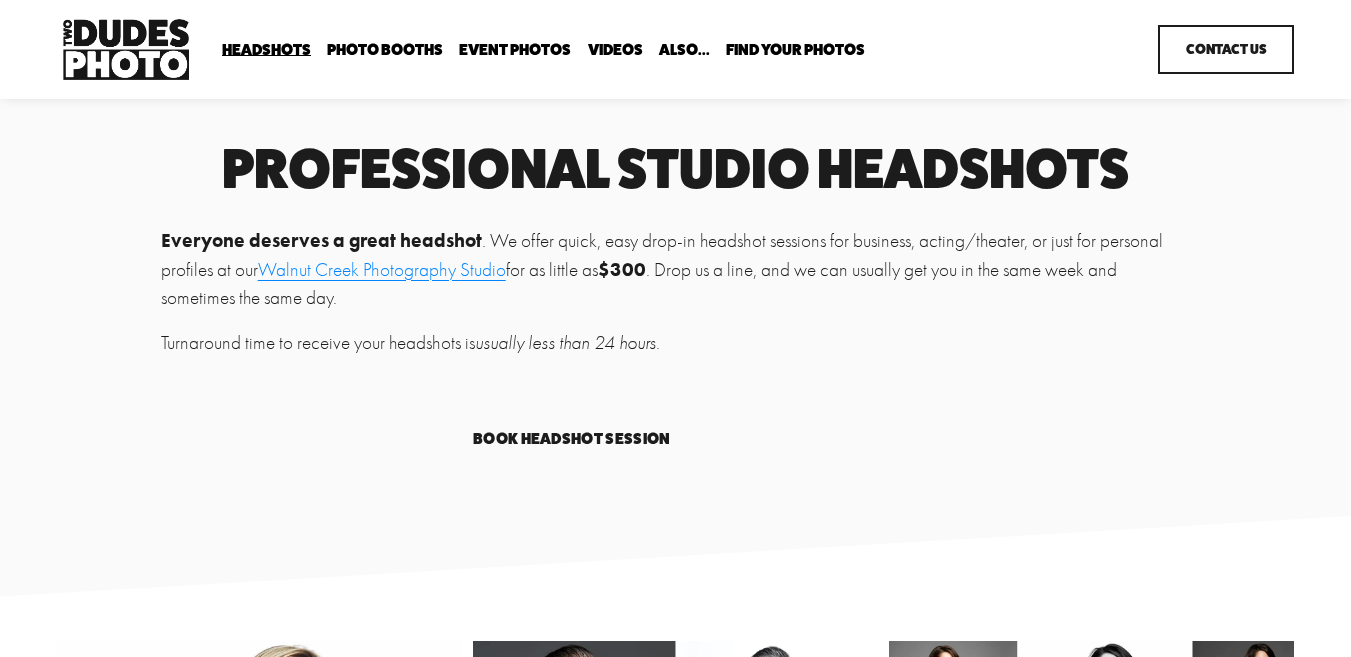click on "usually less than 24 hours" at bounding box center [565, 343] 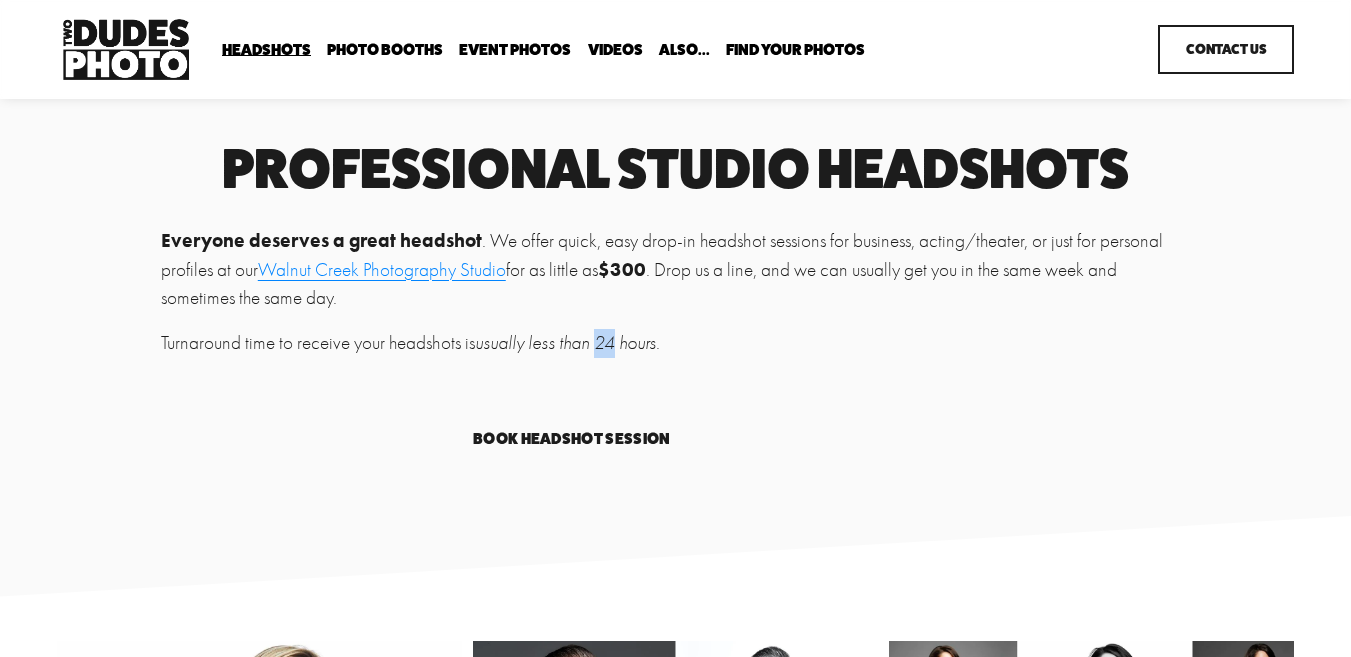 click on "usually less than 24 hours" at bounding box center [565, 343] 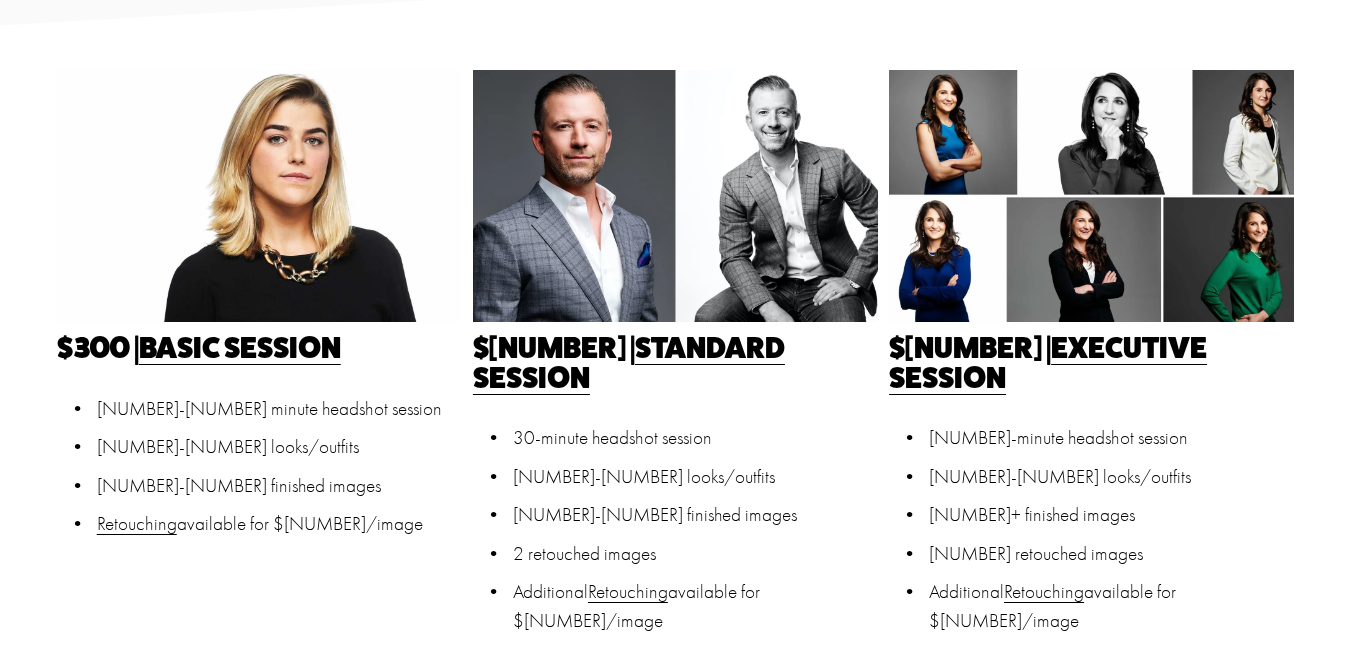scroll, scrollTop: 625, scrollLeft: 0, axis: vertical 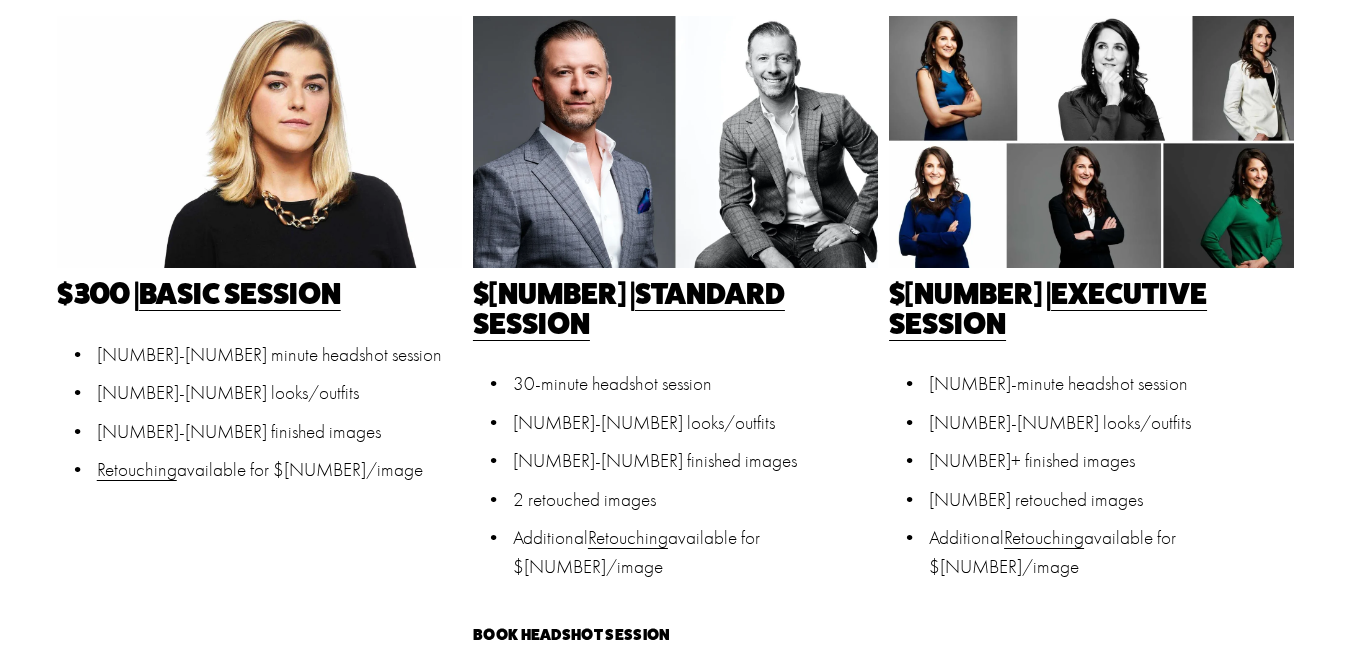 click on "[NUMBER]-minute headshot session" at bounding box center [1111, 384] 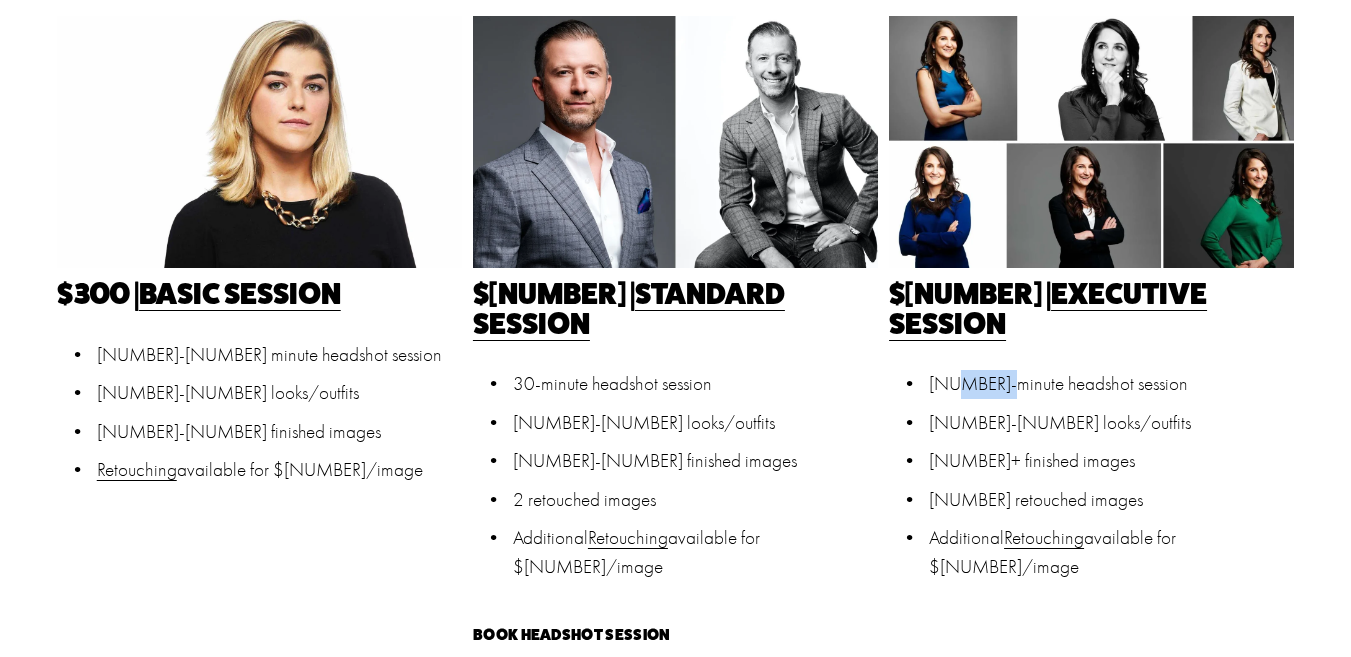 click on "[NUMBER]-minute headshot session" at bounding box center (1111, 384) 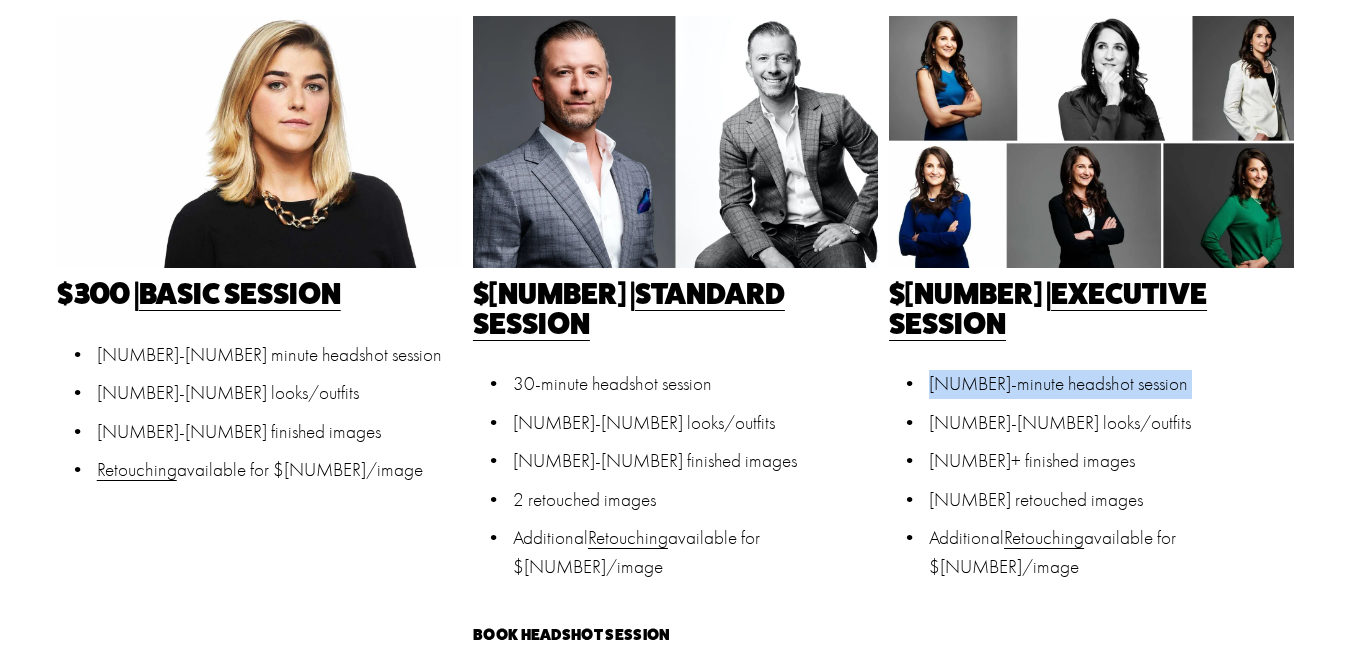 click on "[NUMBER]-[NUMBER] looks/outfits" at bounding box center [1111, 384] 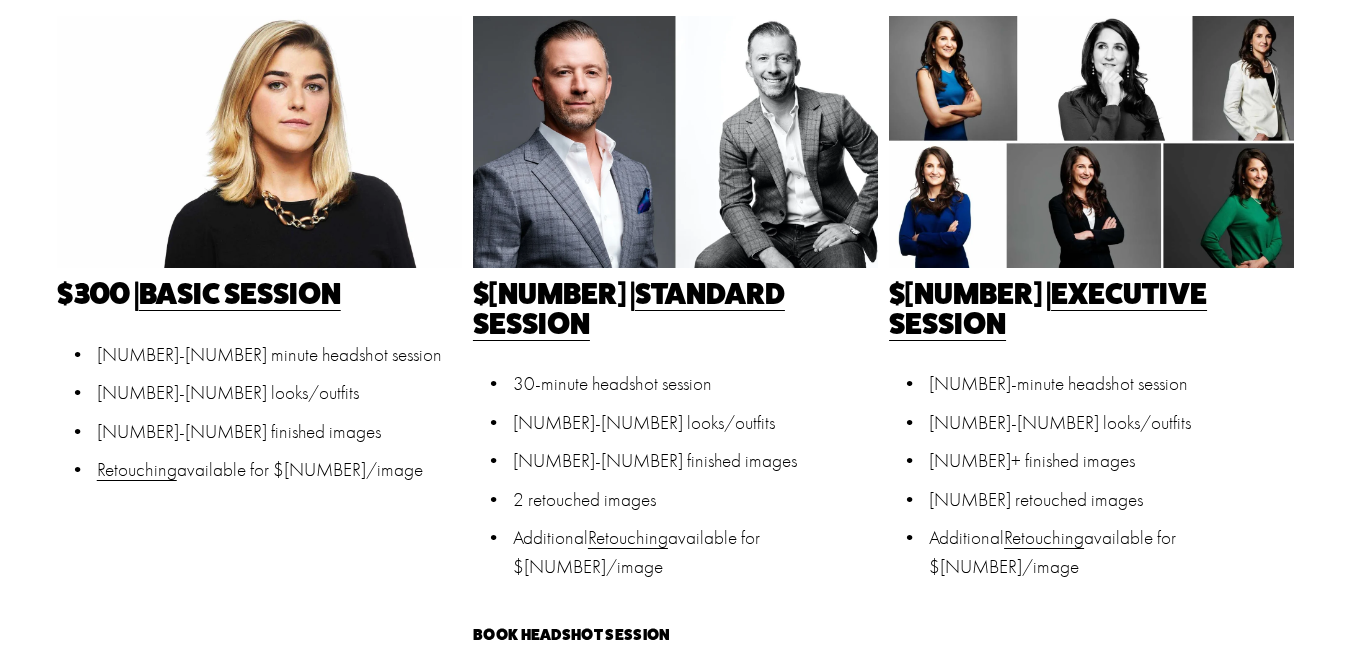 click on "[NUMBER]-[NUMBER] looks/outfits" at bounding box center [1111, 384] 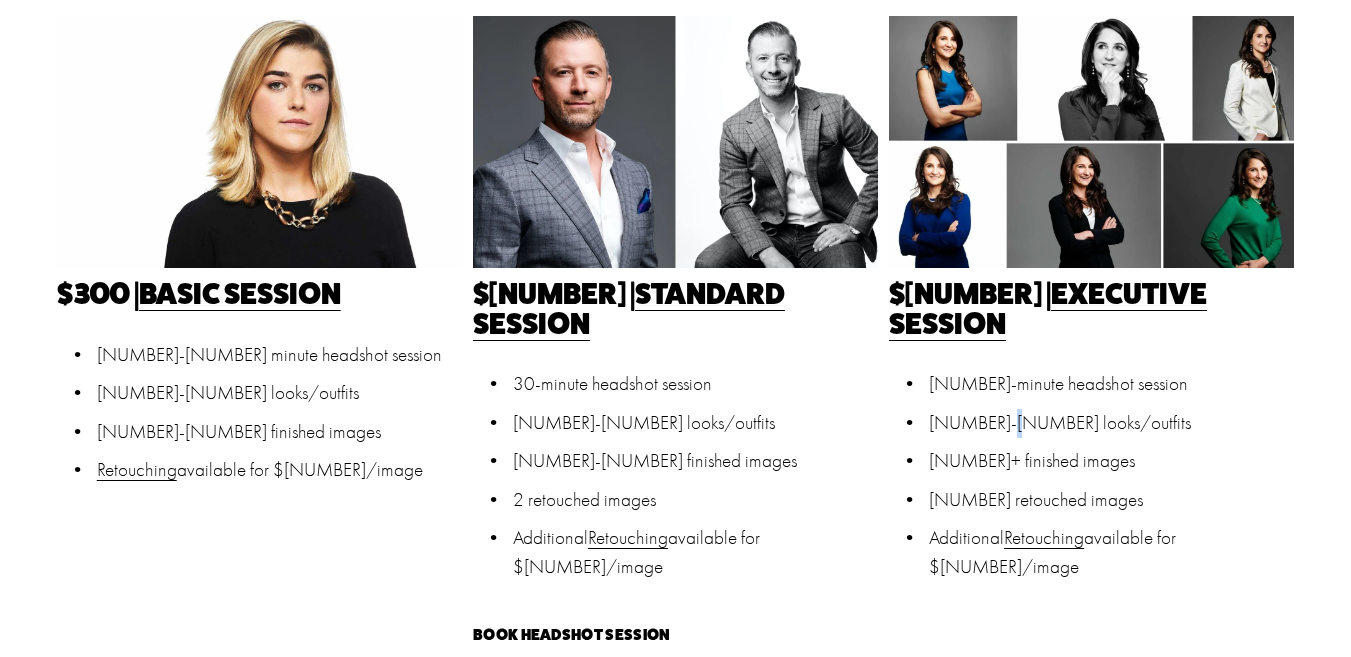 click on "[NUMBER]-[NUMBER] looks/outfits" at bounding box center (1111, 384) 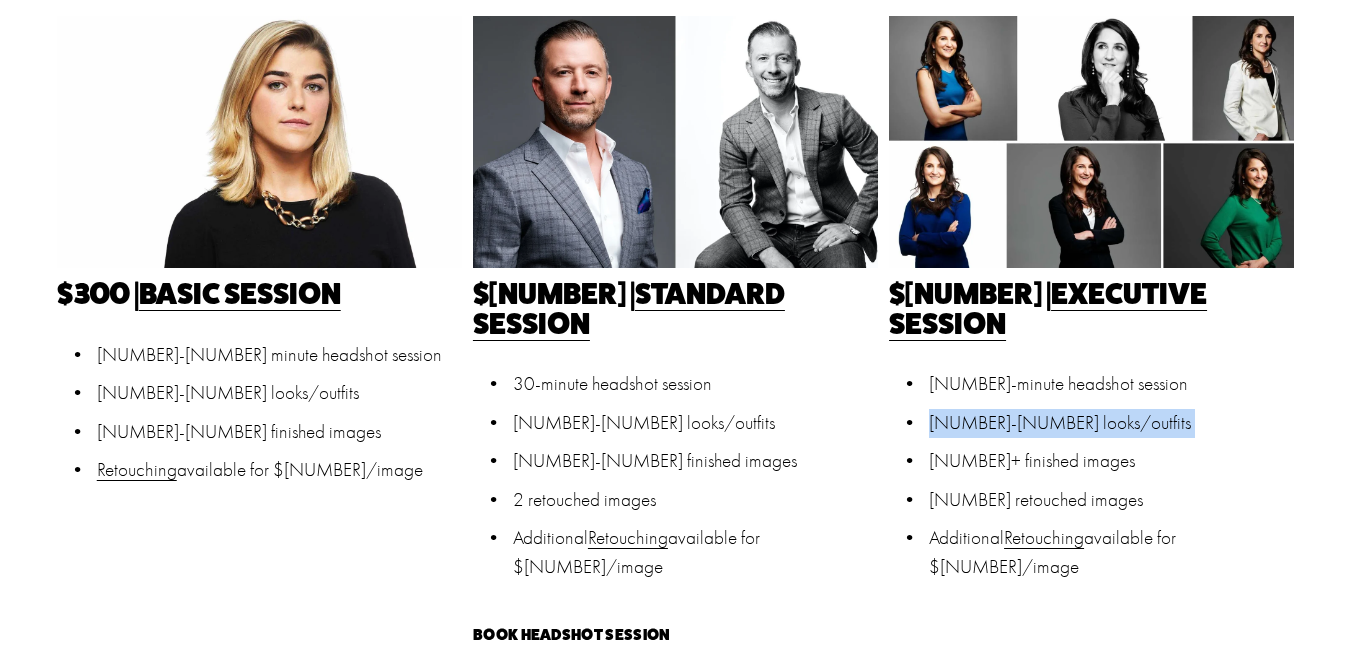 click on "[NUMBER]-[NUMBER] looks/outfits" at bounding box center (1111, 384) 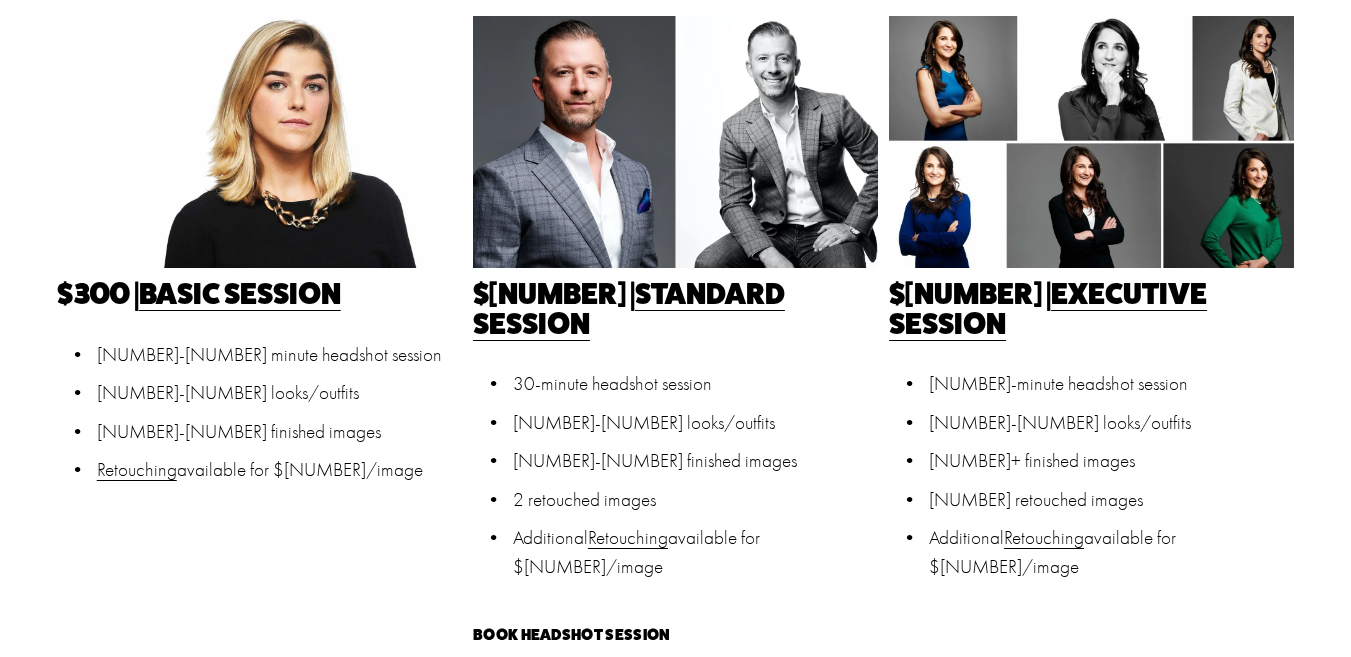 click on "[NUMBER]-[NUMBER] looks/outfits" at bounding box center (1111, 384) 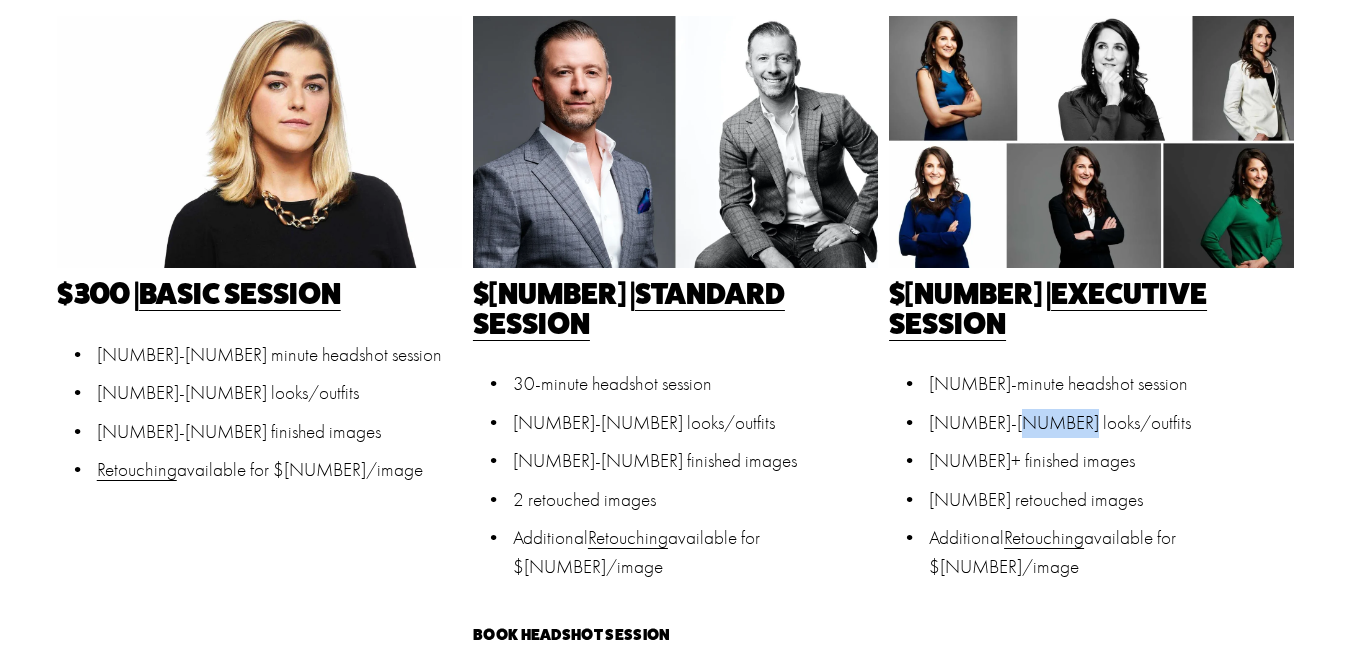 click on "[NUMBER]-[NUMBER] looks/outfits" at bounding box center (1111, 384) 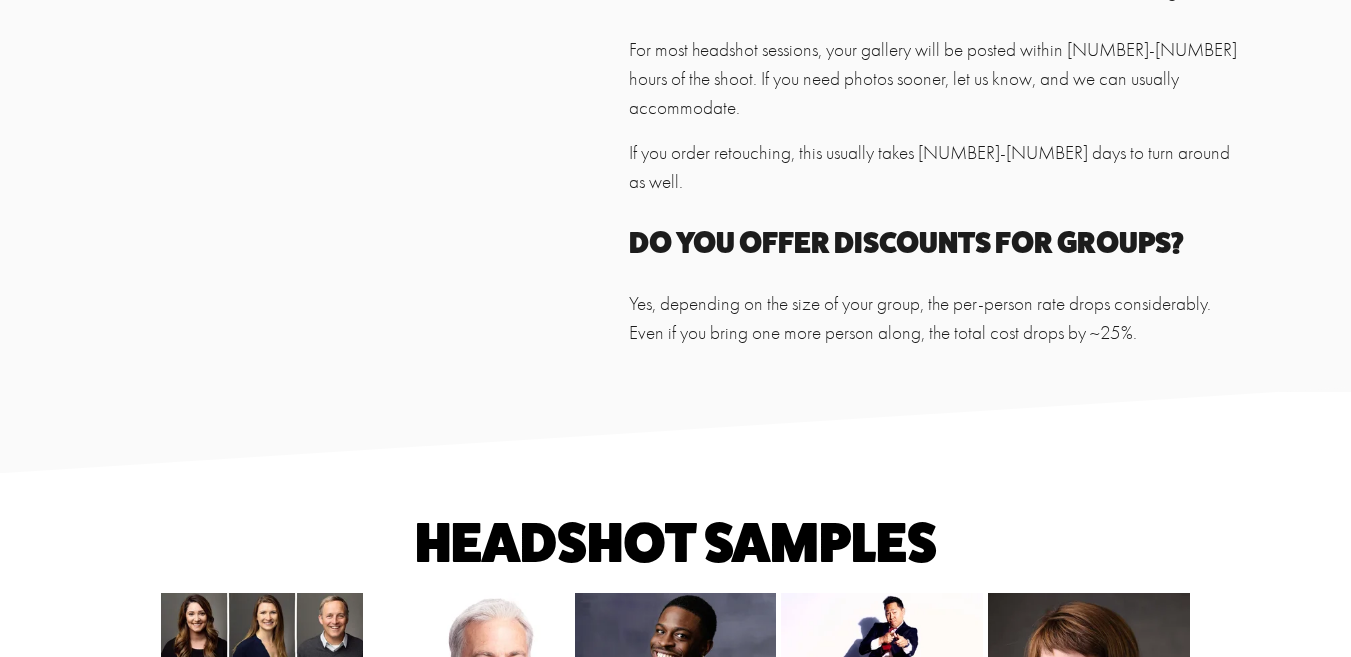 scroll, scrollTop: 1922, scrollLeft: 0, axis: vertical 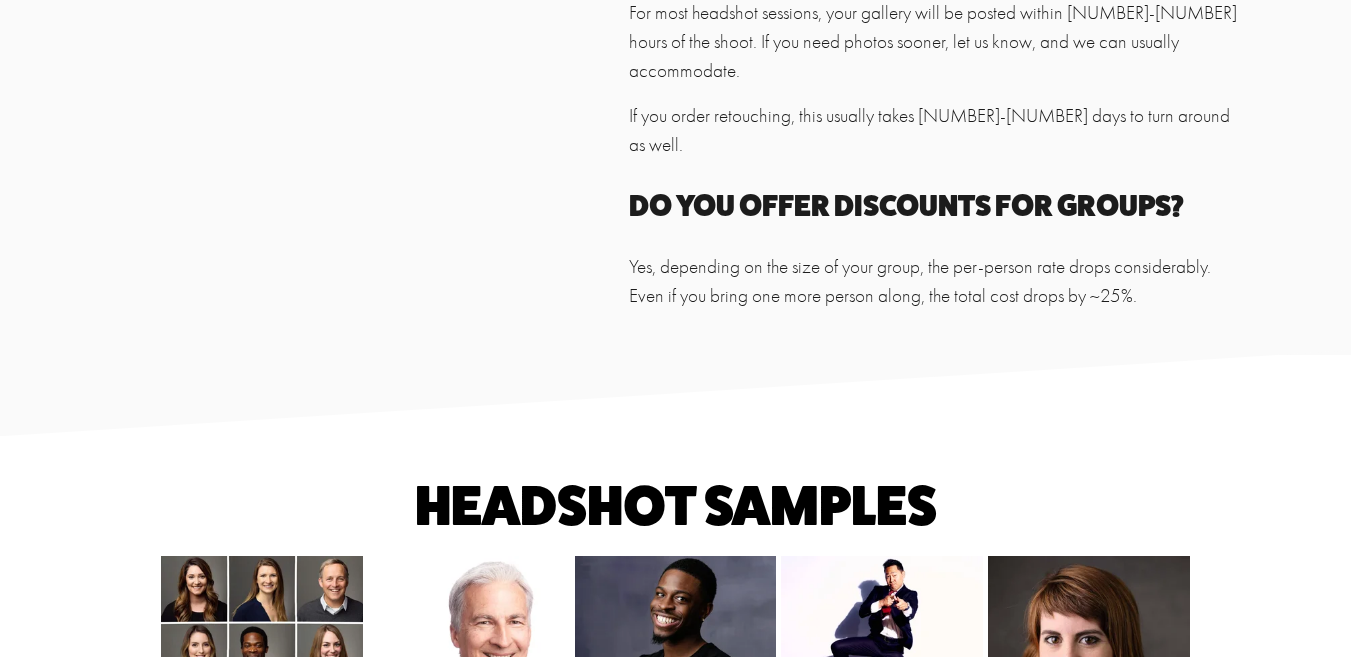 click on "Yes, depending on the size of your group, the per-person rate drops considerably. Even if you bring one more person along, the total cost drops by ~25%." at bounding box center (935, 282) 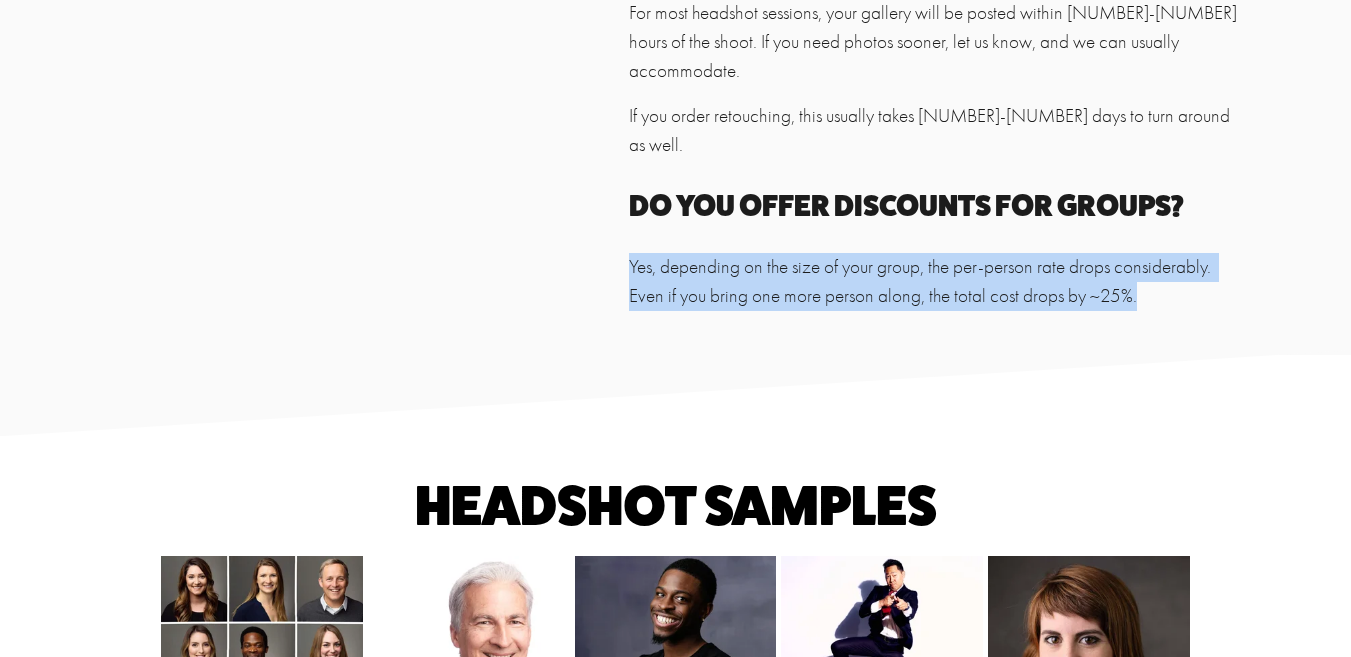 click on "Yes, depending on the size of your group, the per-person rate drops considerably. Even if you bring one more person along, the total cost drops by ~25%." at bounding box center [935, 282] 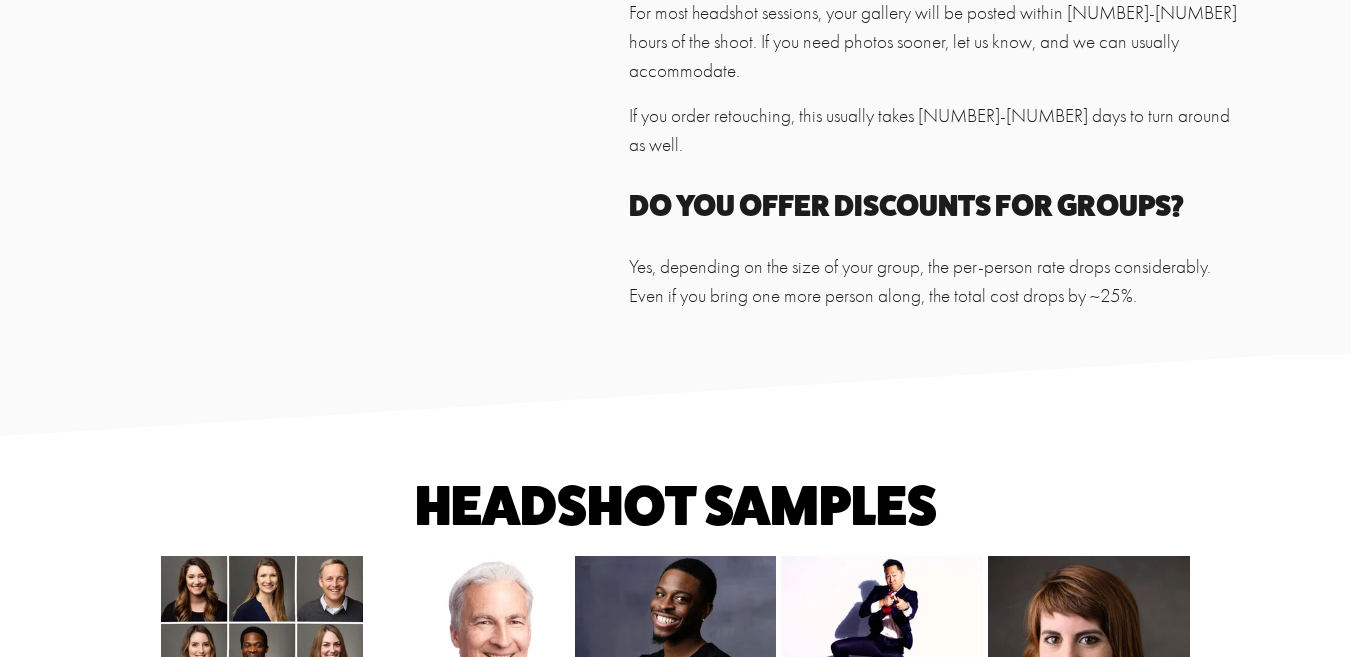 click on "Yes, depending on the size of your group, the per-person rate drops considerably. Even if you bring one more person along, the total cost drops by ~25%." at bounding box center [935, 282] 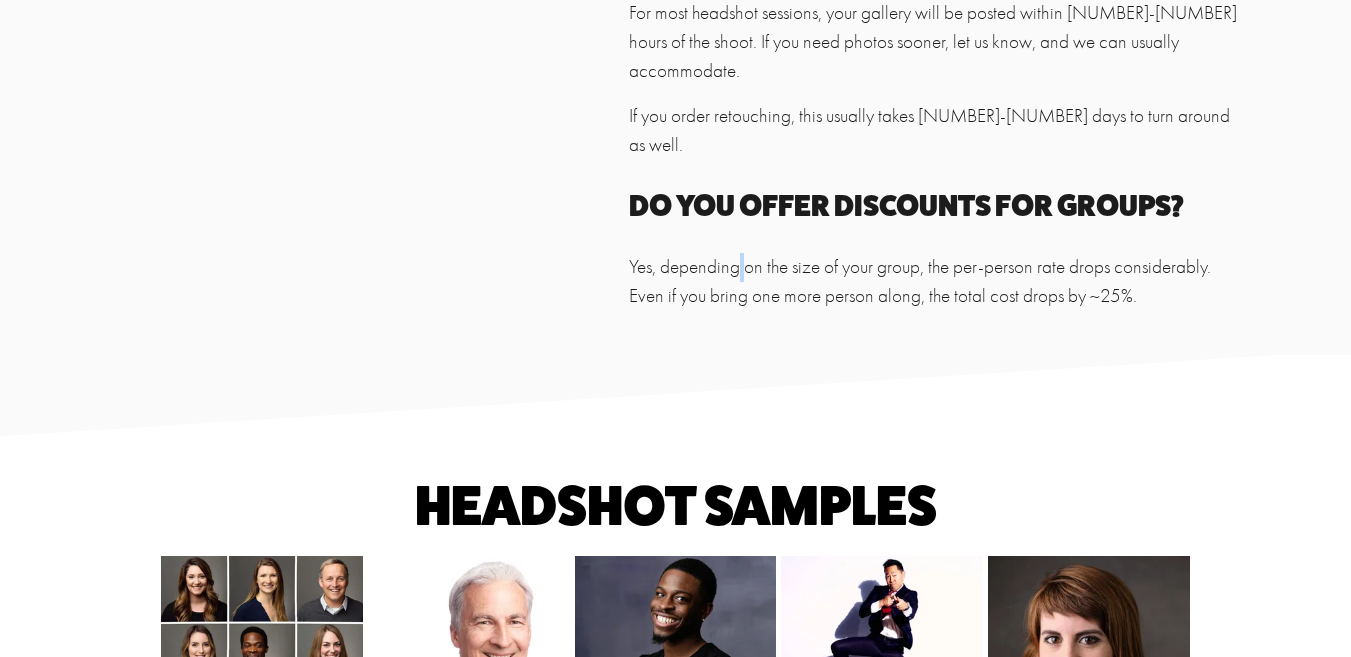click on "Yes, depending on the size of your group, the per-person rate drops considerably. Even if you bring one more person along, the total cost drops by ~25%." at bounding box center [935, 282] 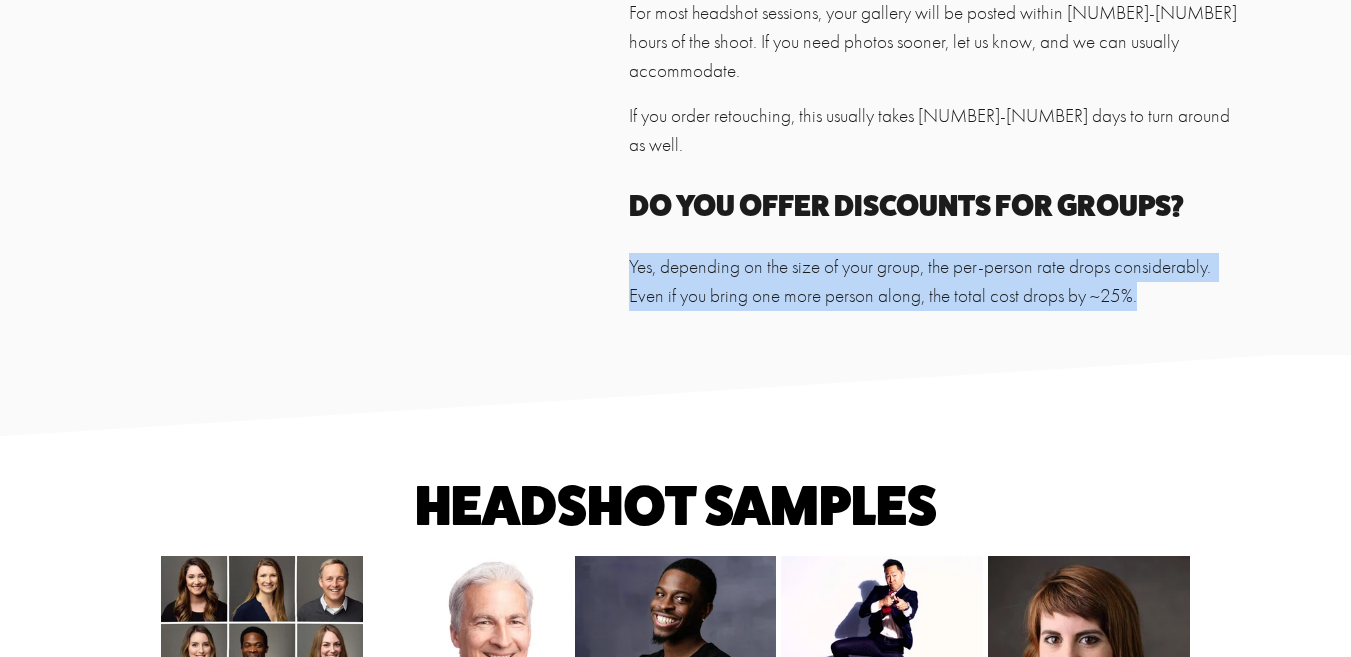 click on "Yes, depending on the size of your group, the per-person rate drops considerably. Even if you bring one more person along, the total cost drops by ~25%." at bounding box center (935, 282) 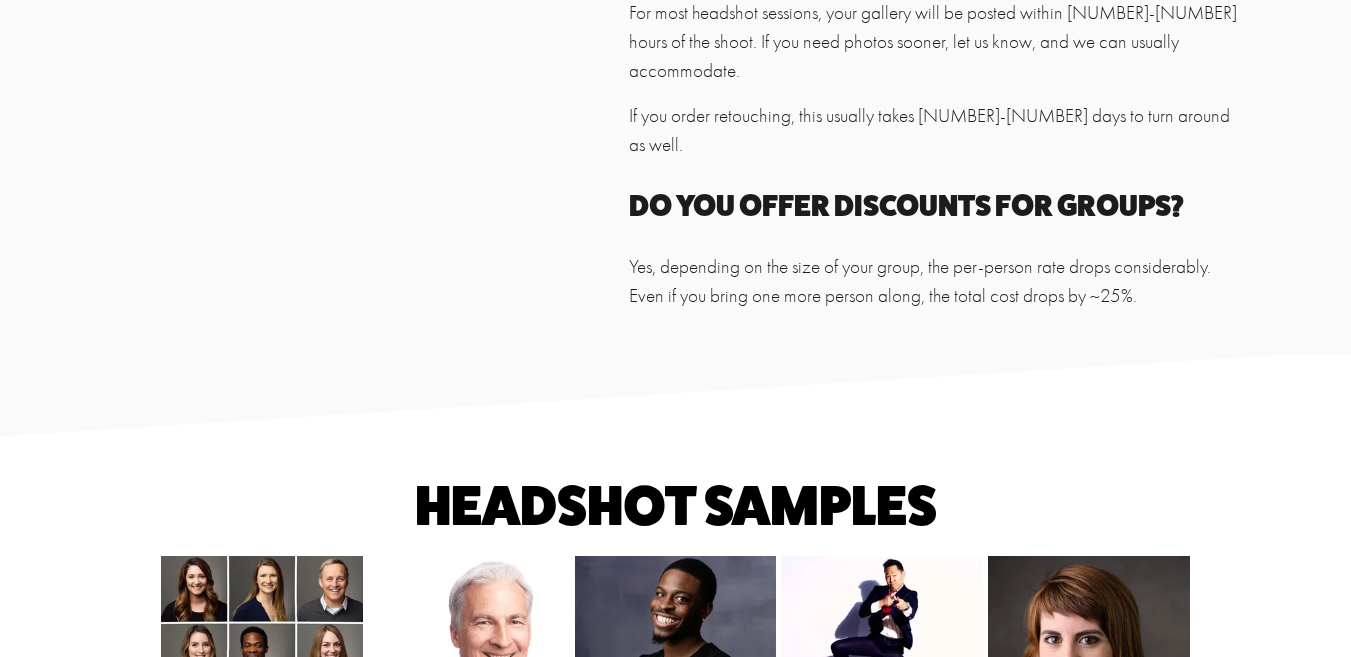 click on "Yes, depending on the size of your group, the per-person rate drops considerably. Even if you bring one more person along, the total cost drops by ~25%." at bounding box center [935, 282] 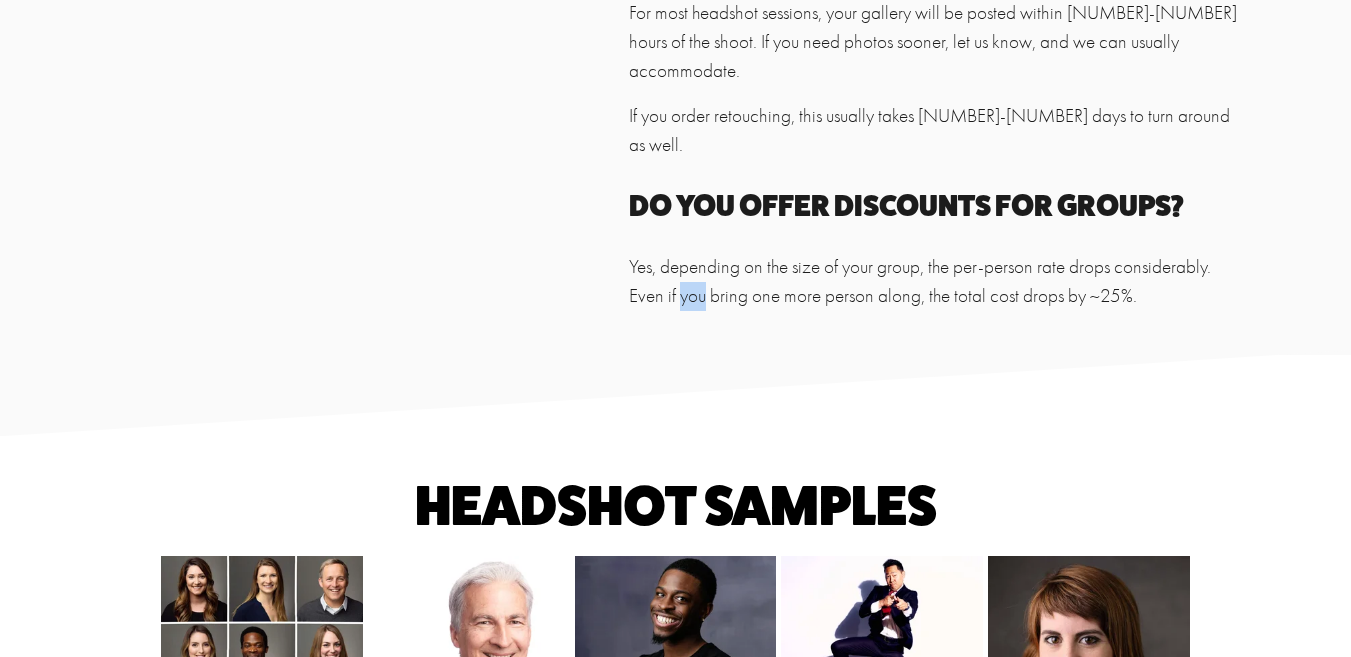 click on "Yes, depending on the size of your group, the per-person rate drops considerably. Even if you bring one more person along, the total cost drops by ~25%." at bounding box center [935, 282] 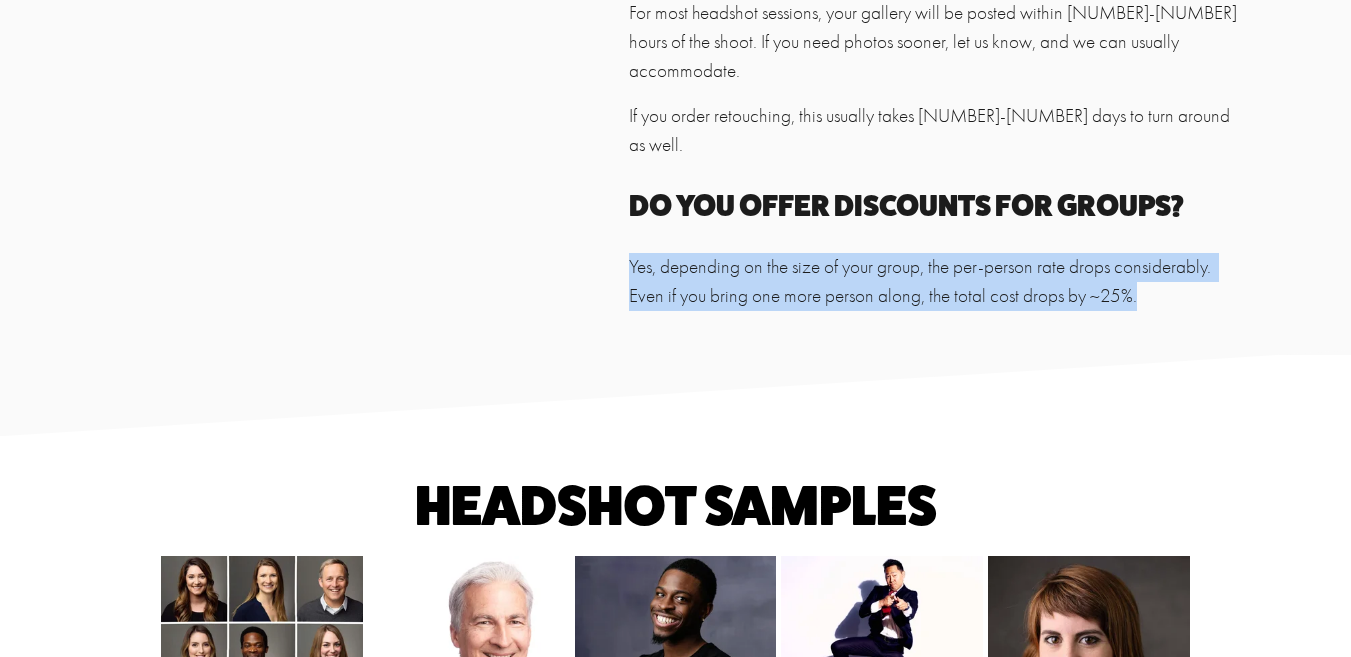 click on "Yes, depending on the size of your group, the per-person rate drops considerably. Even if you bring one more person along, the total cost drops by ~25%." at bounding box center [935, 282] 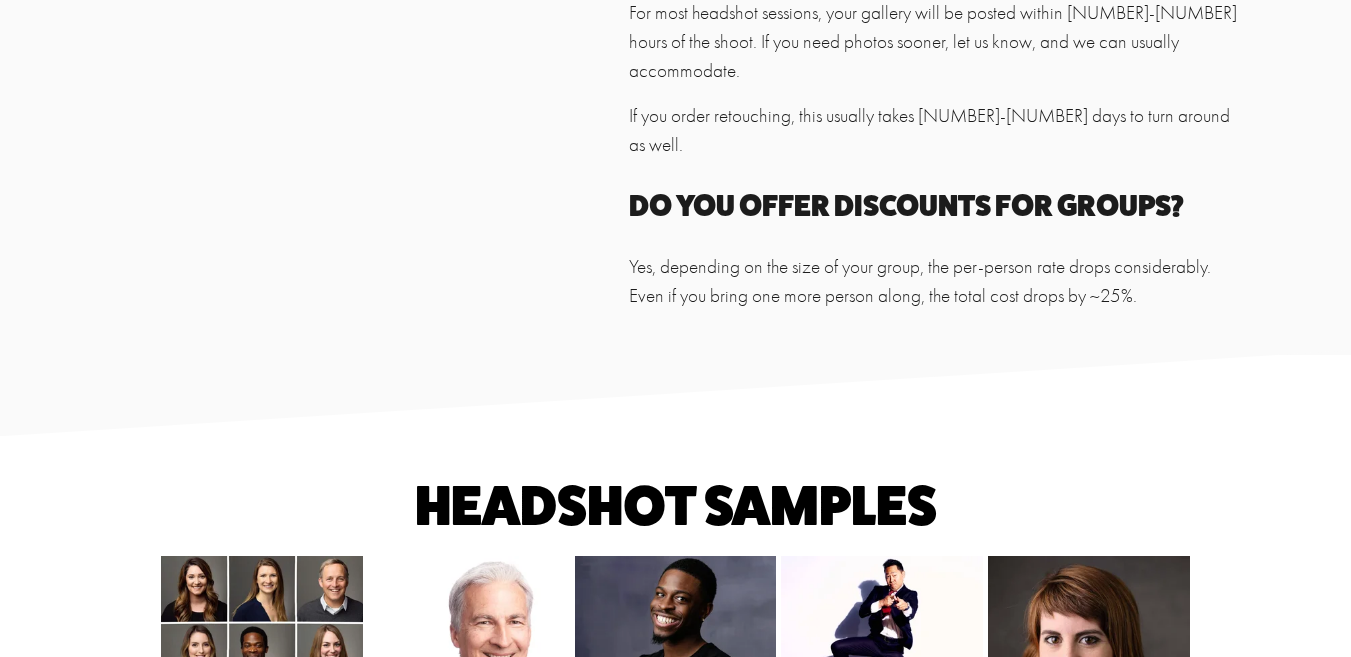 click on "Yes, depending on the size of your group, the per-person rate drops considerably. Even if you bring one more person along, the total cost drops by ~25%." at bounding box center (935, 282) 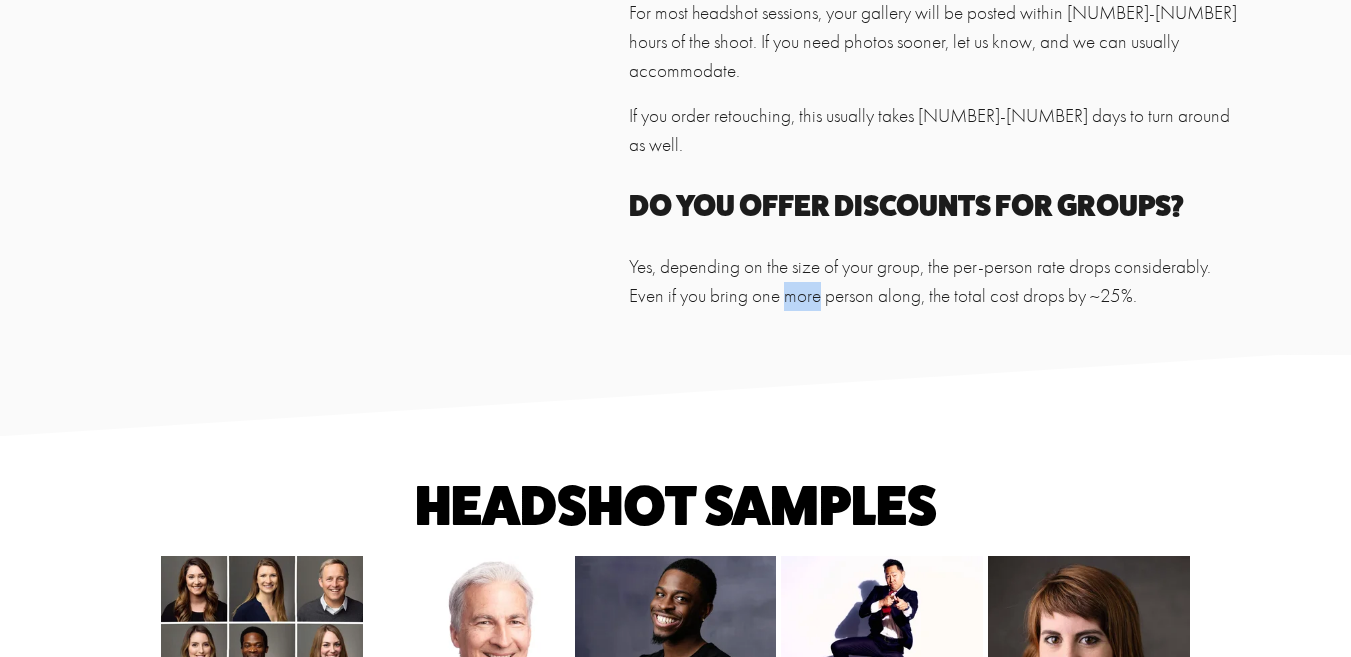 click on "Yes, depending on the size of your group, the per-person rate drops considerably. Even if you bring one more person along, the total cost drops by ~25%." at bounding box center [935, 282] 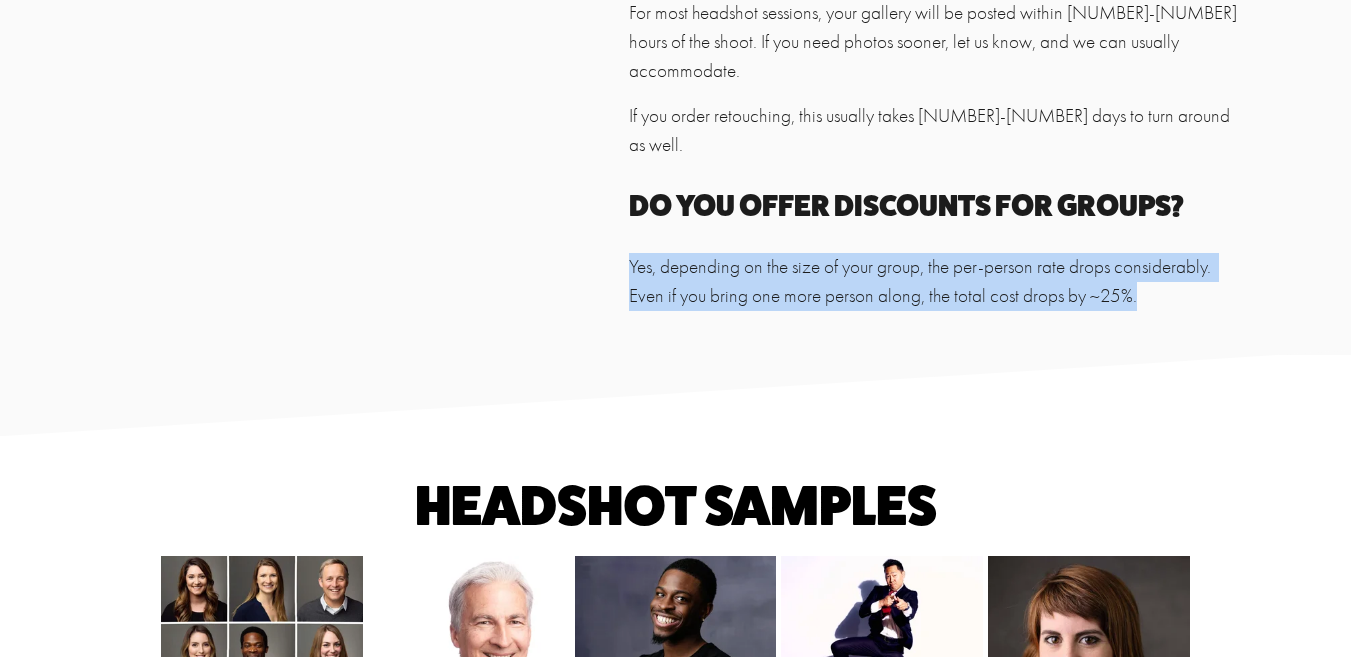 click on "Headshot FAQs
WHAT SHOULD I WEAR? We recommend that you dress however you would for an important meeting; that way, your clothes are appropriate for your role and personal style if you need a bit more direction, solid colors or simple patterns with contrast work well! WHEN IS PAYMENT DUE? No payment is required to make an appointment; it is entirely optional. You can make your payment on the day of the shoot or online afterward. We accept most payment methods, including cash, check, credit card, [BRAND] Pay, [BRAND], [BRAND], etc. HOW LONG UNTIL I RECEIVE MY PHOTOS? For most headshot sessions, your gallery will be posted within [NUMBER]-[NUMBER] hours of the shoot. If you need photos sooner, let us know, and we can usually accommodate.  If you order retouching, this usually takes [NUMBER]-[NUMBER] days to turn around as well. DO YOU OFFER DISCOUNTS FOR GROUPS?" at bounding box center (675, -35) 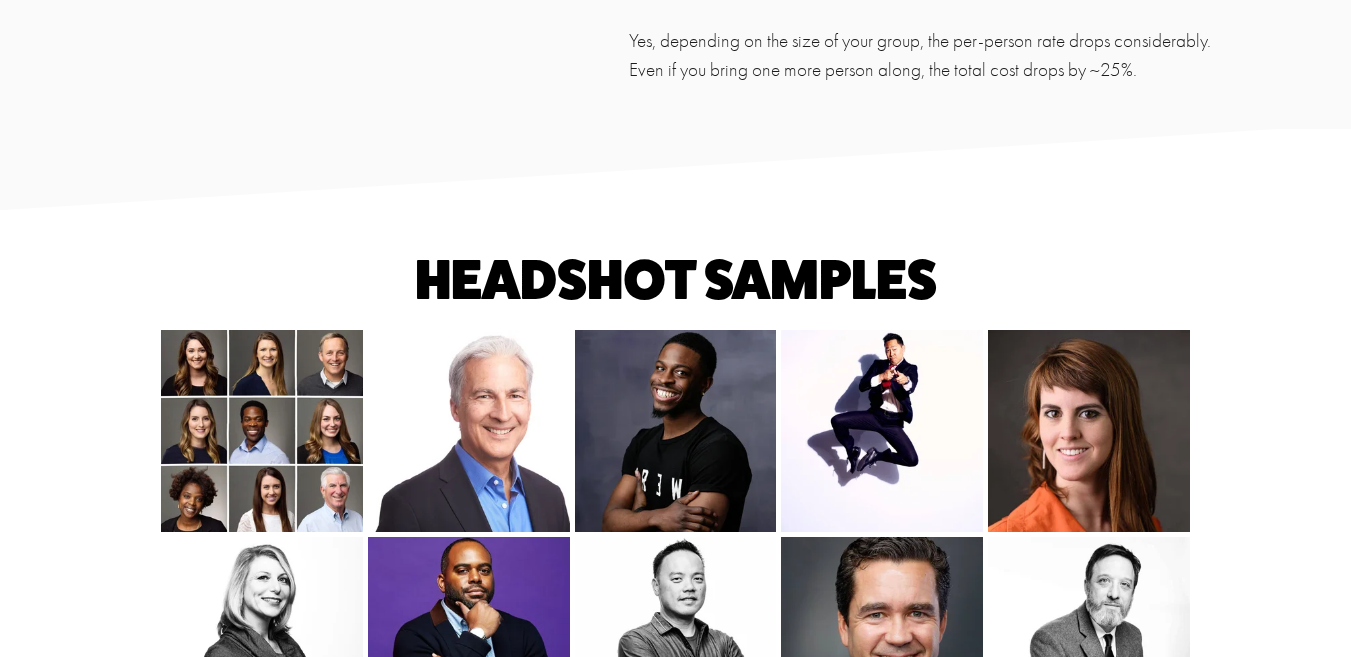 scroll, scrollTop: 2215, scrollLeft: 0, axis: vertical 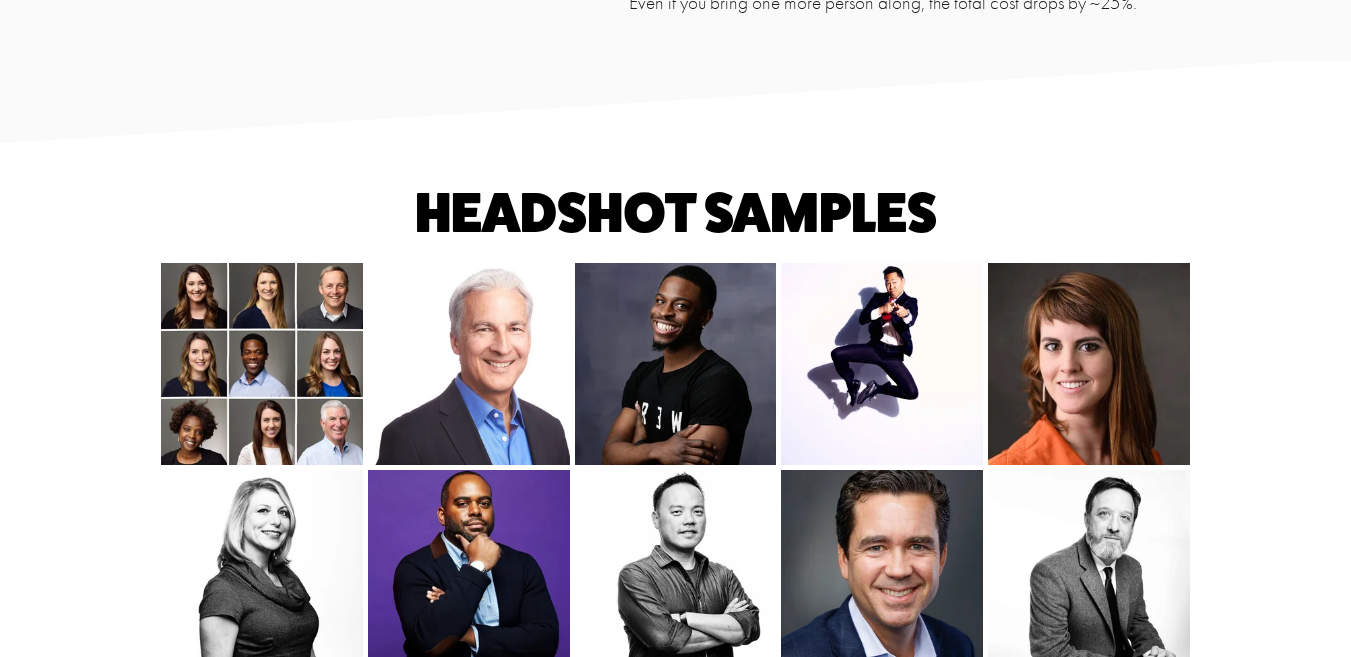 click on "Headshot Samples" at bounding box center [676, 213] 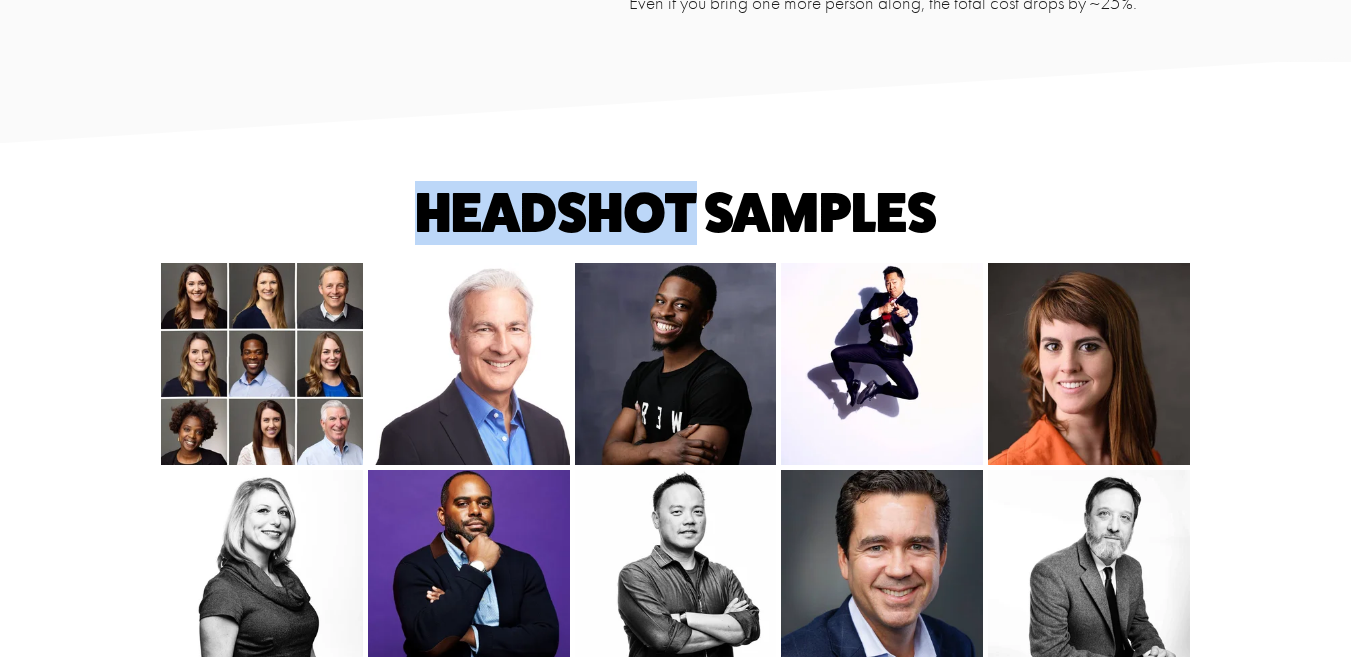 click on "Headshot Samples" at bounding box center [676, 213] 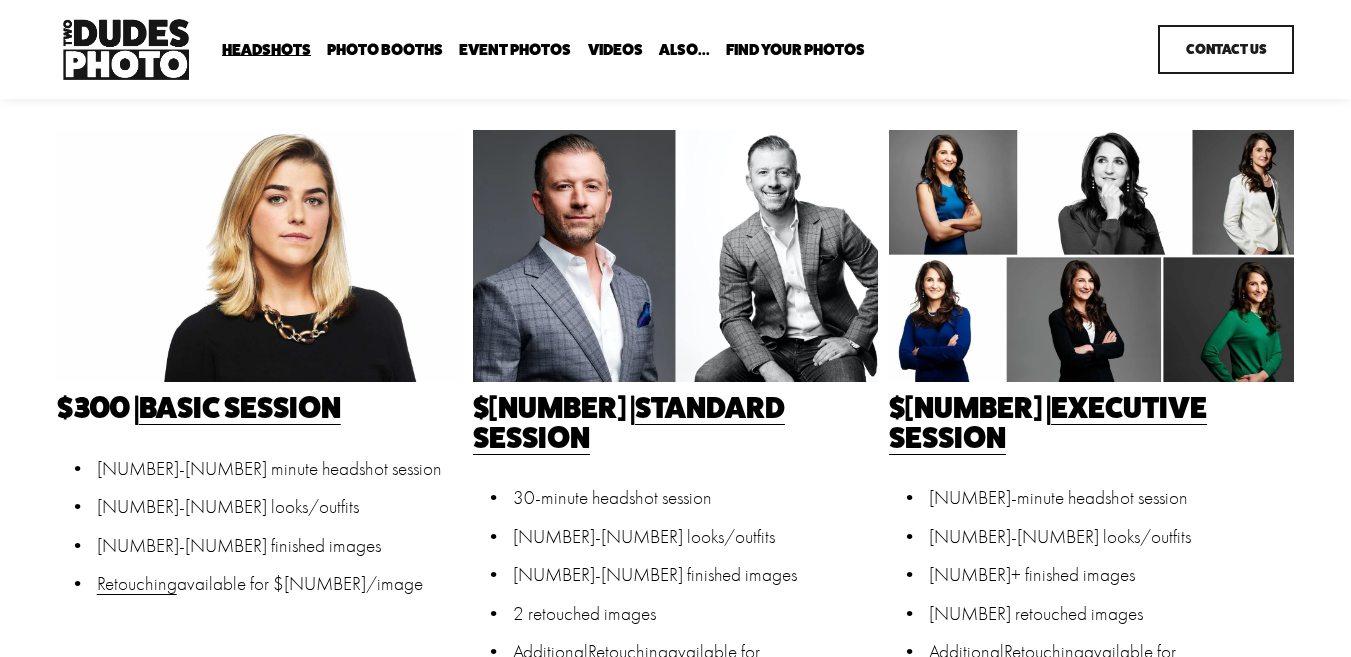 scroll, scrollTop: 507, scrollLeft: 0, axis: vertical 